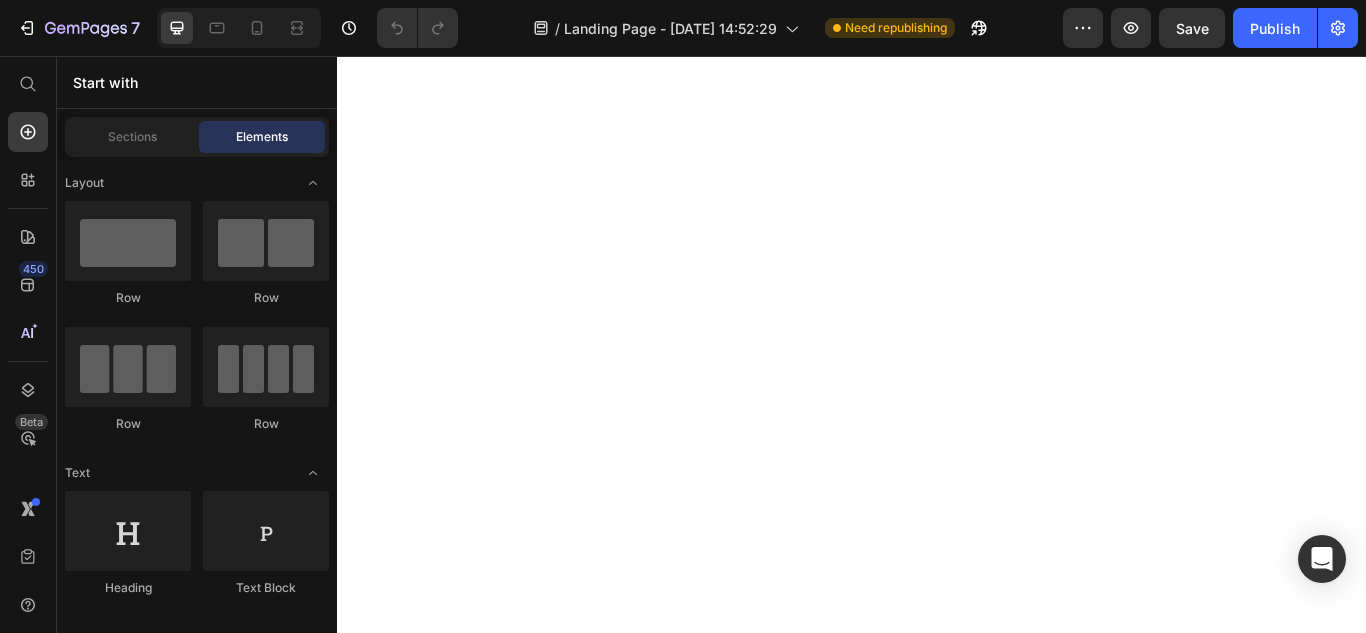 scroll, scrollTop: 0, scrollLeft: 0, axis: both 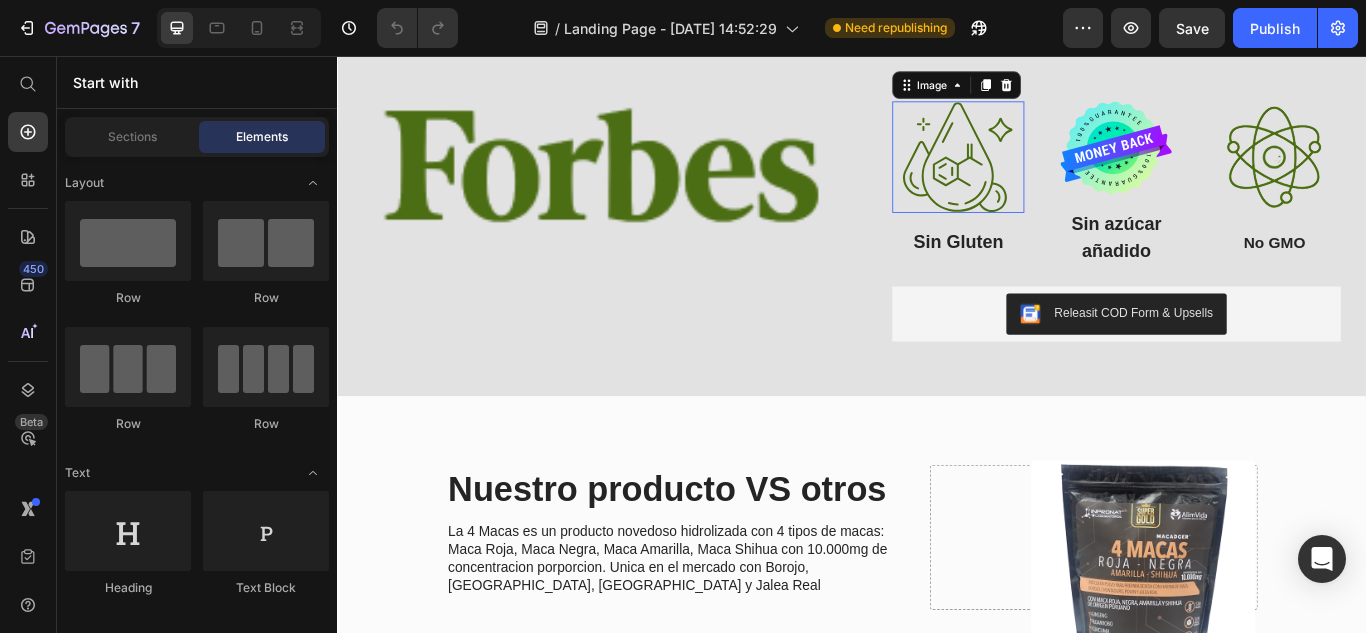 click at bounding box center [1061, 174] 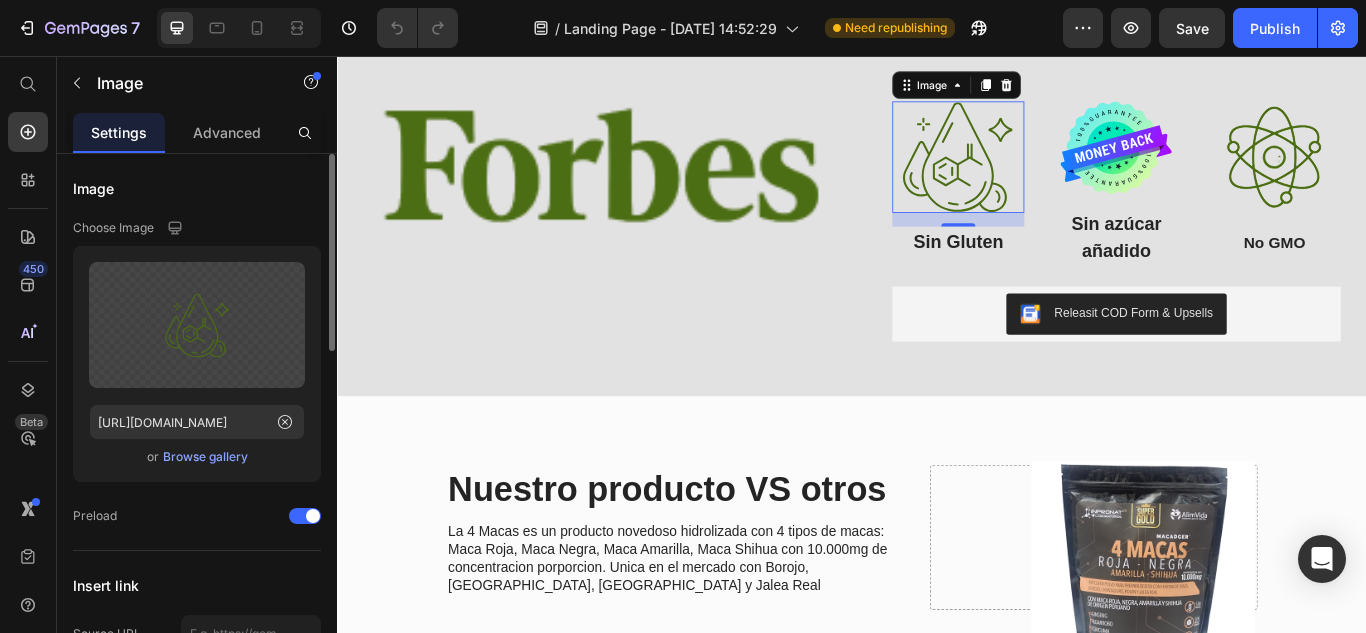 click on "Browse gallery" at bounding box center (205, 457) 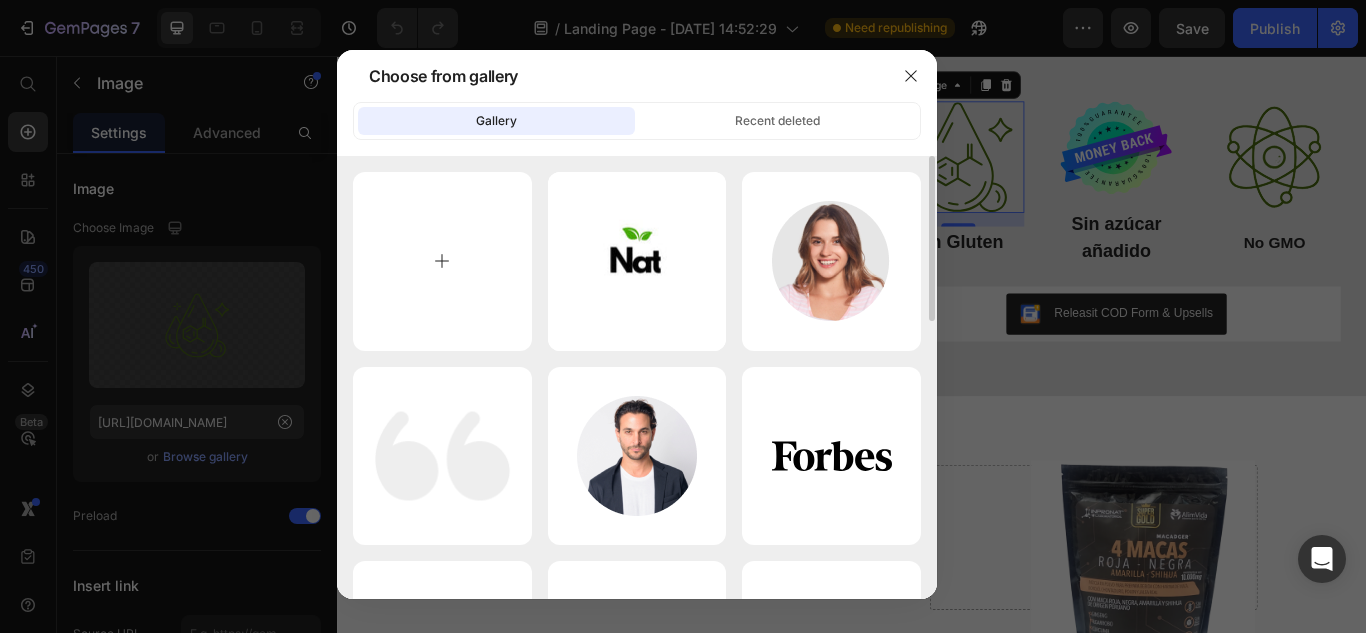 click at bounding box center [442, 261] 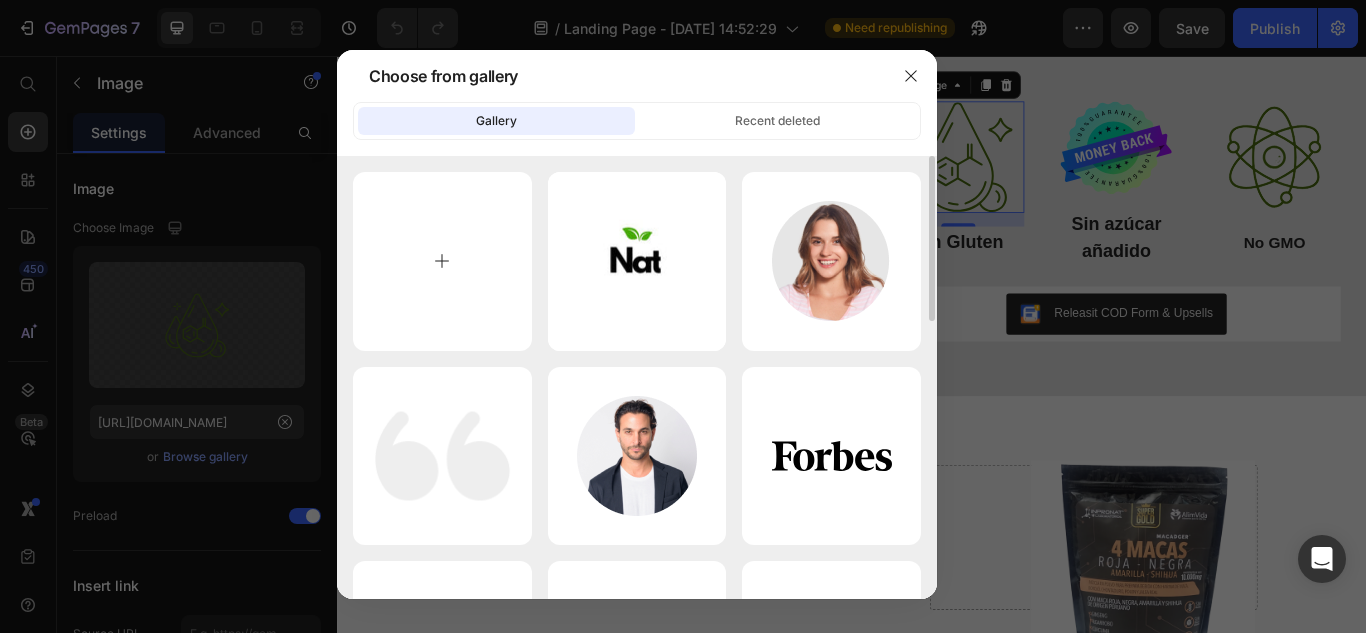 type on "C:\fakepath\Logos Productos Gluten Free Simple Verde y Blanco.png" 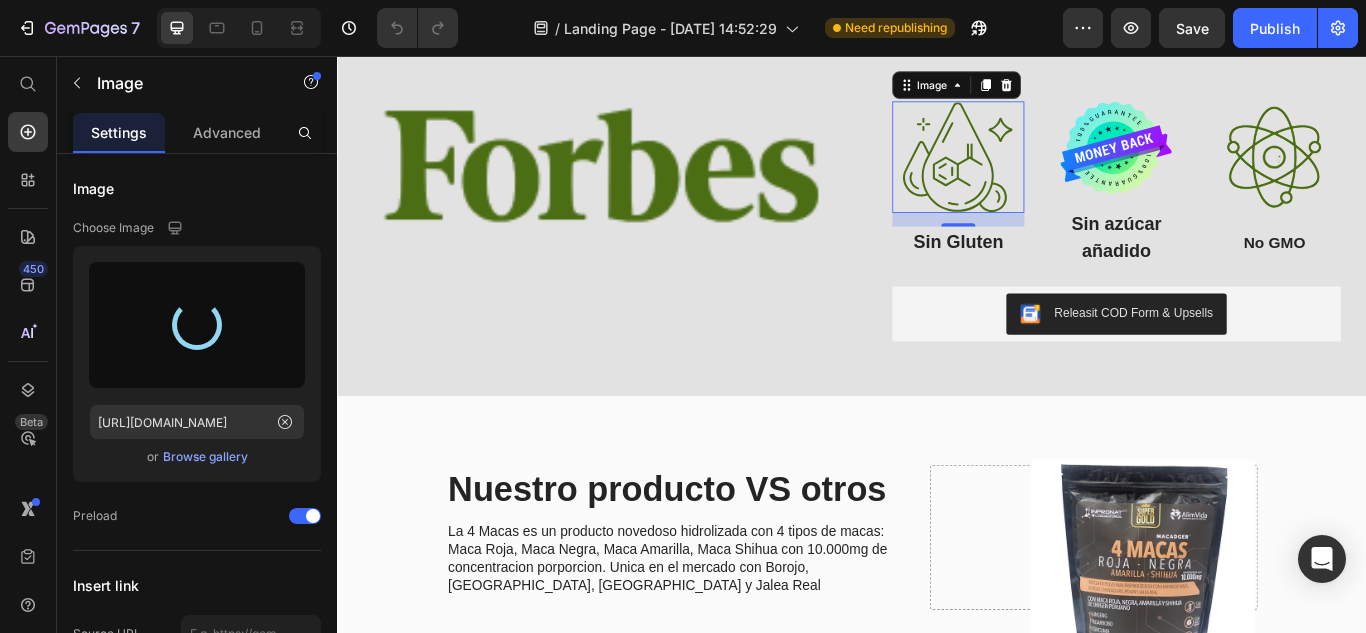 type on "[URL][DOMAIN_NAME]" 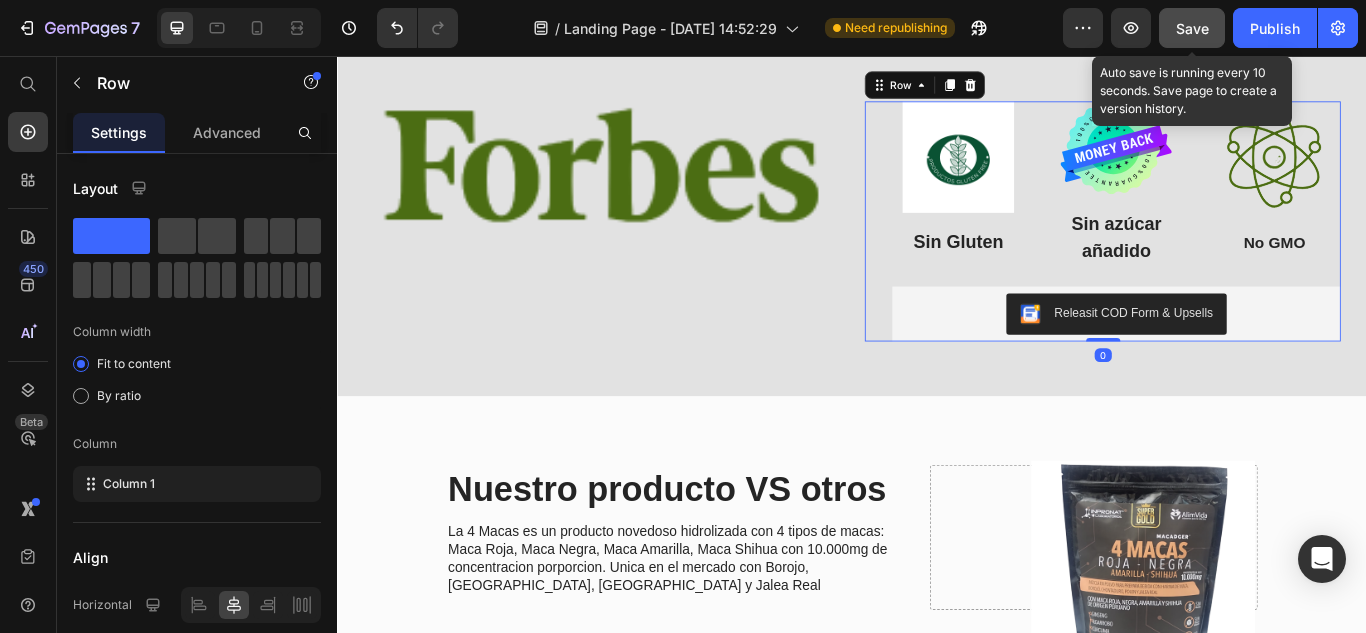 click on "Save" at bounding box center [1192, 28] 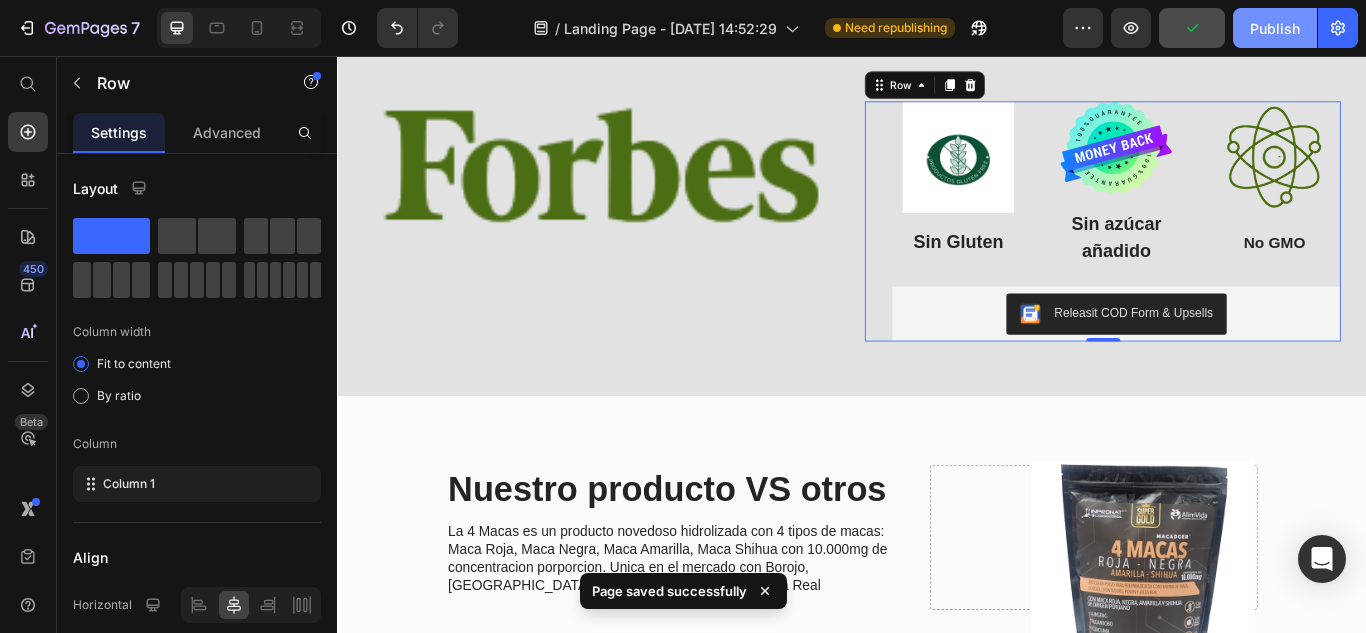 click on "Publish" at bounding box center (1275, 28) 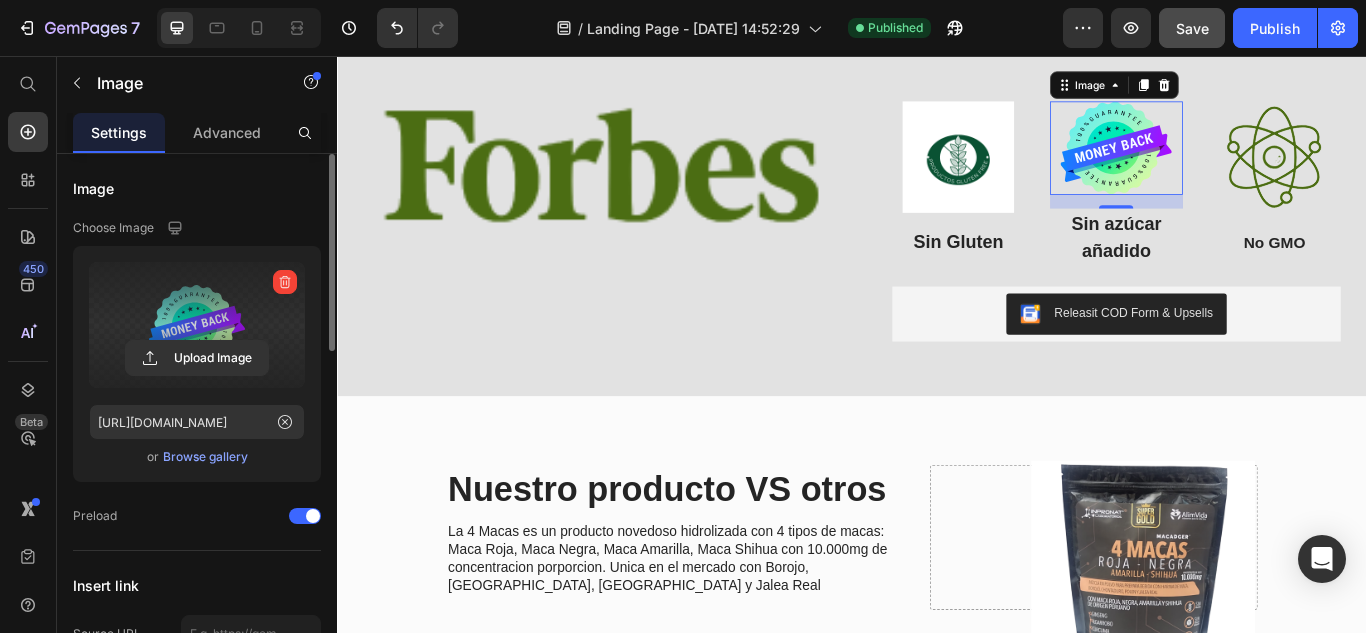 click at bounding box center [197, 325] 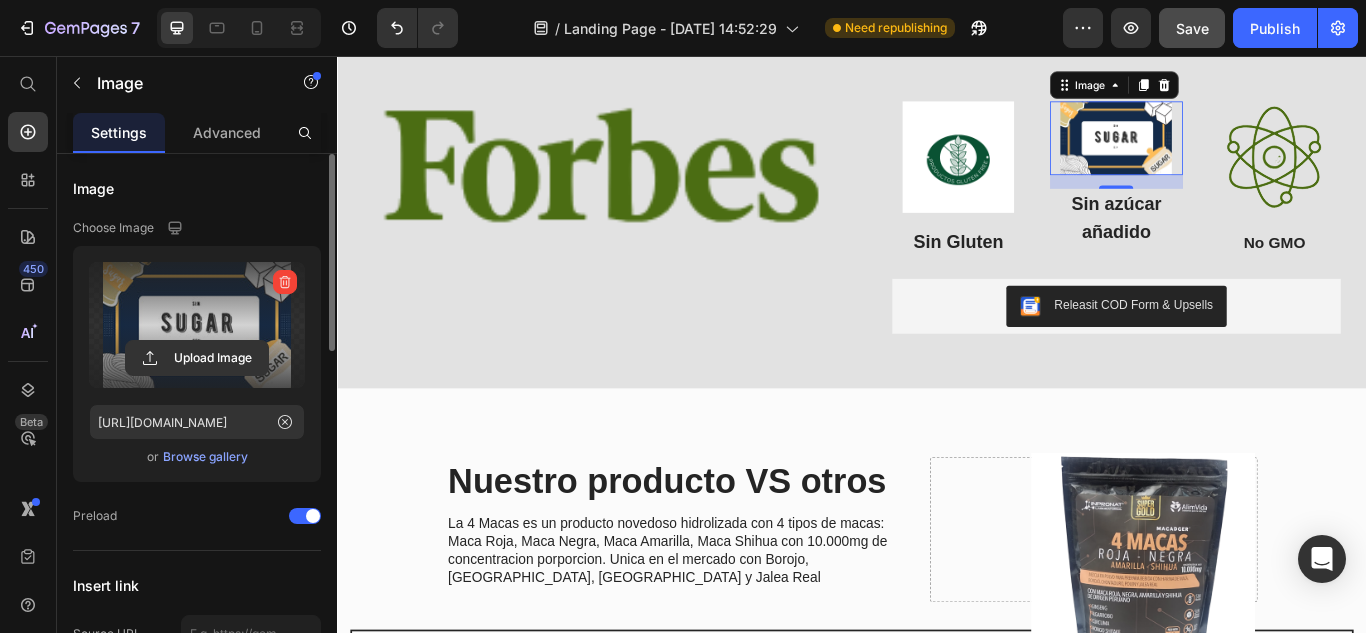 click at bounding box center [197, 325] 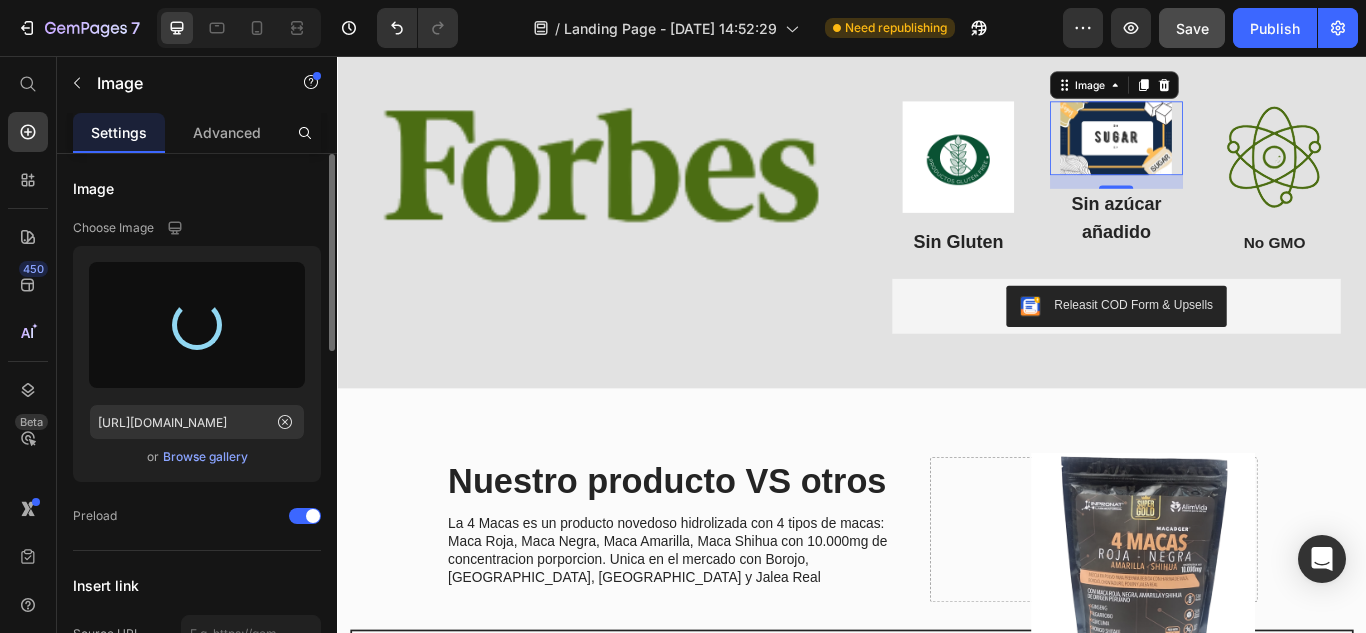 type on "[URL][DOMAIN_NAME]" 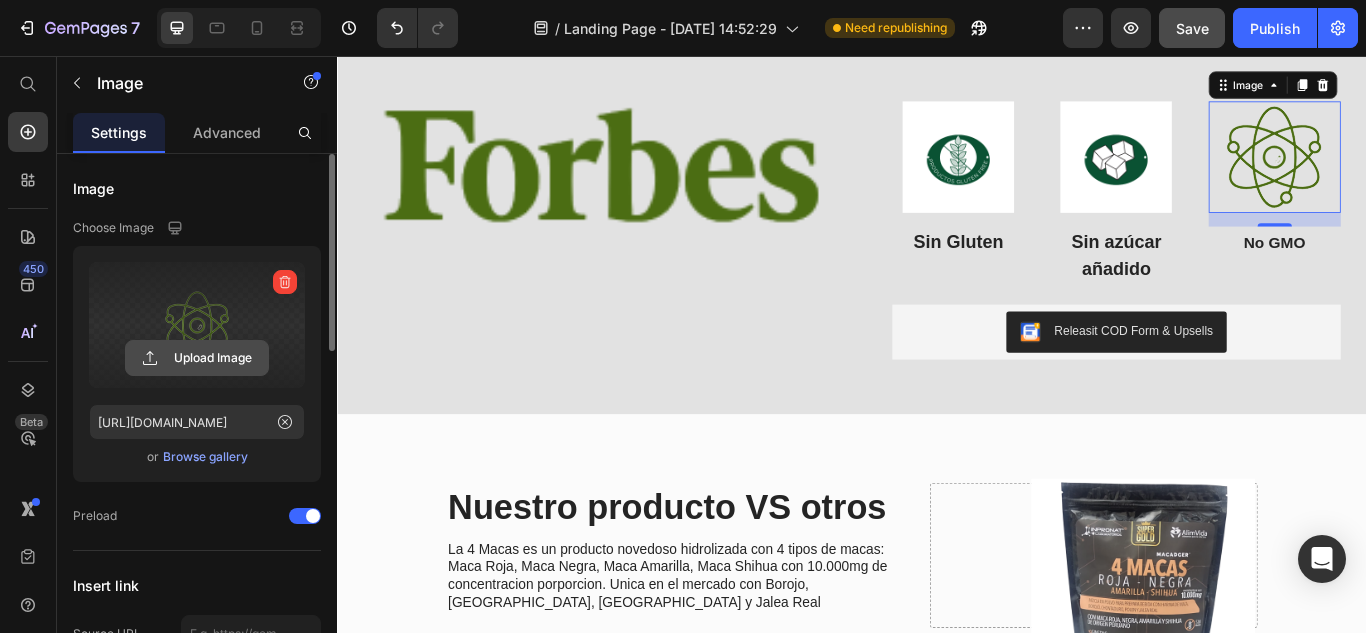 click 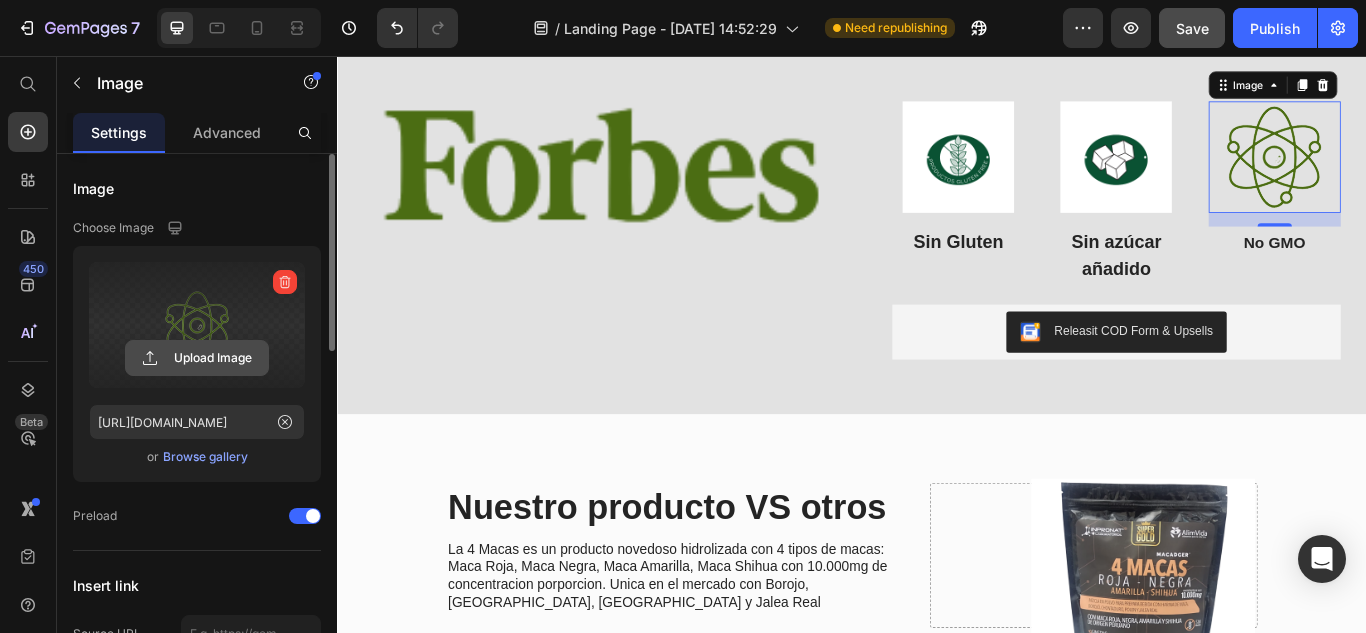 click 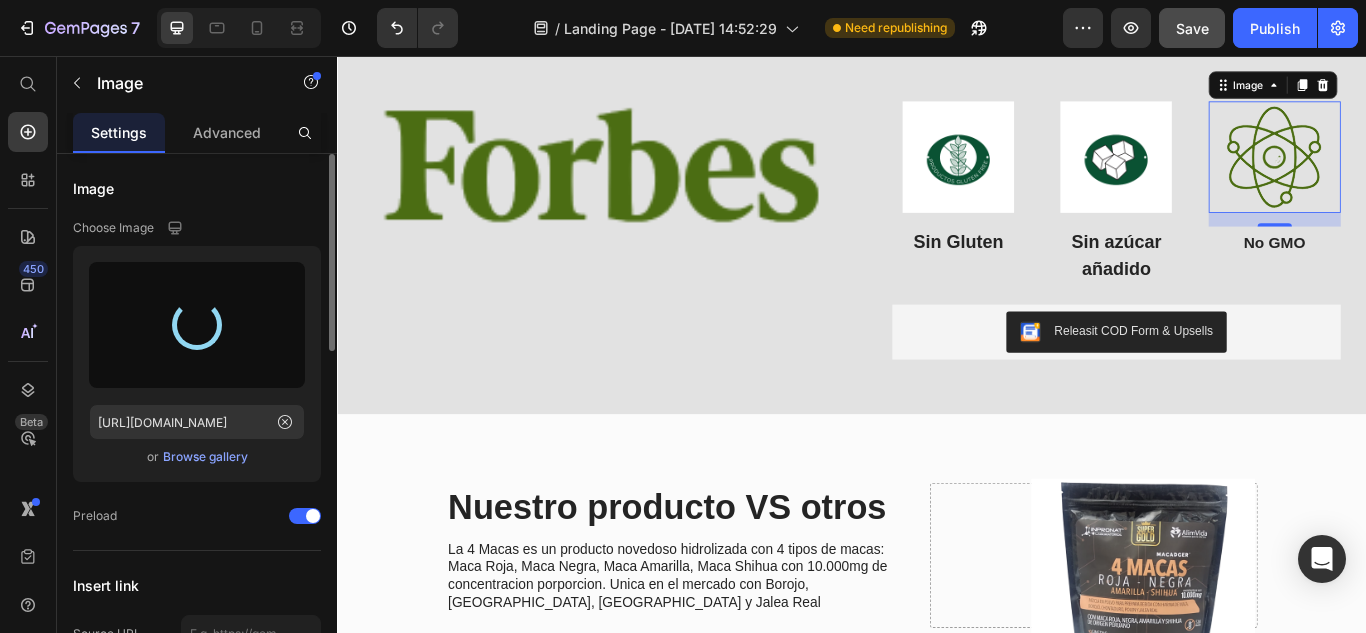 type on "[URL][DOMAIN_NAME]" 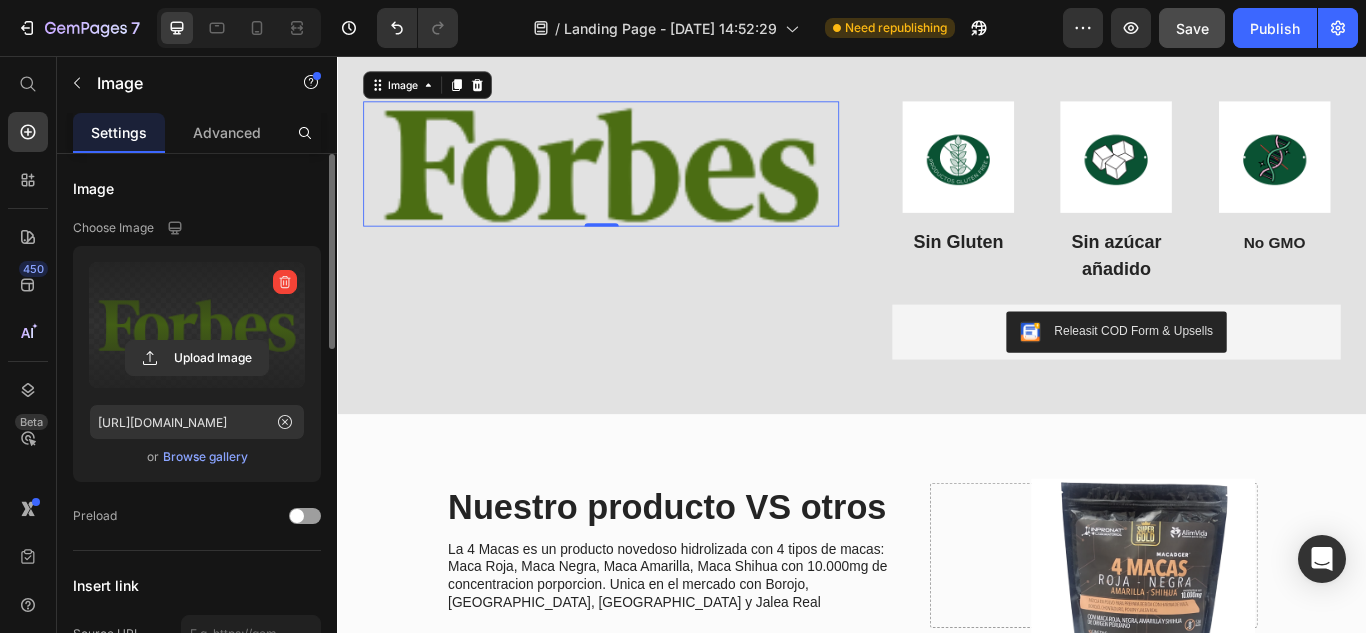 click at bounding box center (197, 325) 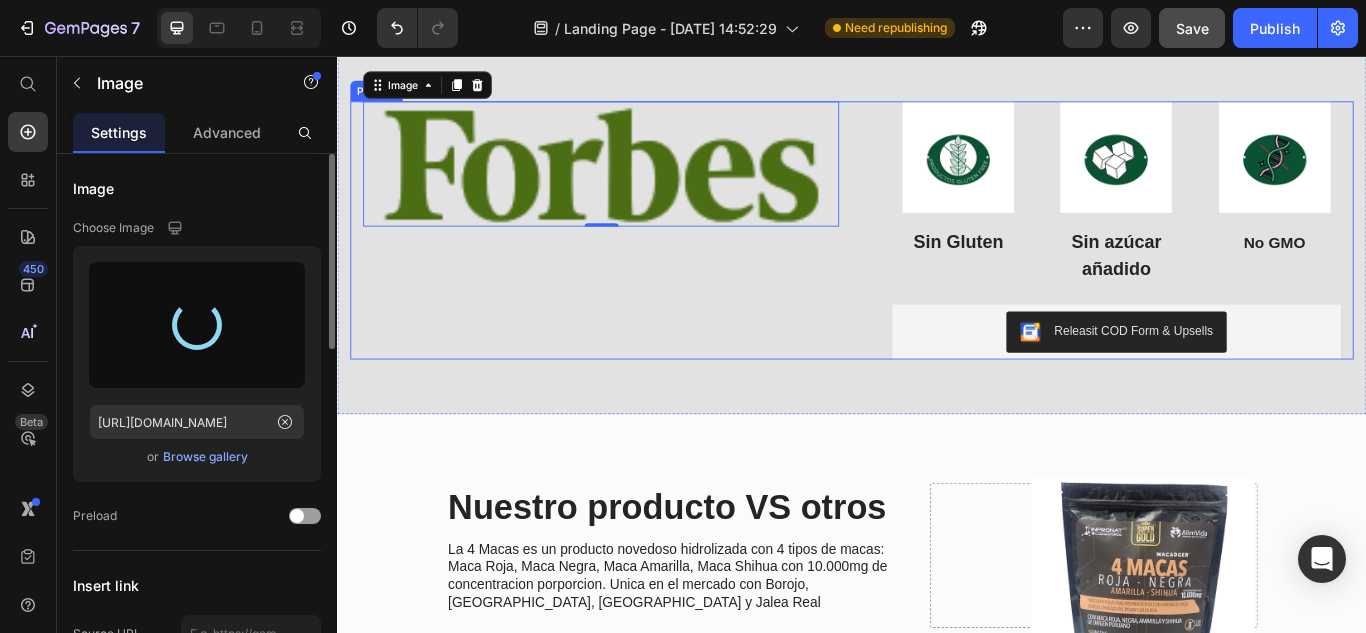 type on "[URL][DOMAIN_NAME]" 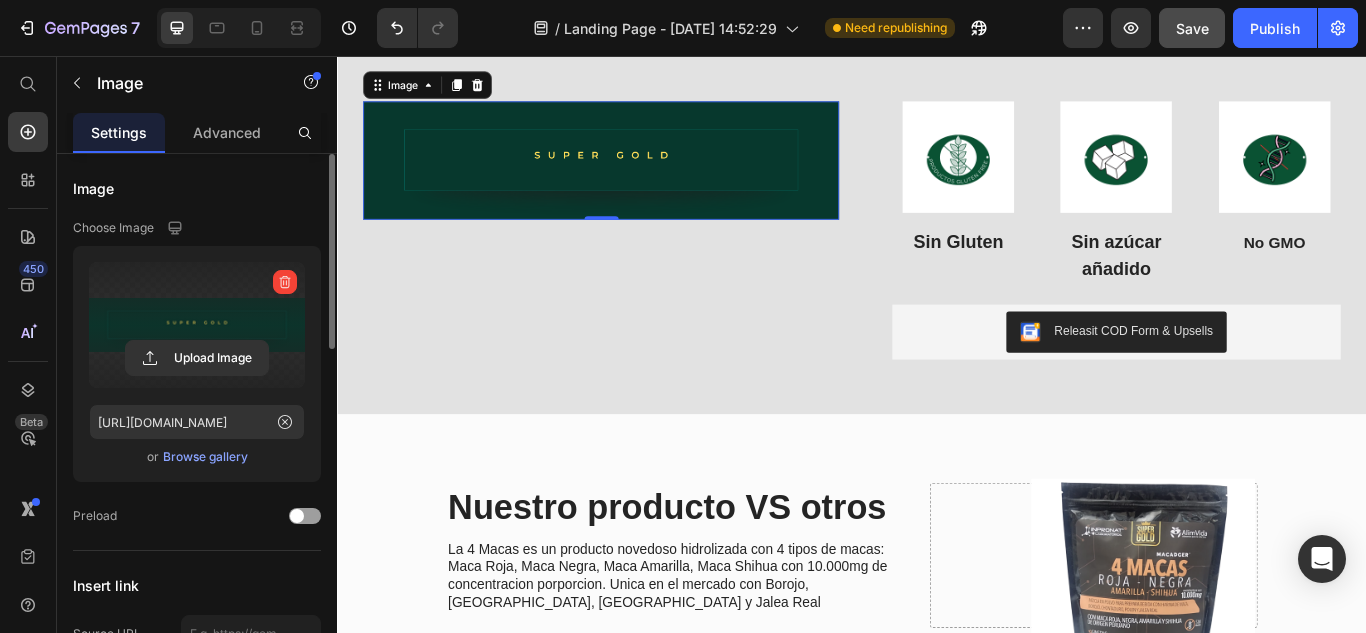 click at bounding box center [197, 325] 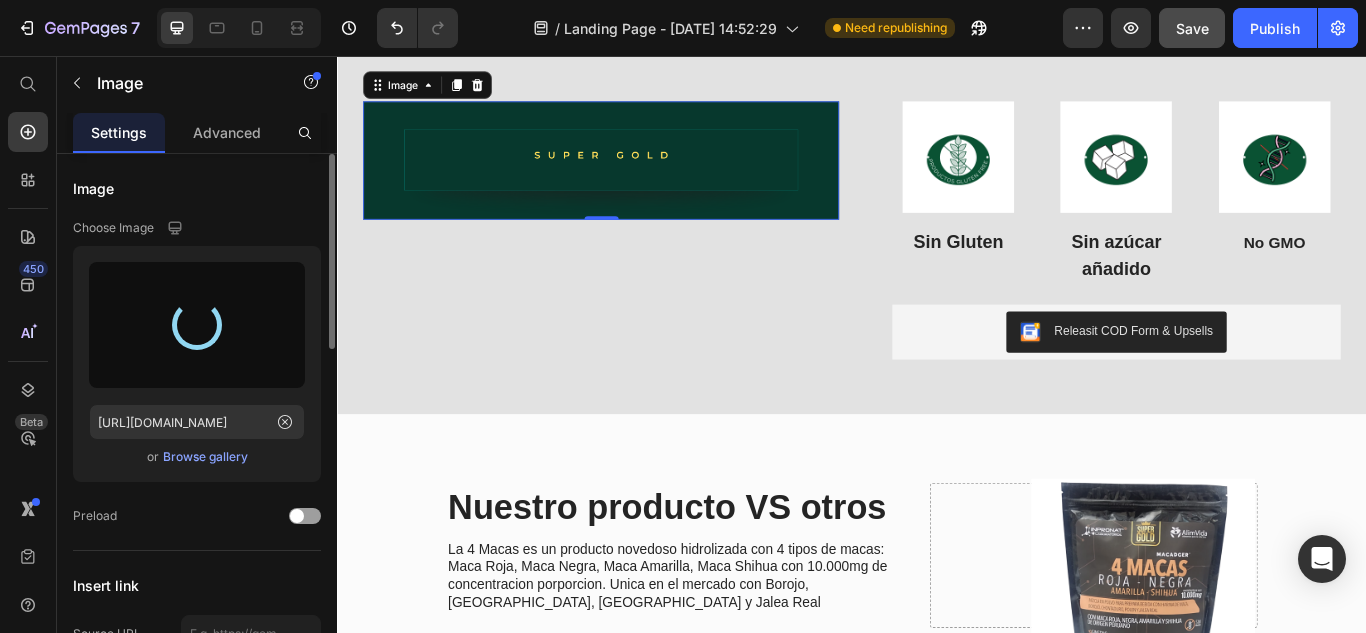 type on "[URL][DOMAIN_NAME]" 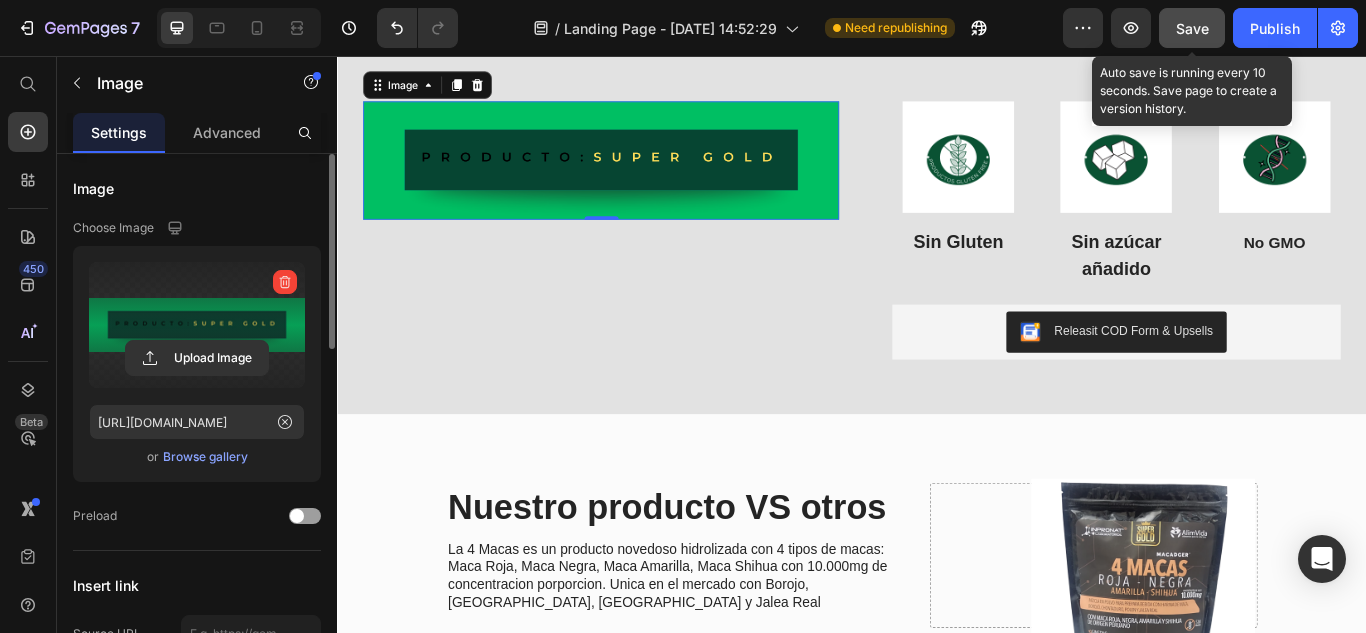 click on "Save" 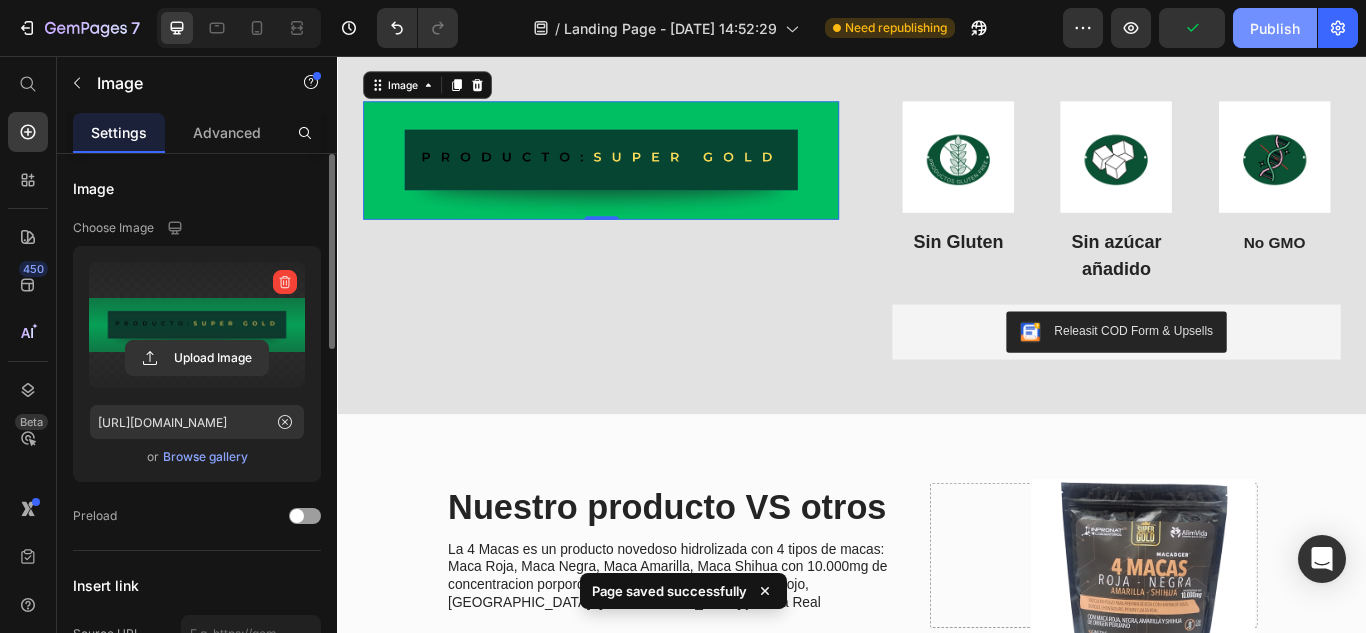 click on "Publish" at bounding box center [1275, 28] 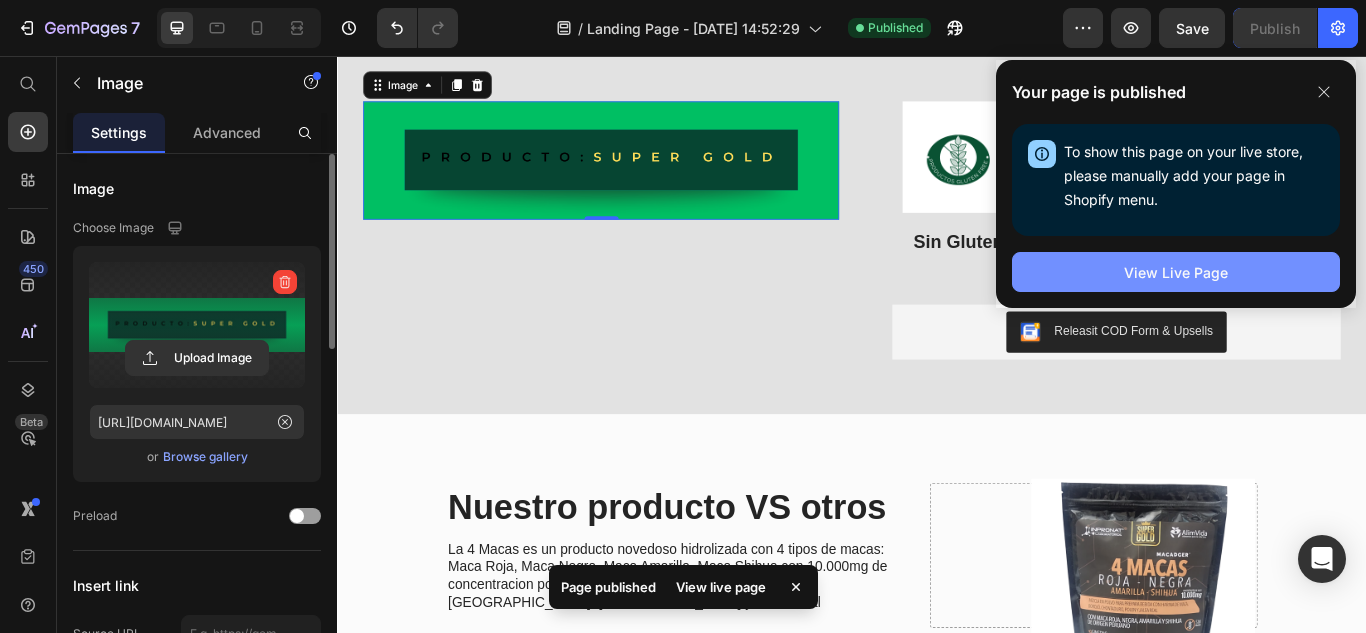 click on "View Live Page" at bounding box center (1176, 272) 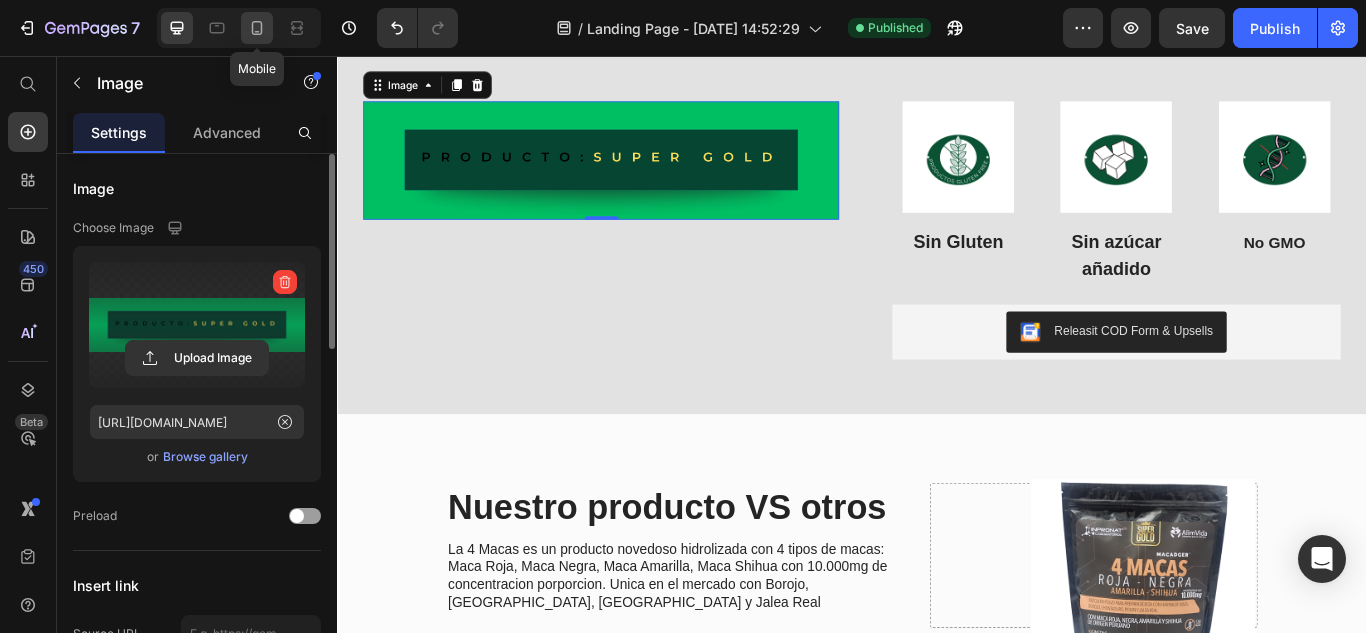 click 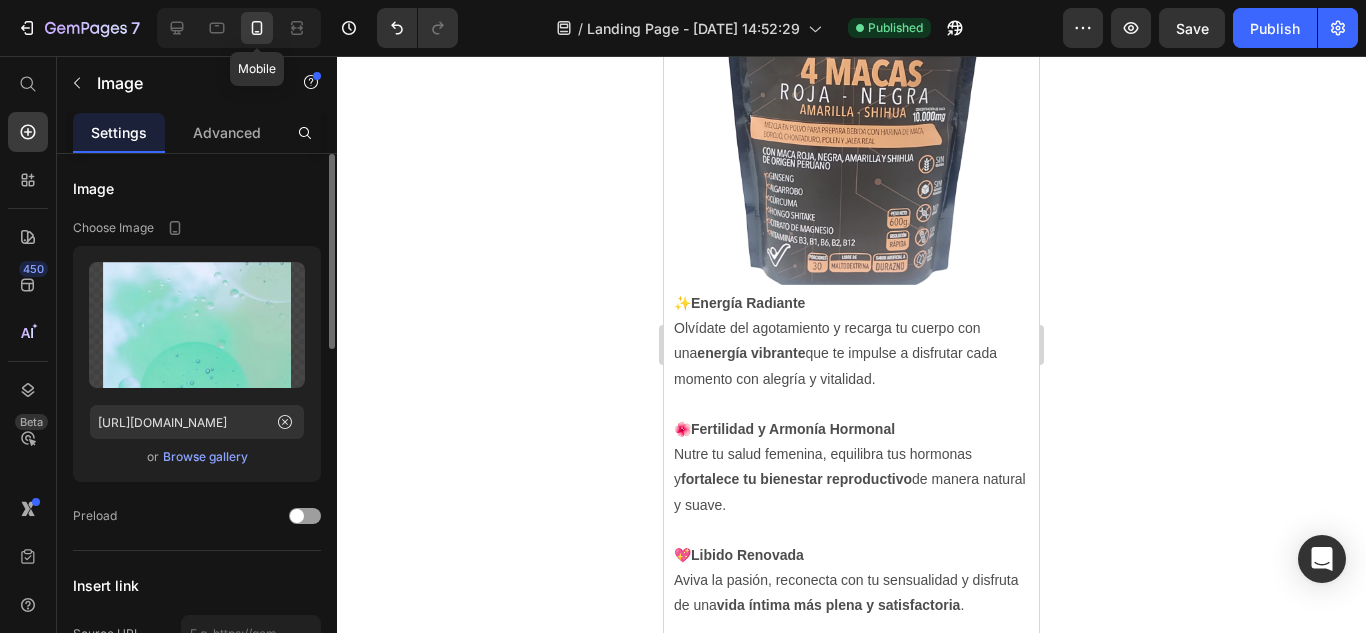 scroll, scrollTop: 2956, scrollLeft: 0, axis: vertical 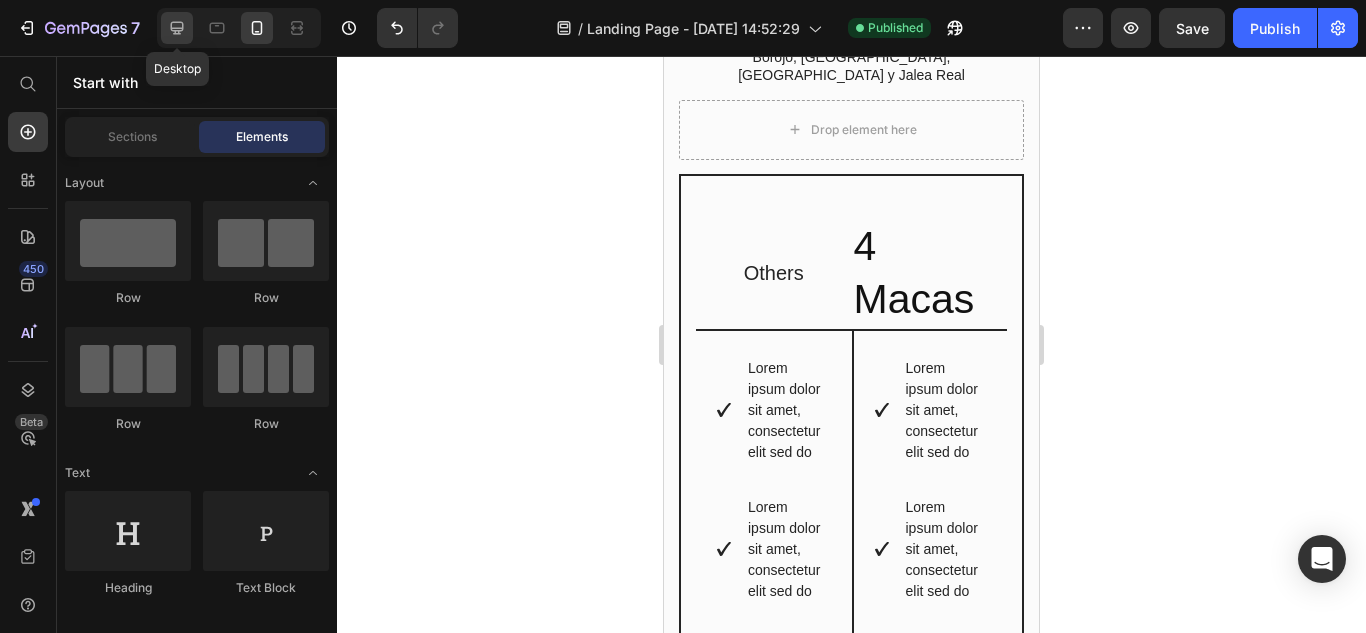 click 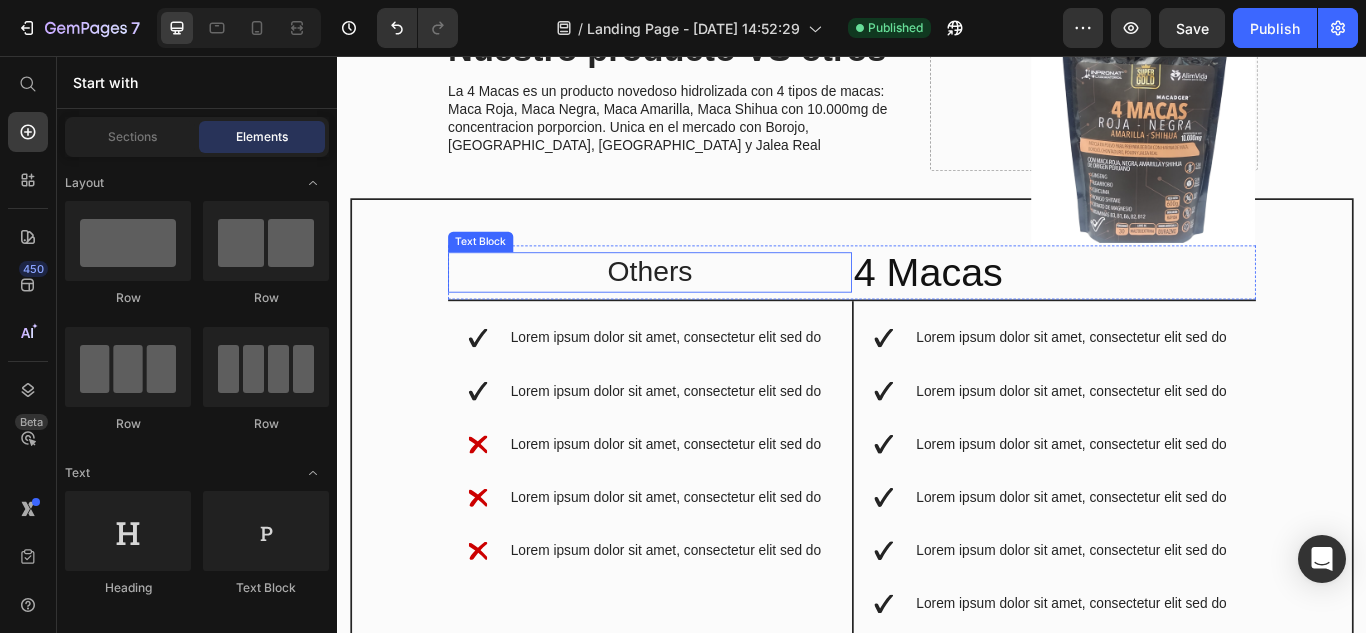 click on "Others" at bounding box center (701, 308) 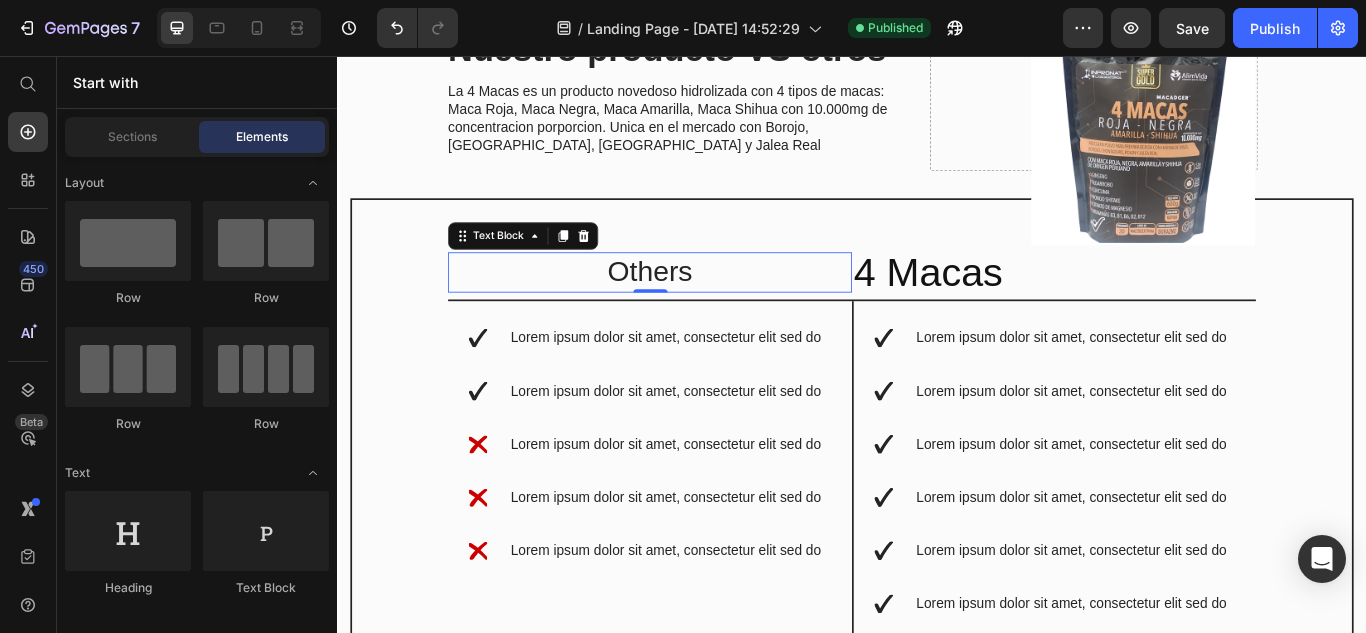 click on "Others" at bounding box center [701, 308] 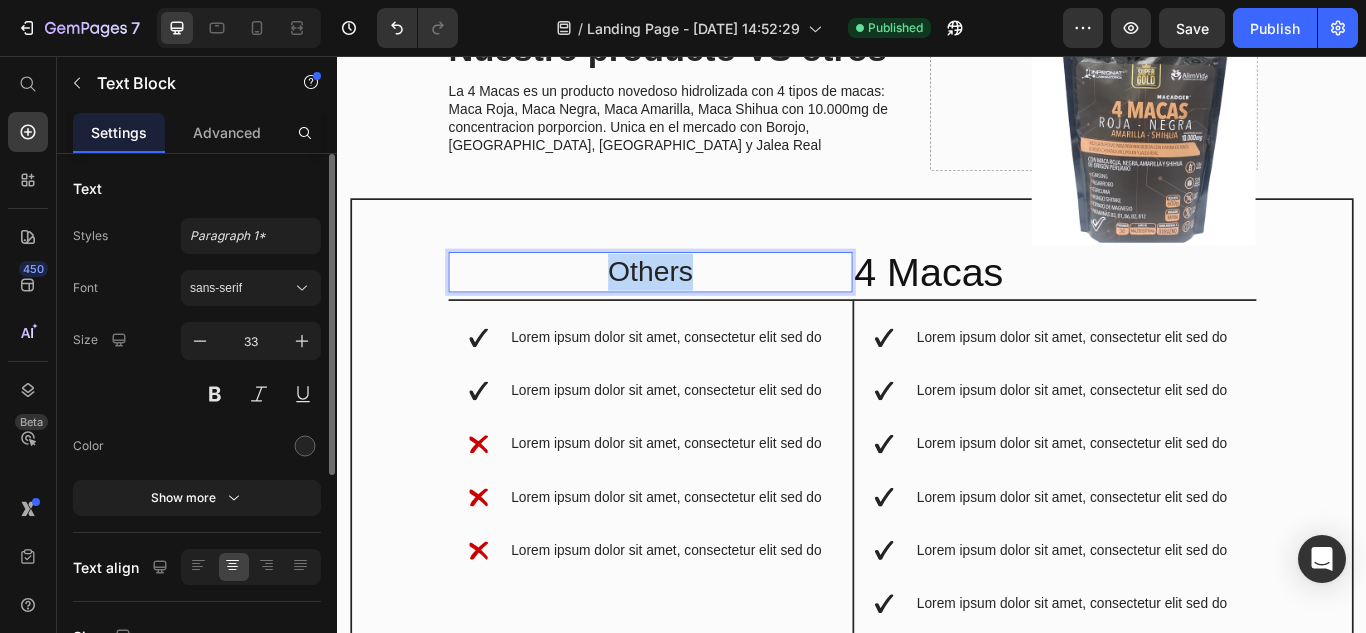 click on "Others" at bounding box center [701, 308] 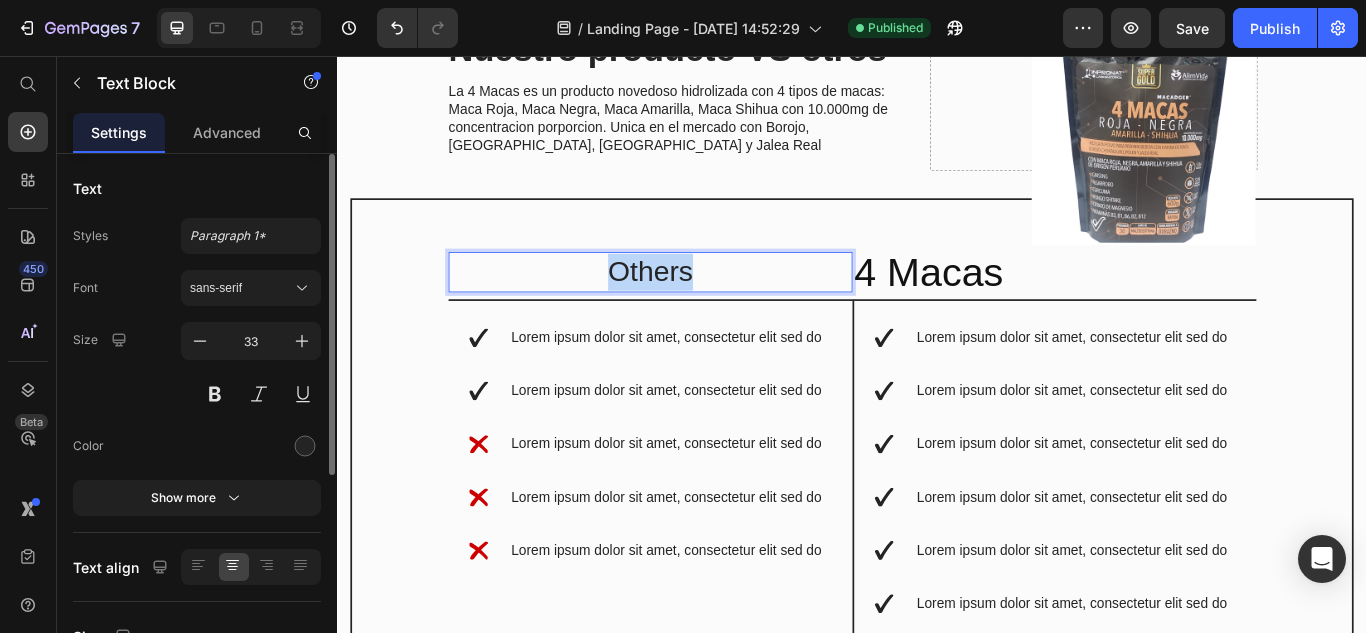 click on "Others" at bounding box center [701, 308] 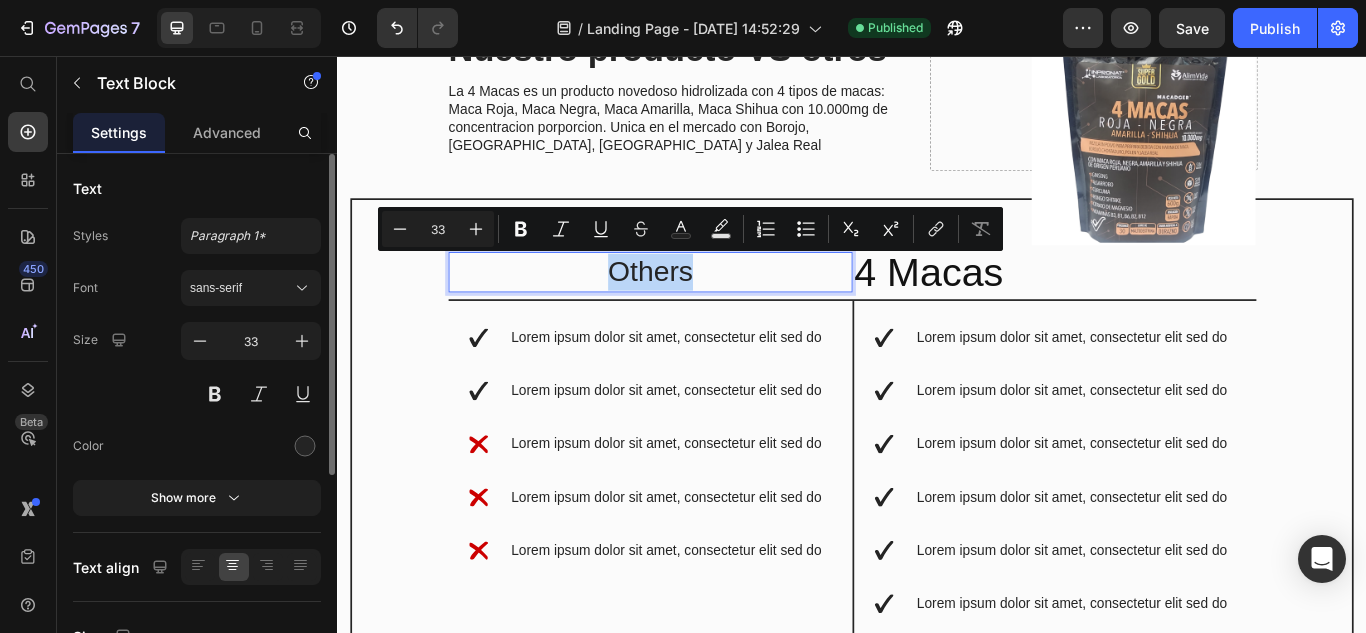 copy on "Others" 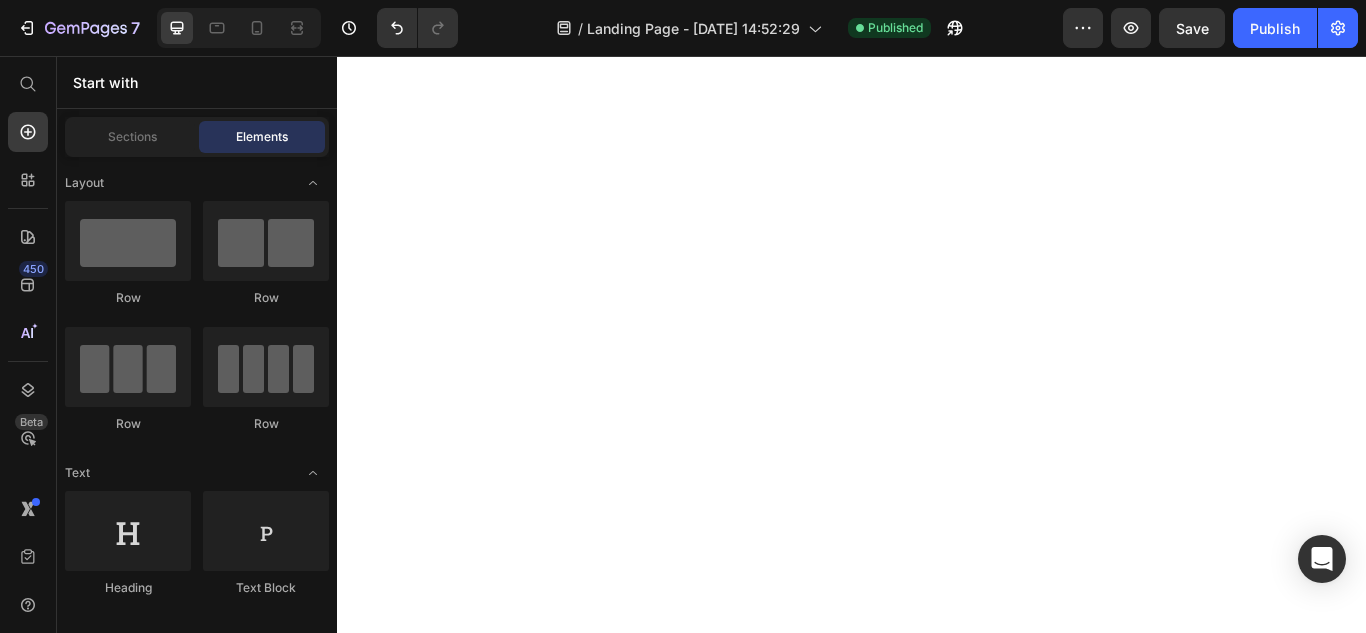 scroll, scrollTop: 3538, scrollLeft: 0, axis: vertical 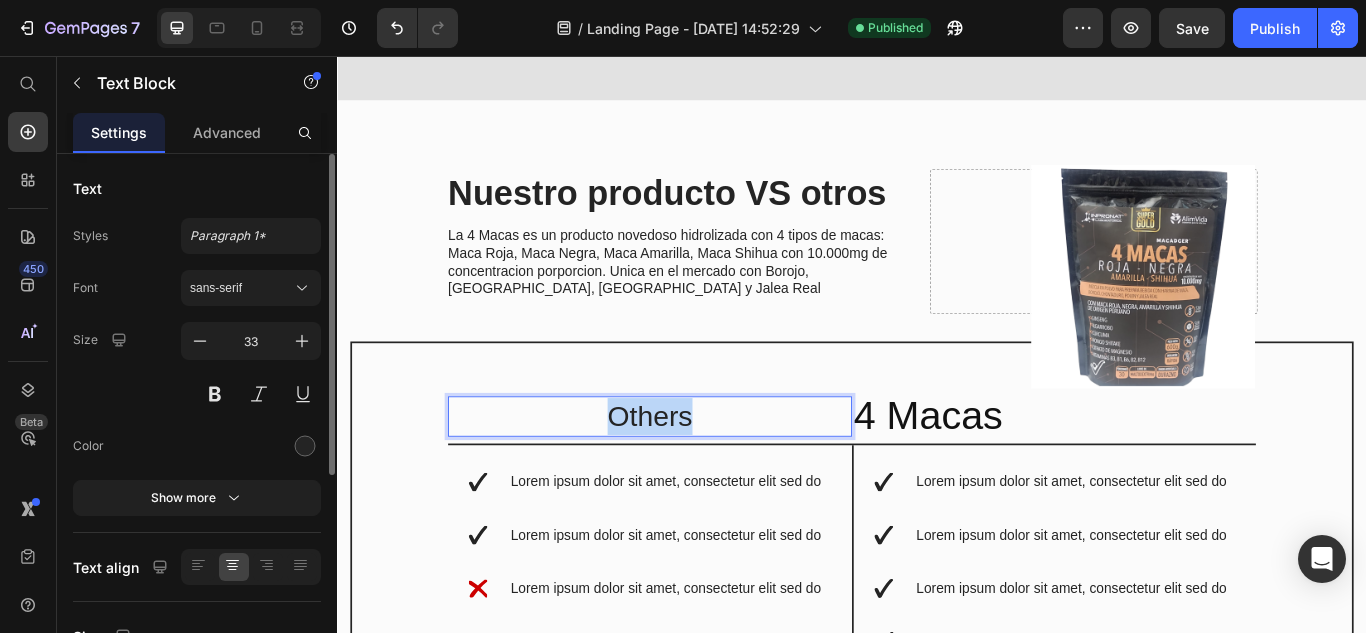 click on "Others" at bounding box center [701, 476] 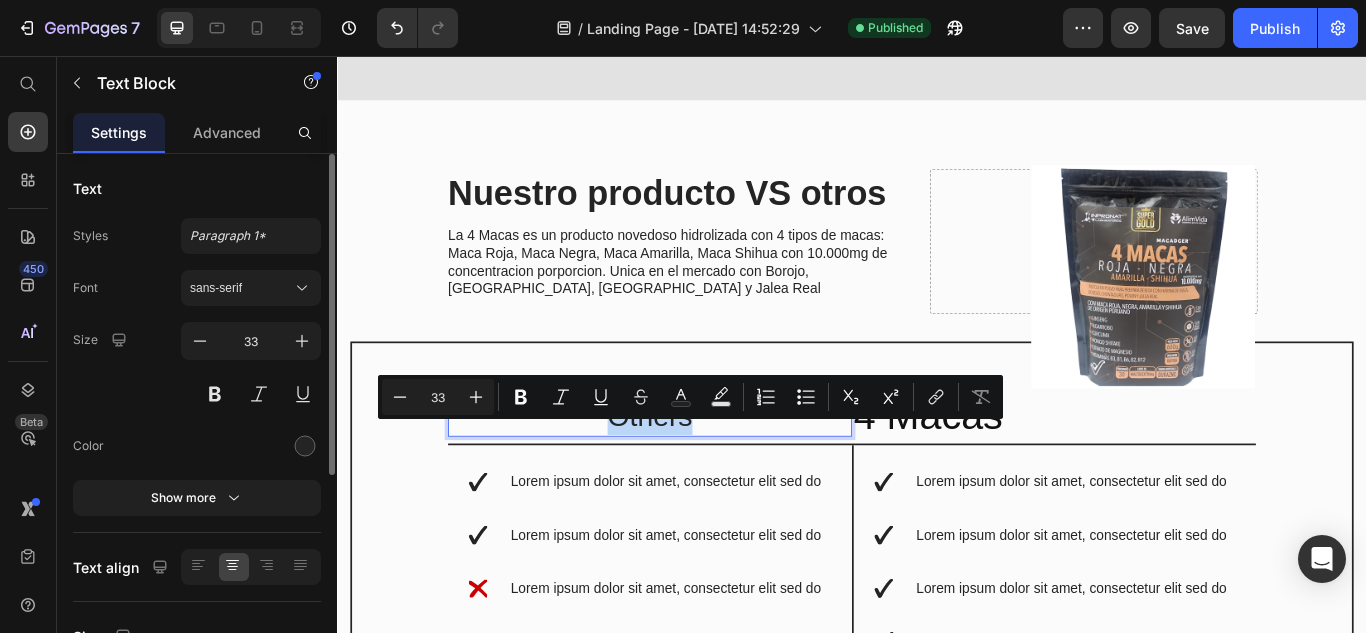 click on "Others" at bounding box center [701, 476] 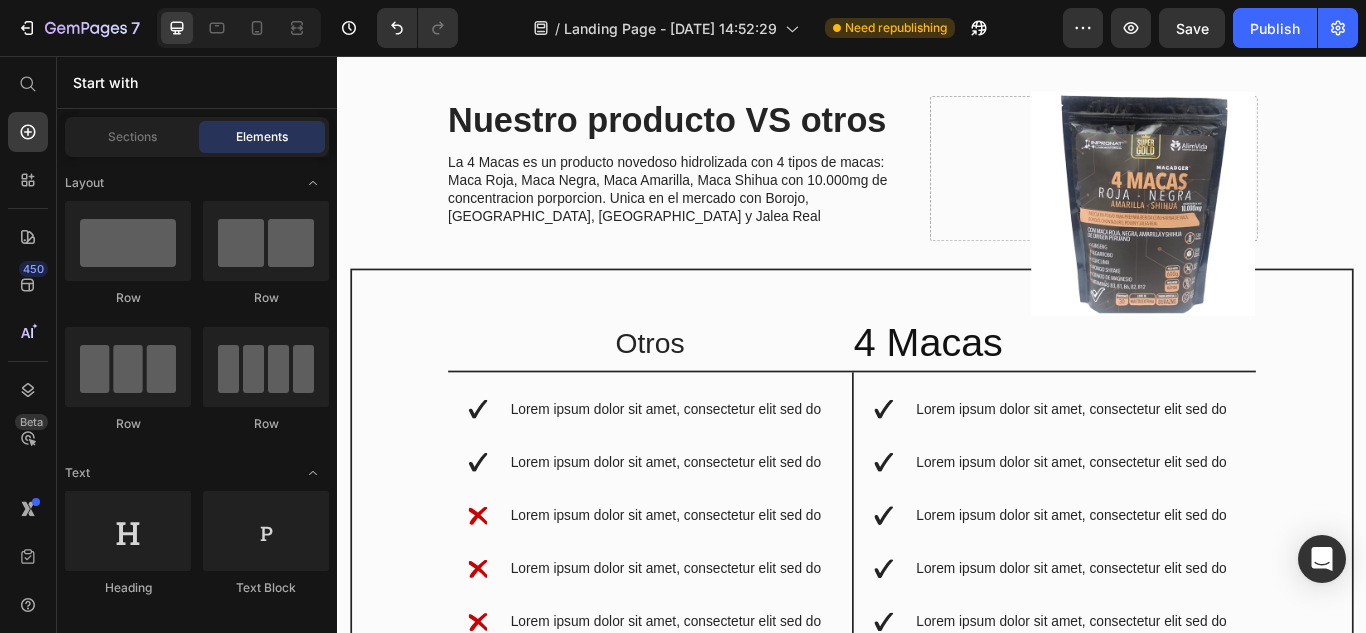 scroll, scrollTop: 3660, scrollLeft: 0, axis: vertical 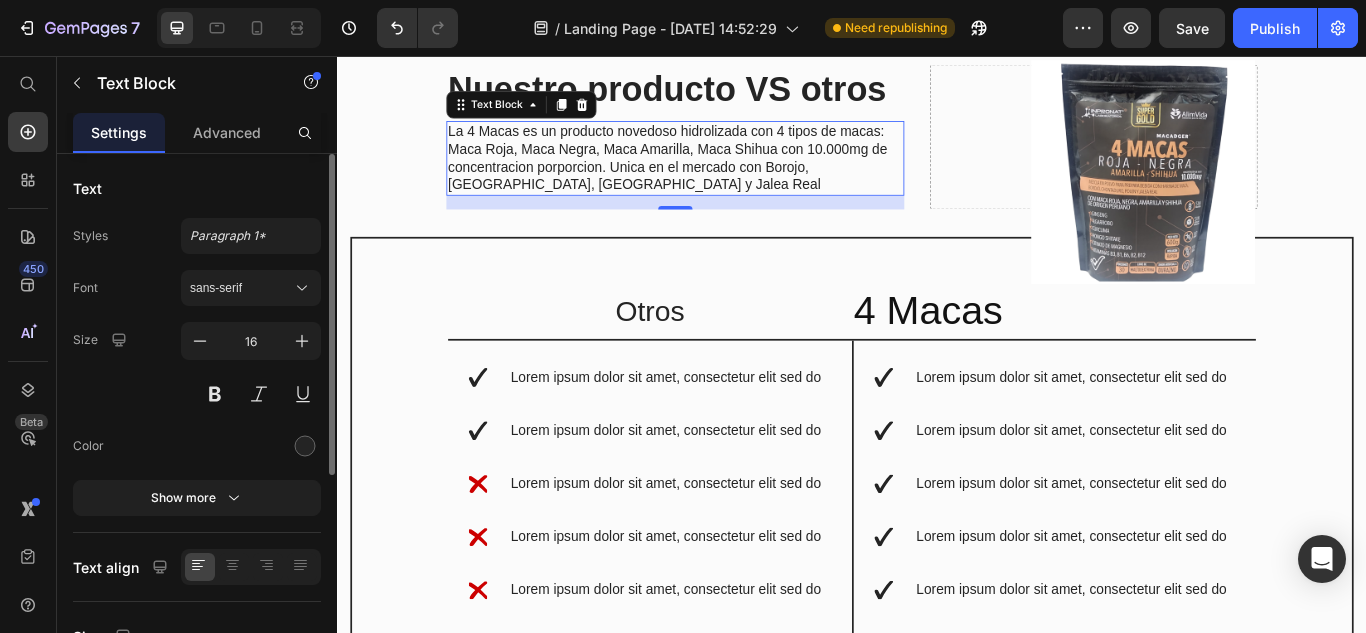 click on "La 4 Macas es un producto novedoso hidrolizada con 4 tipos de macas: Maca Roja, Maca Negra, Maca Amarilla, Maca Shihua con 10.000mg de concentracion porporcion. Unica en el mercado con Borojo, [GEOGRAPHIC_DATA], [GEOGRAPHIC_DATA] y Jalea Real" at bounding box center [731, 175] 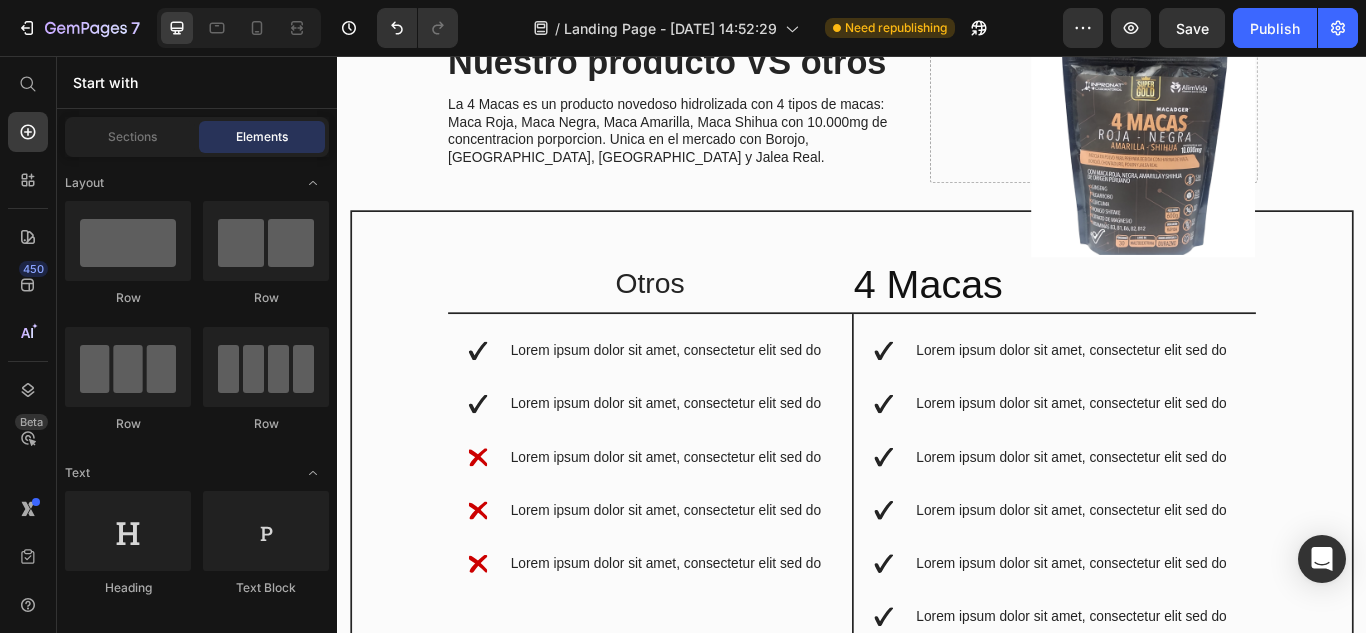 scroll, scrollTop: 3685, scrollLeft: 0, axis: vertical 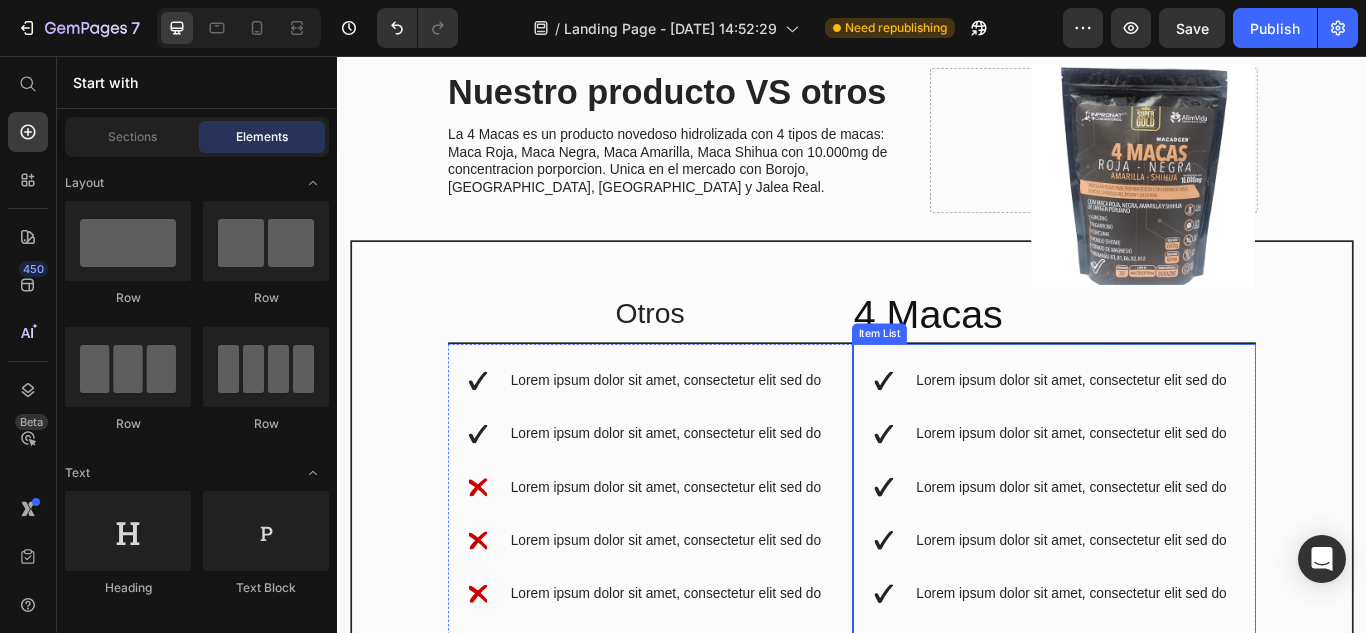 click on "Lorem ipsum dolor sit amet, consectetur elit sed do" at bounding box center (1193, 435) 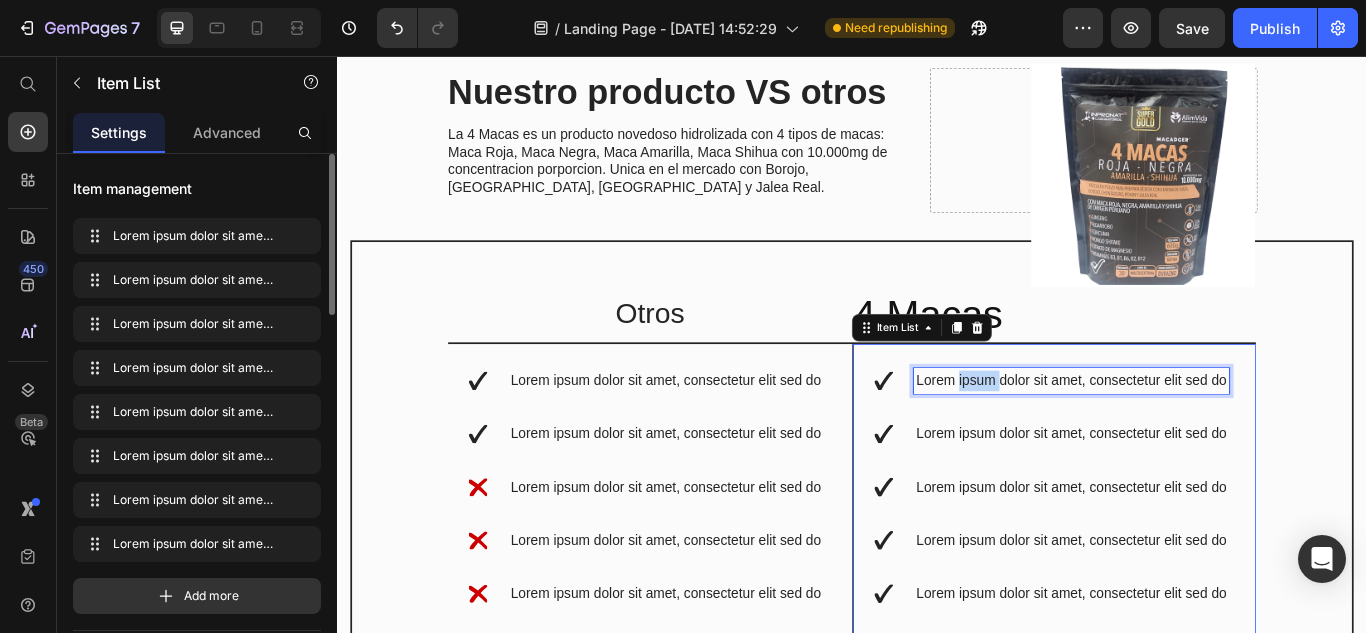click on "Lorem ipsum dolor sit amet, consectetur elit sed do" at bounding box center [1193, 435] 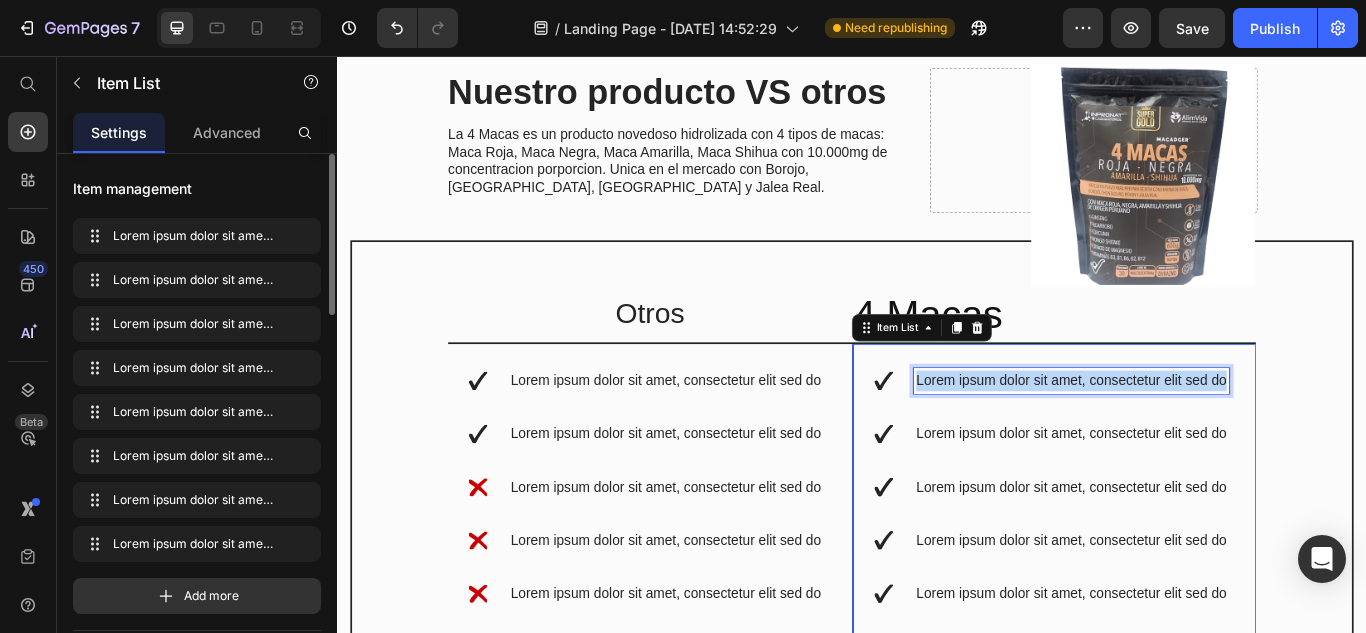 click on "Lorem ipsum dolor sit amet, consectetur elit sed do" at bounding box center (1193, 435) 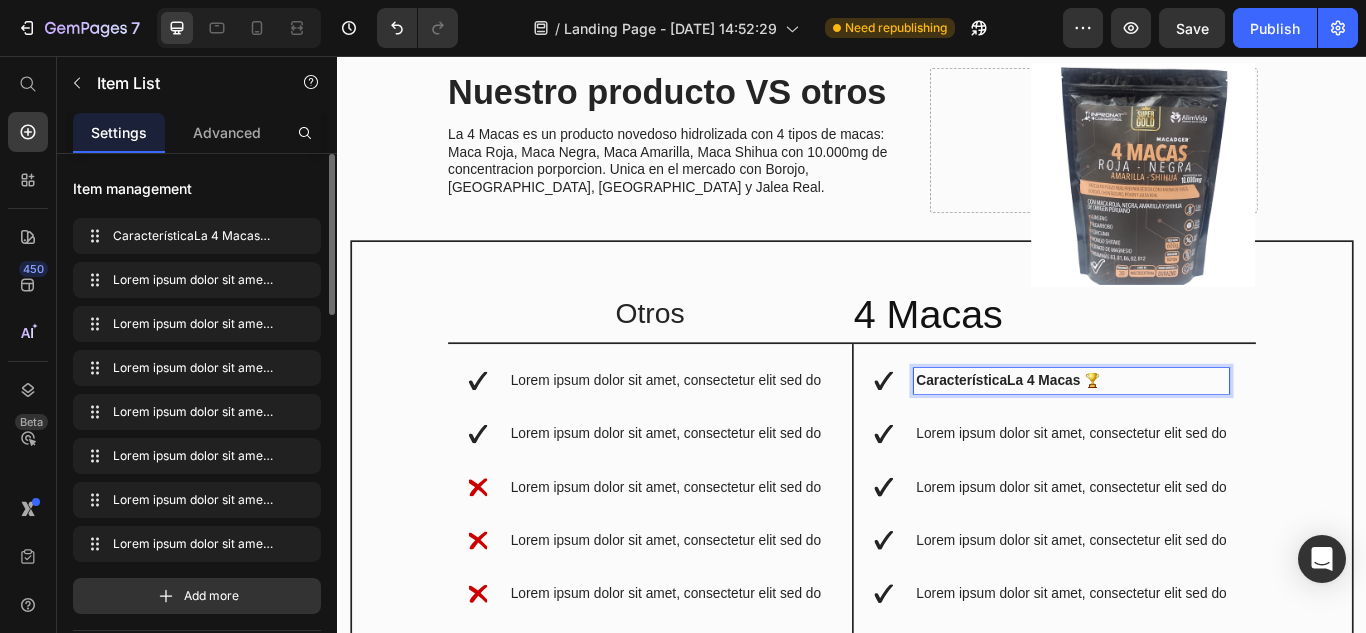 click on "CaracterísticaLa 4 Macas 🏆" at bounding box center (1120, 434) 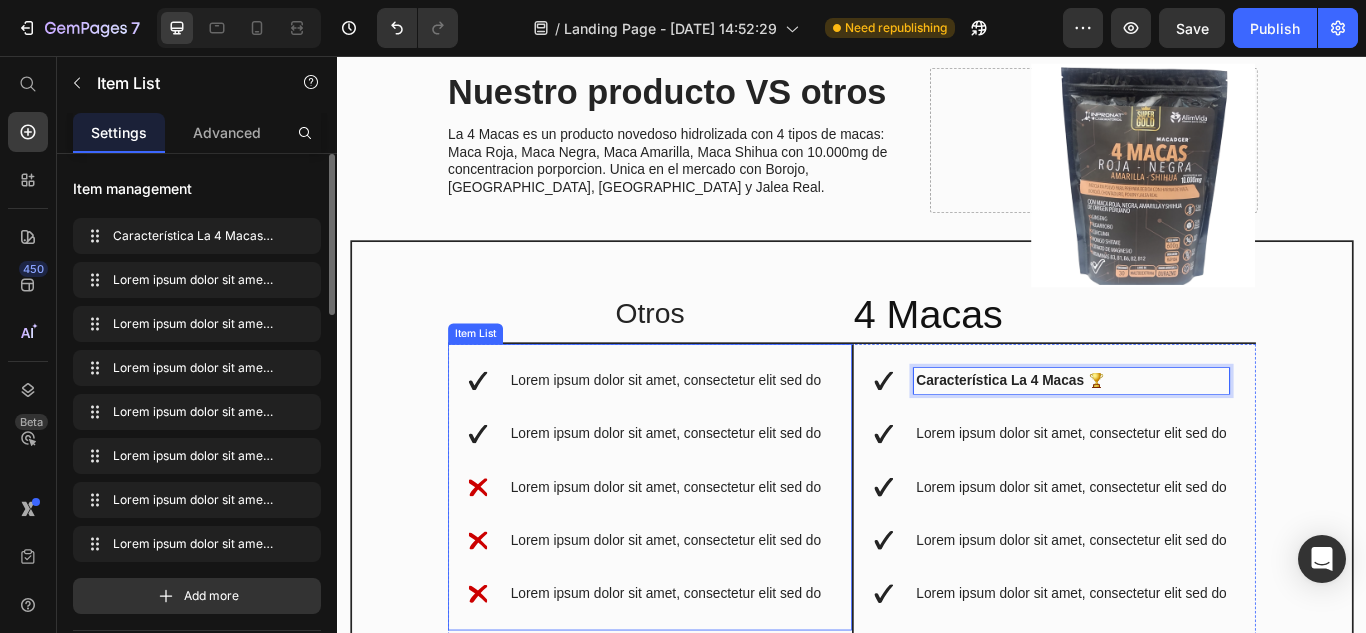 click on "Lorem ipsum dolor sit amet, consectetur elit sed do" at bounding box center [720, 435] 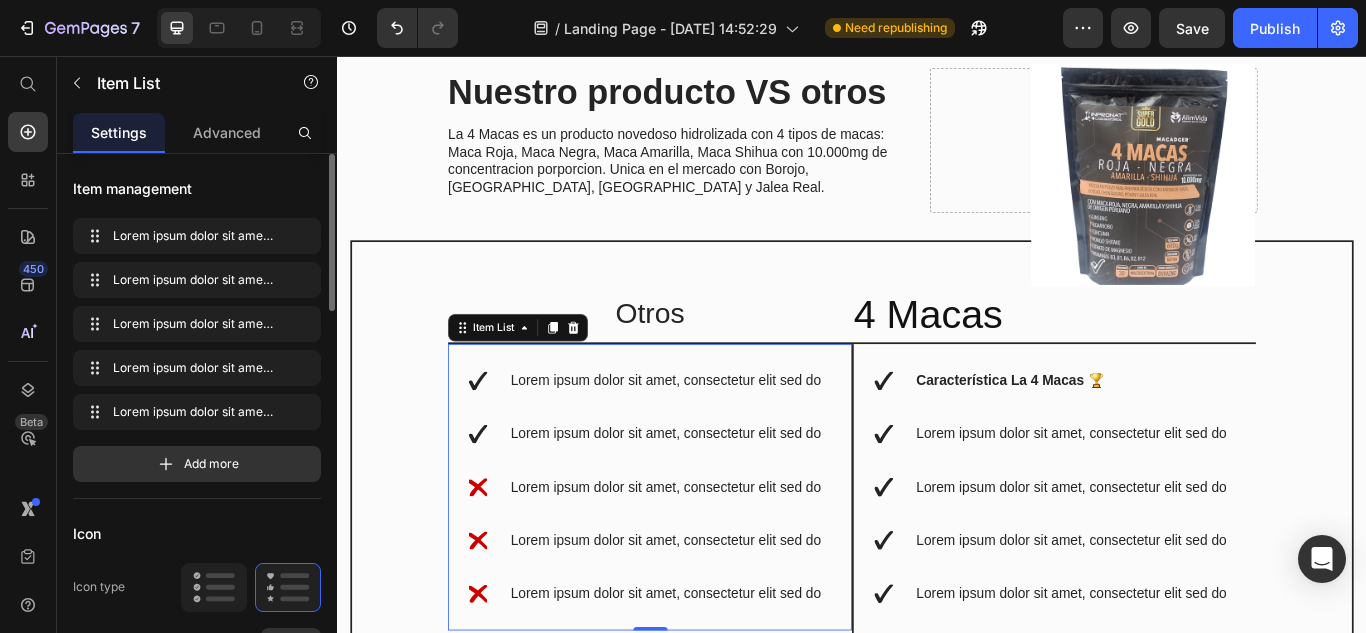 click on "Lorem ipsum dolor sit amet, consectetur elit sed do" at bounding box center [720, 435] 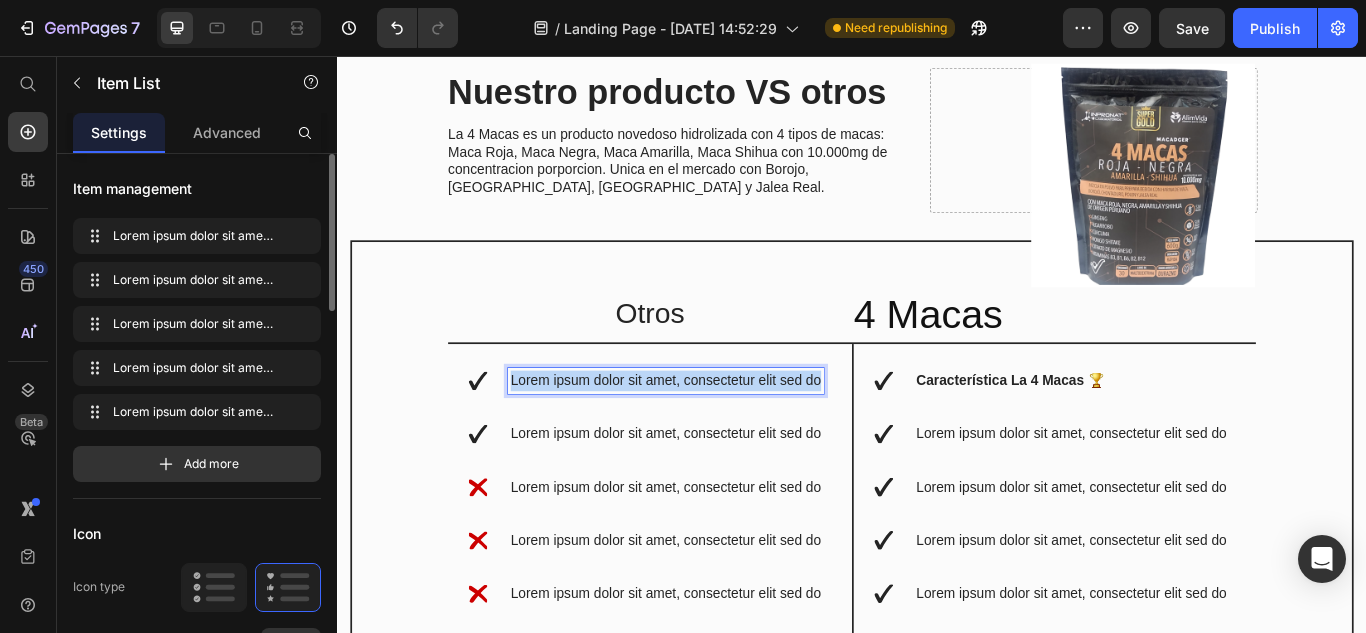click on "Lorem ipsum dolor sit amet, consectetur elit sed do" at bounding box center (720, 435) 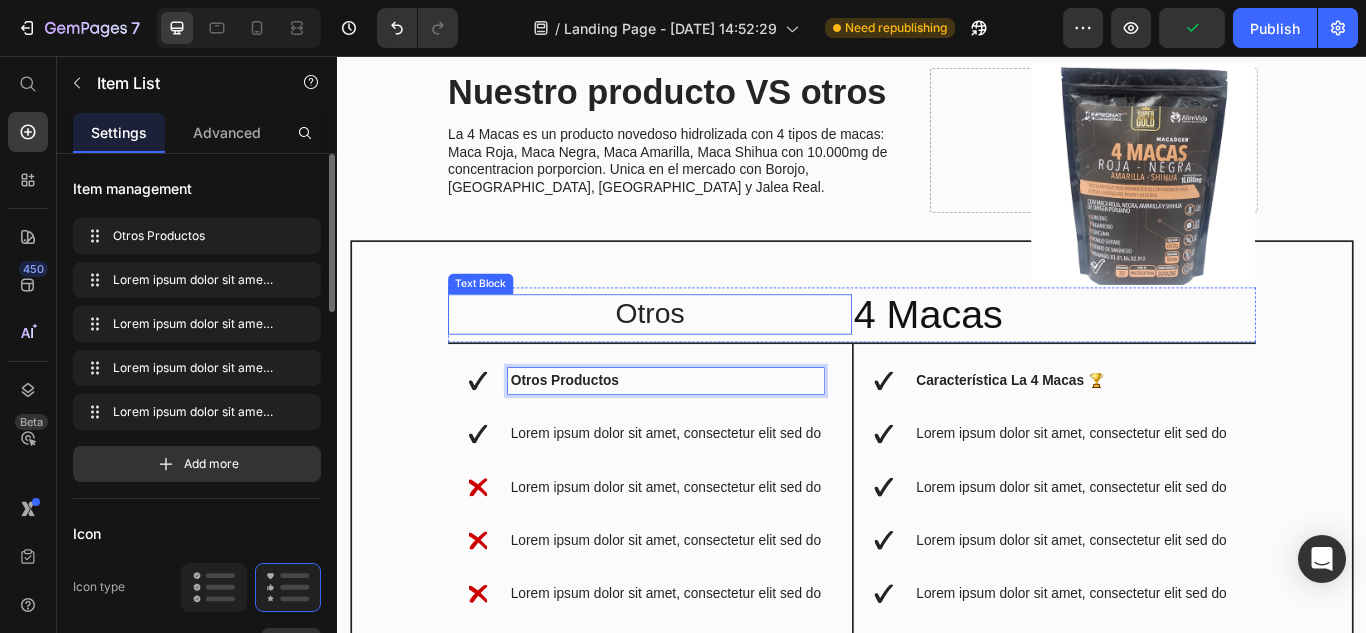 click on "Otros" at bounding box center (701, 357) 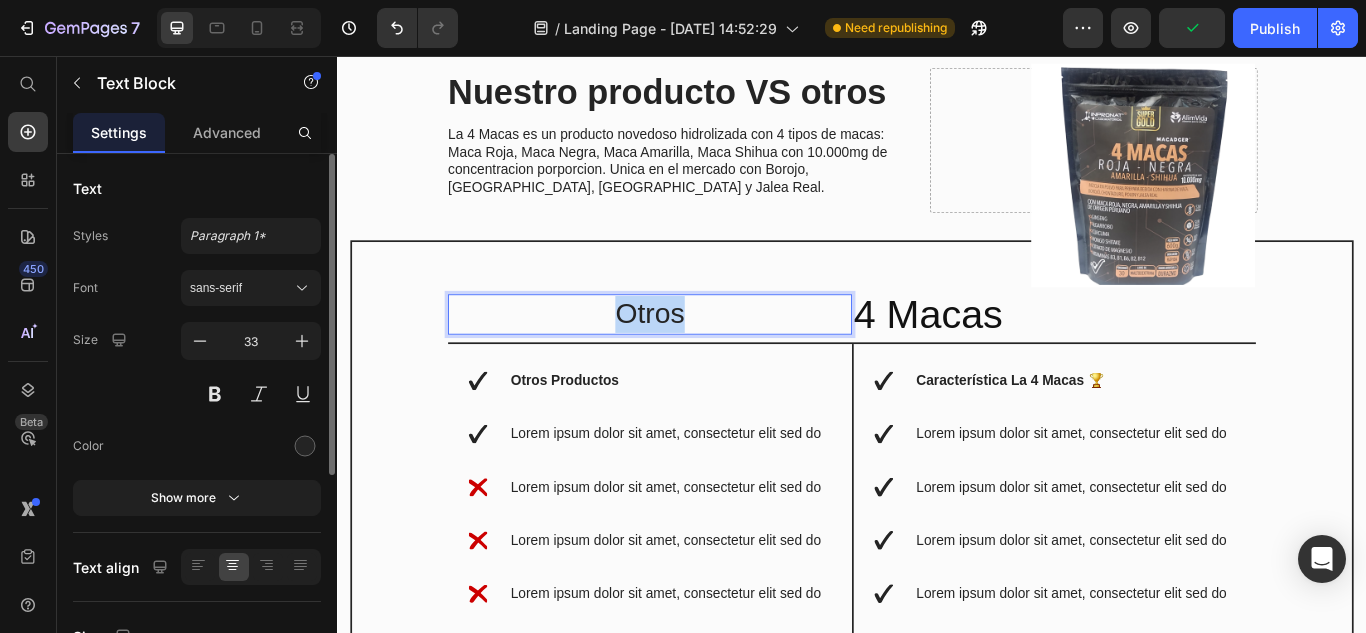 click on "Otros" at bounding box center (701, 357) 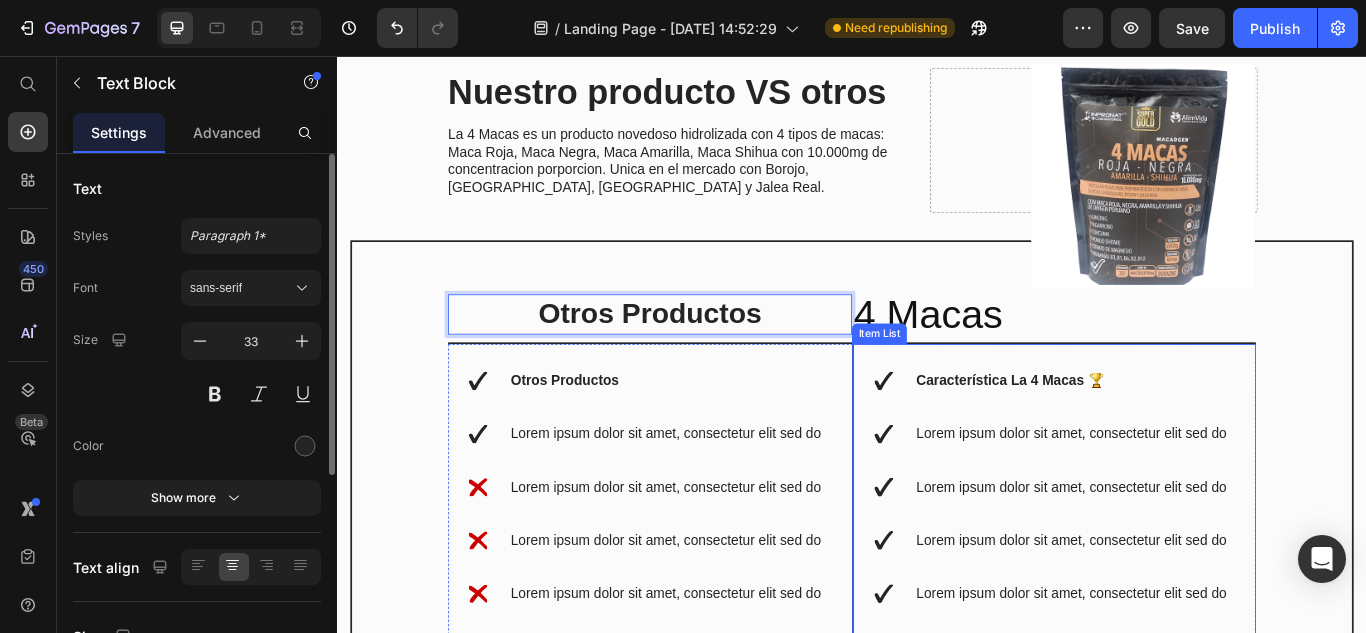 click on "Característica La 4 Macas 🏆" at bounding box center [1122, 434] 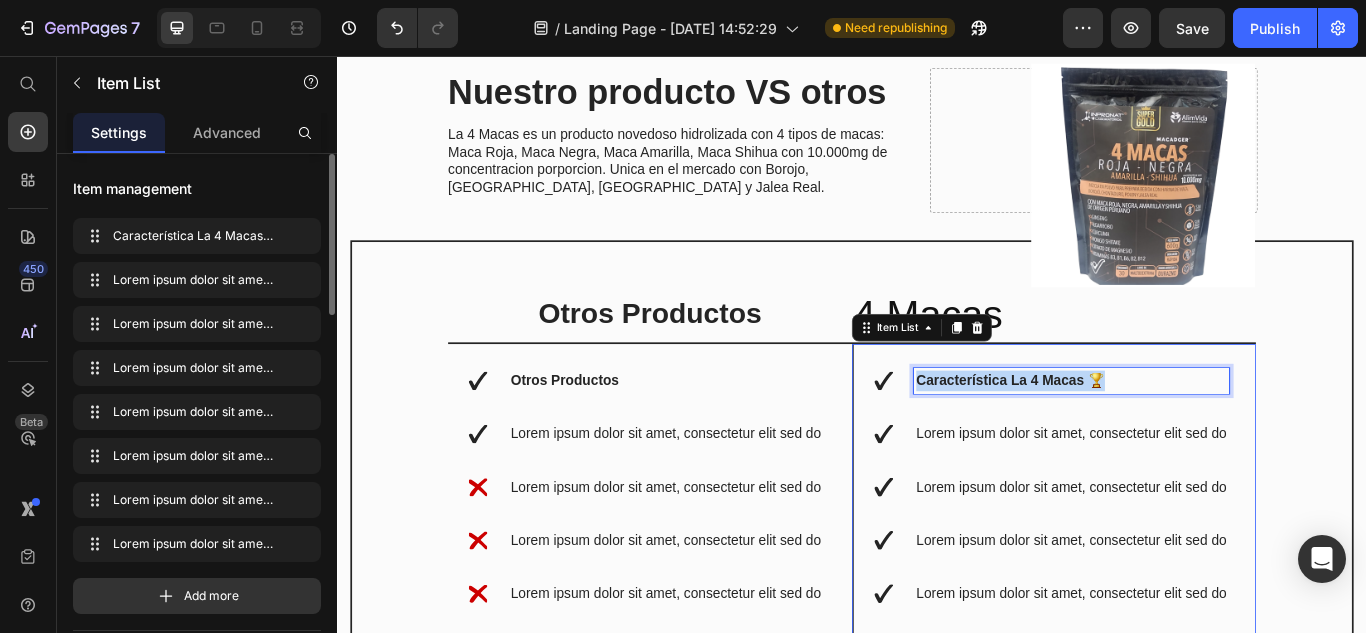 click on "Característica La 4 Macas 🏆" at bounding box center [1122, 434] 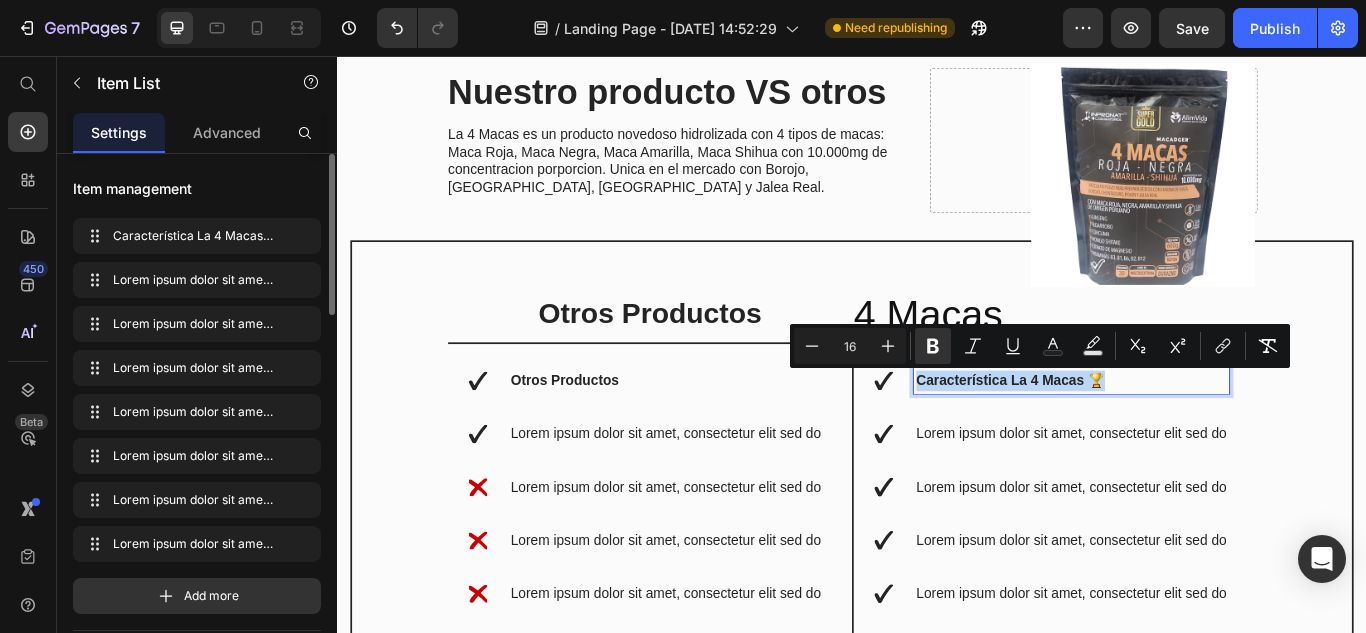 copy on "Característica La 4 Macas 🏆" 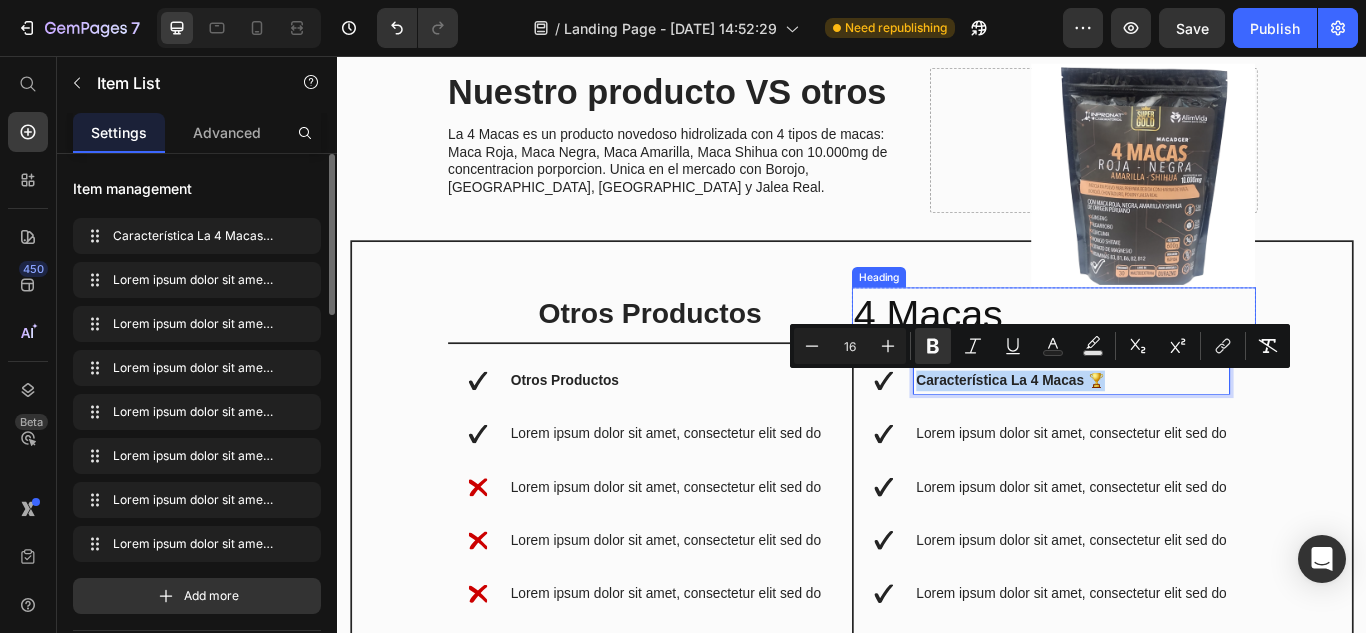 click on "4 Macas" at bounding box center (1172, 358) 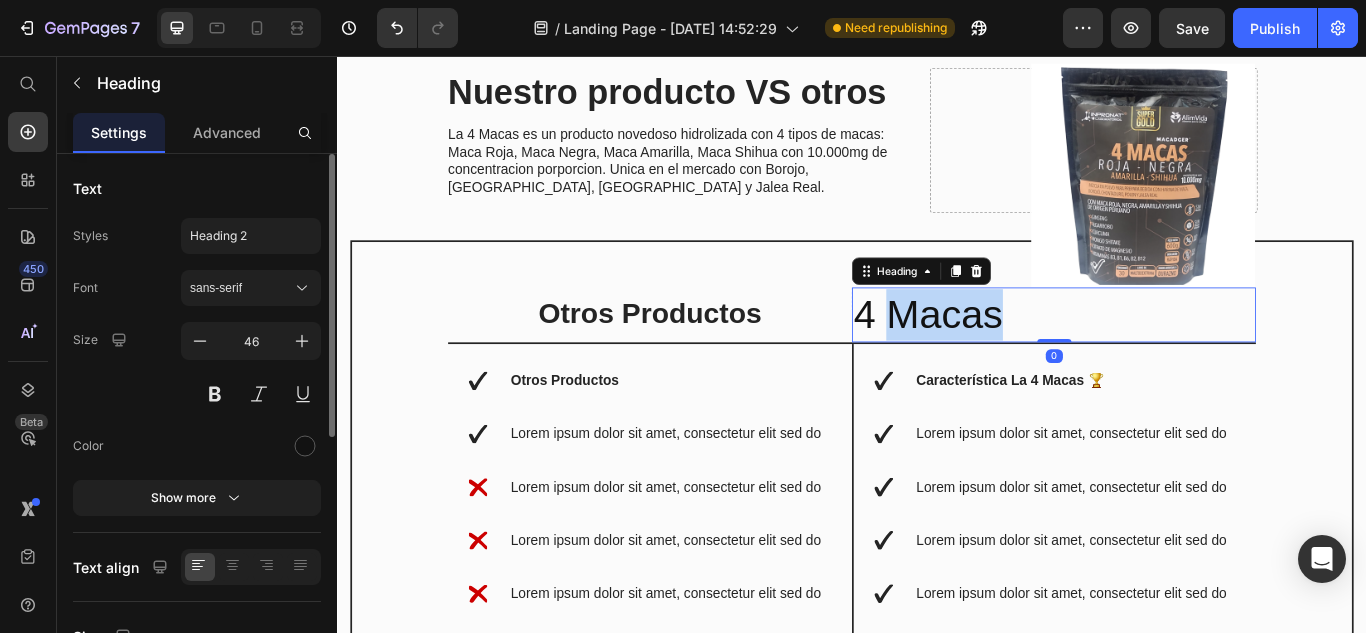 click on "4 Macas" at bounding box center (1172, 358) 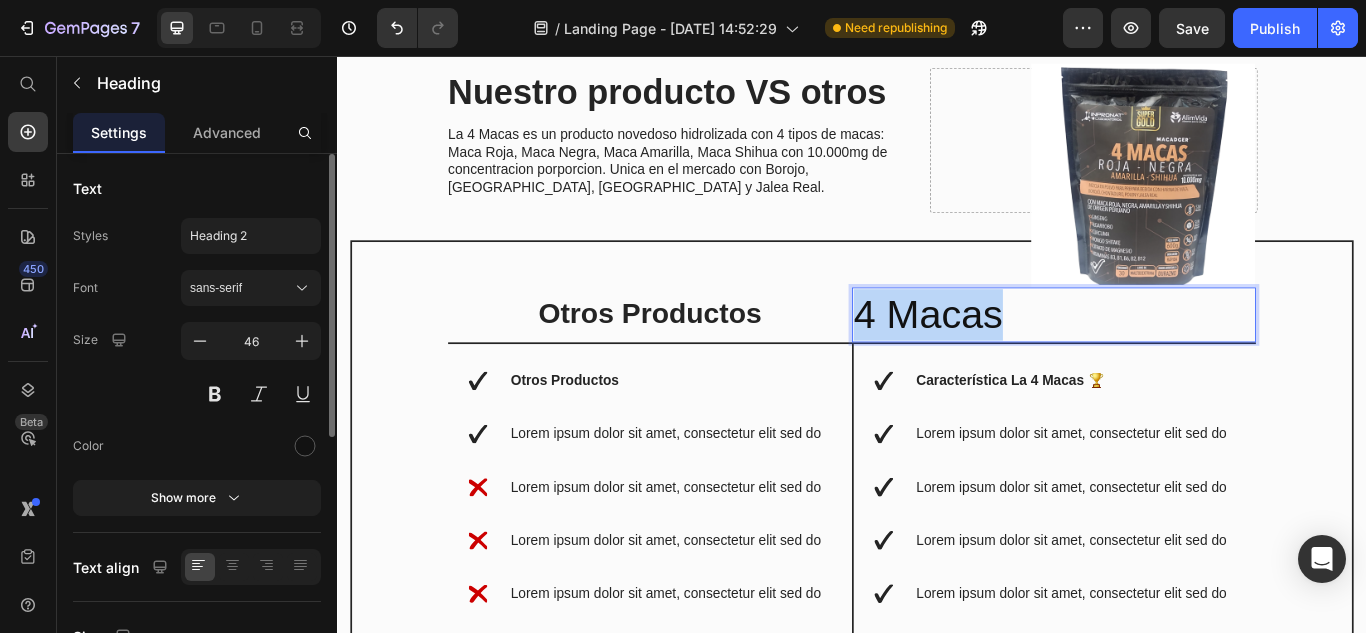 click on "4 Macas" at bounding box center (1172, 358) 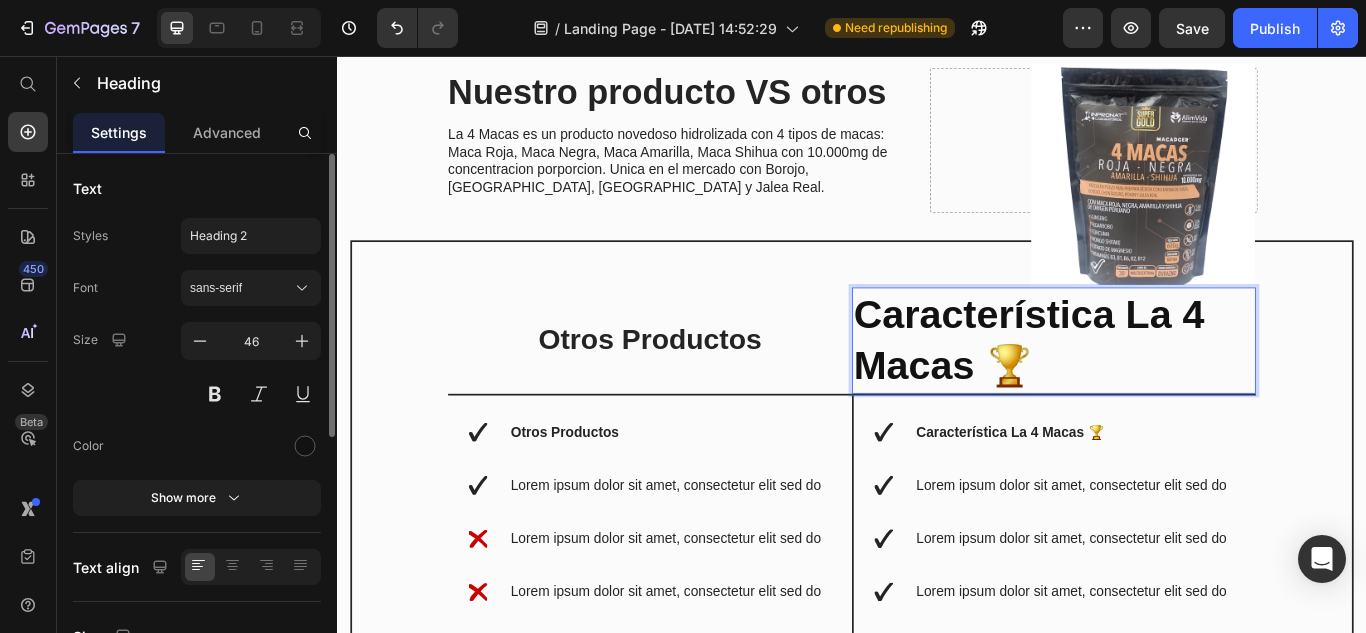 click on "Característica La 4 Macas 🏆" at bounding box center (1143, 387) 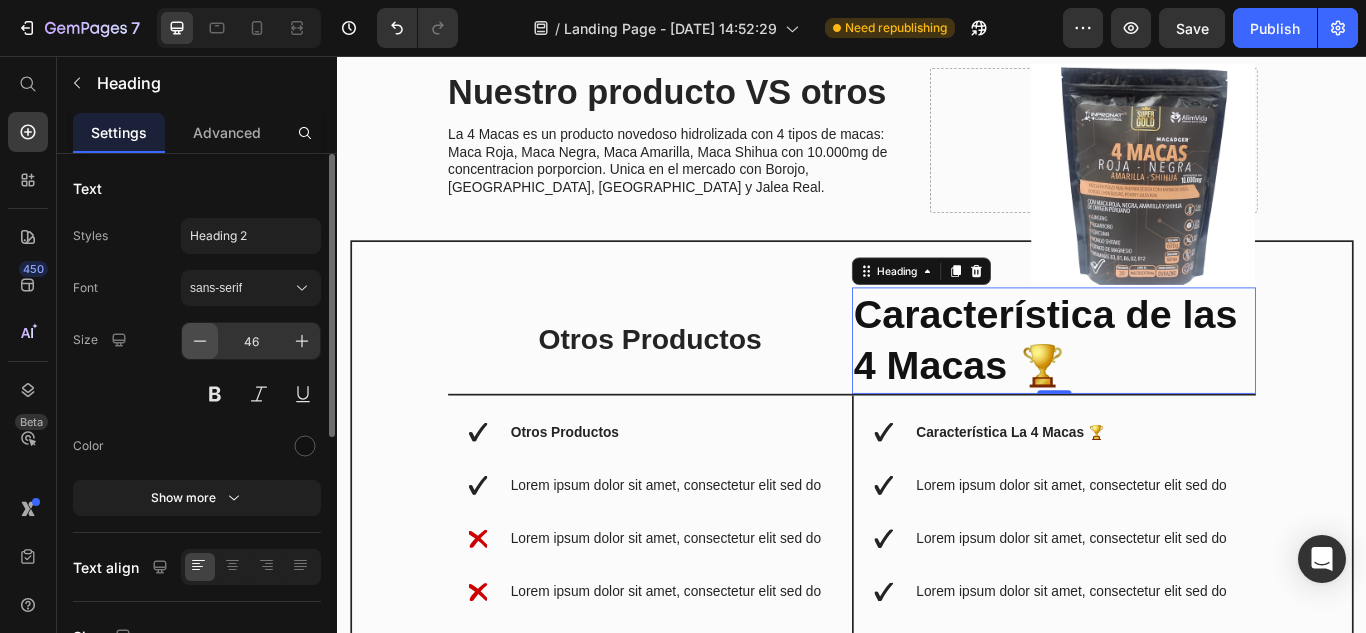click 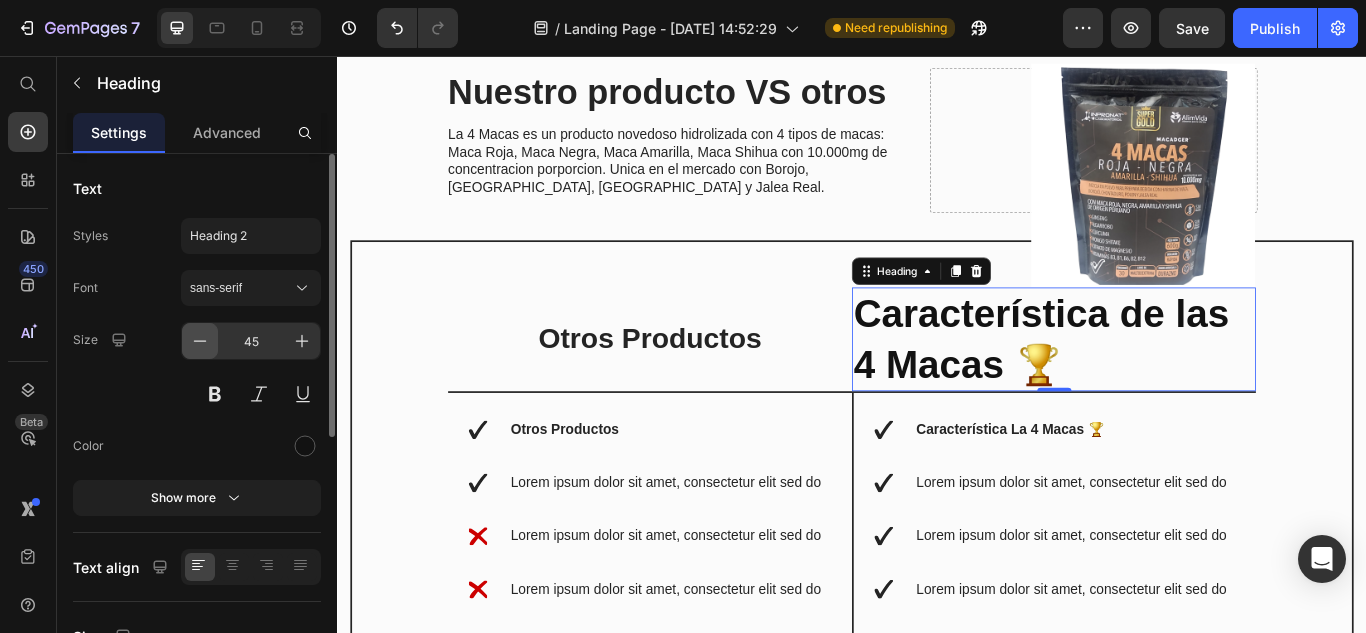 click 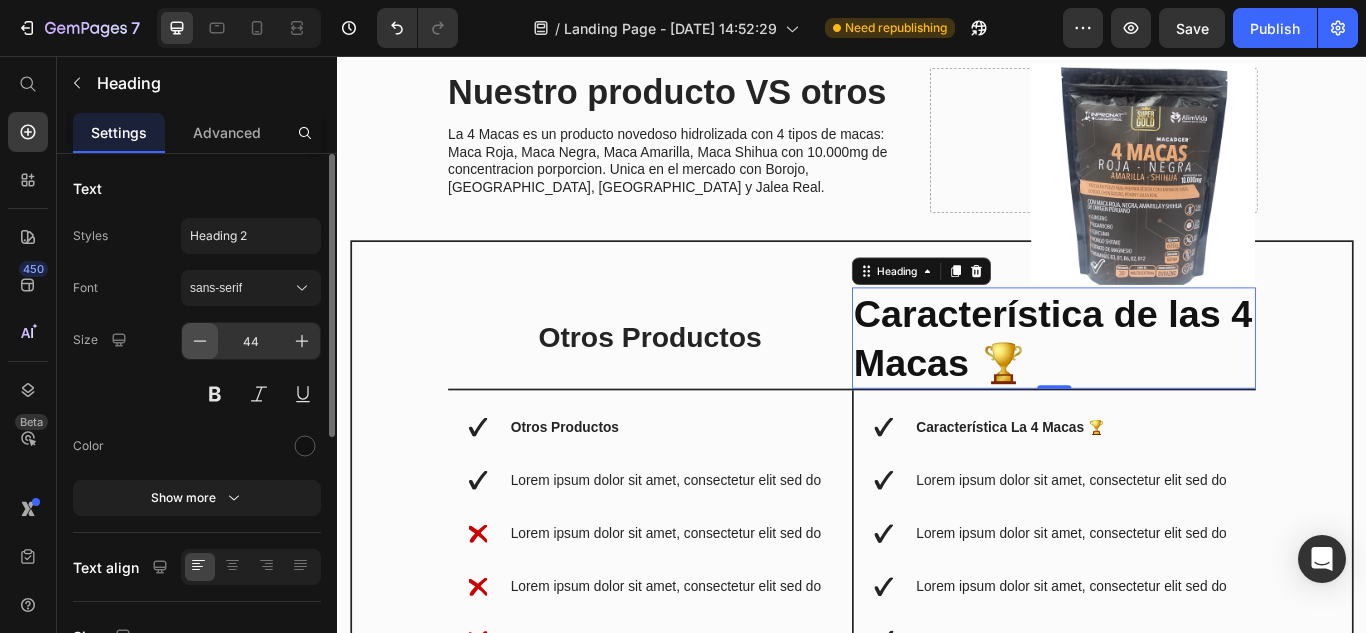 click 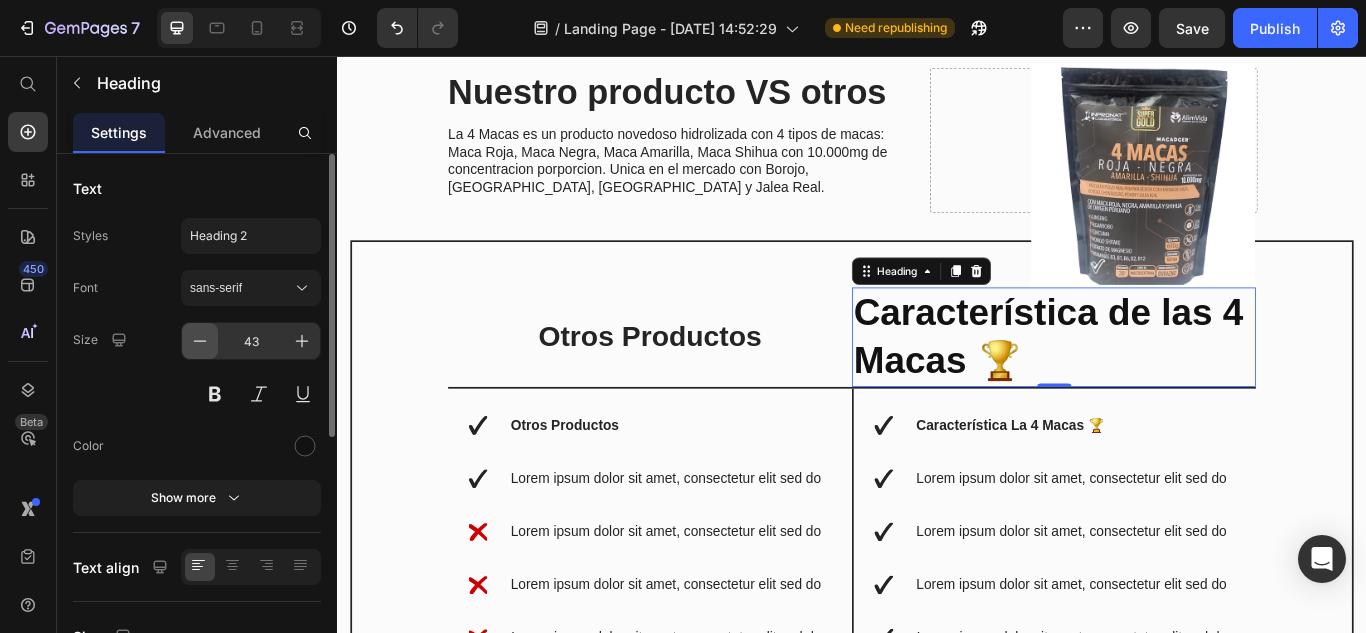click 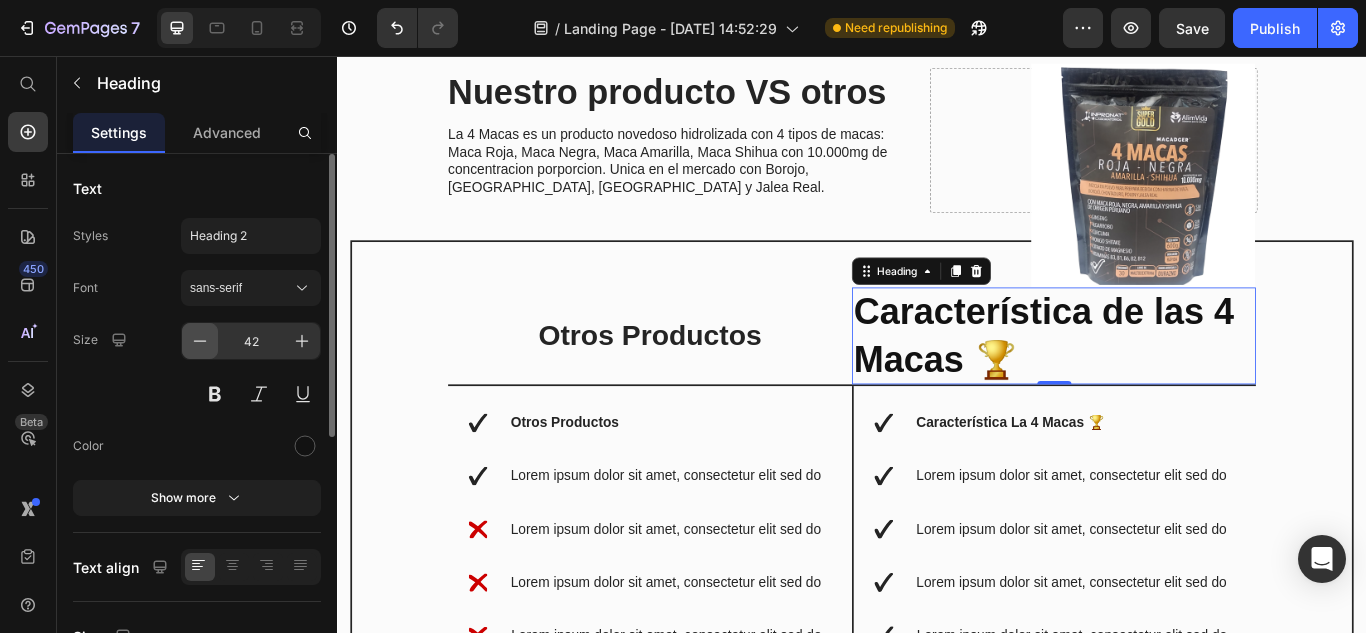 click 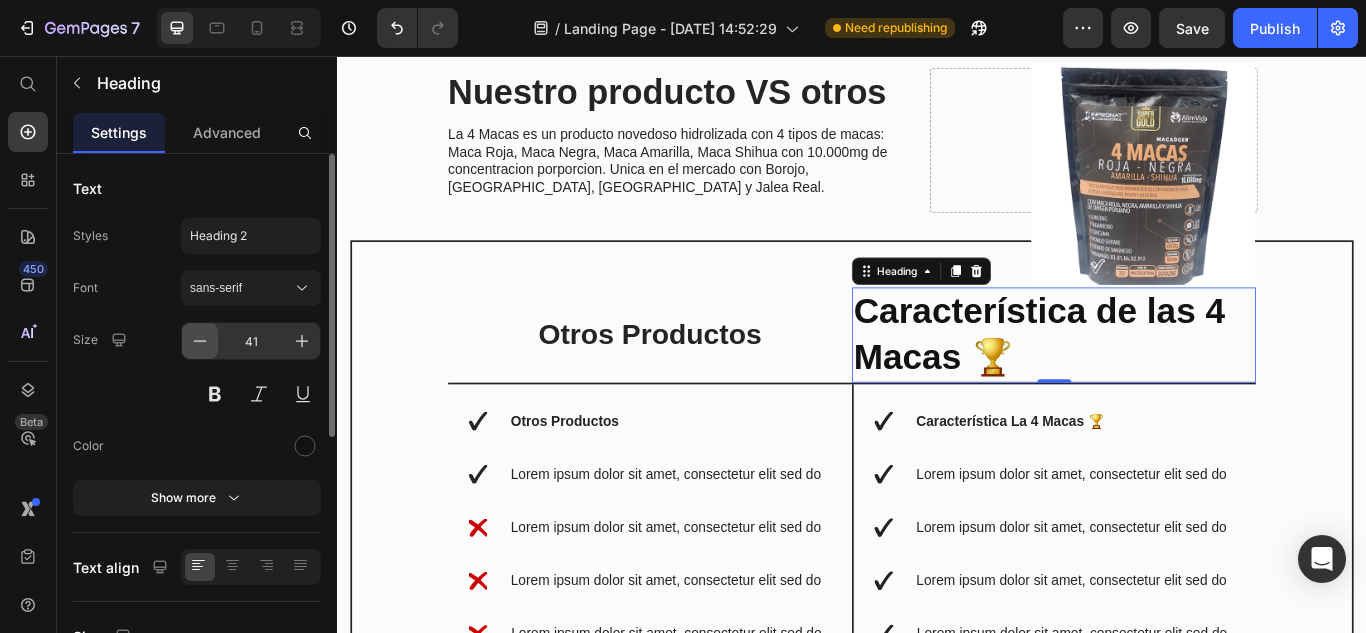 click 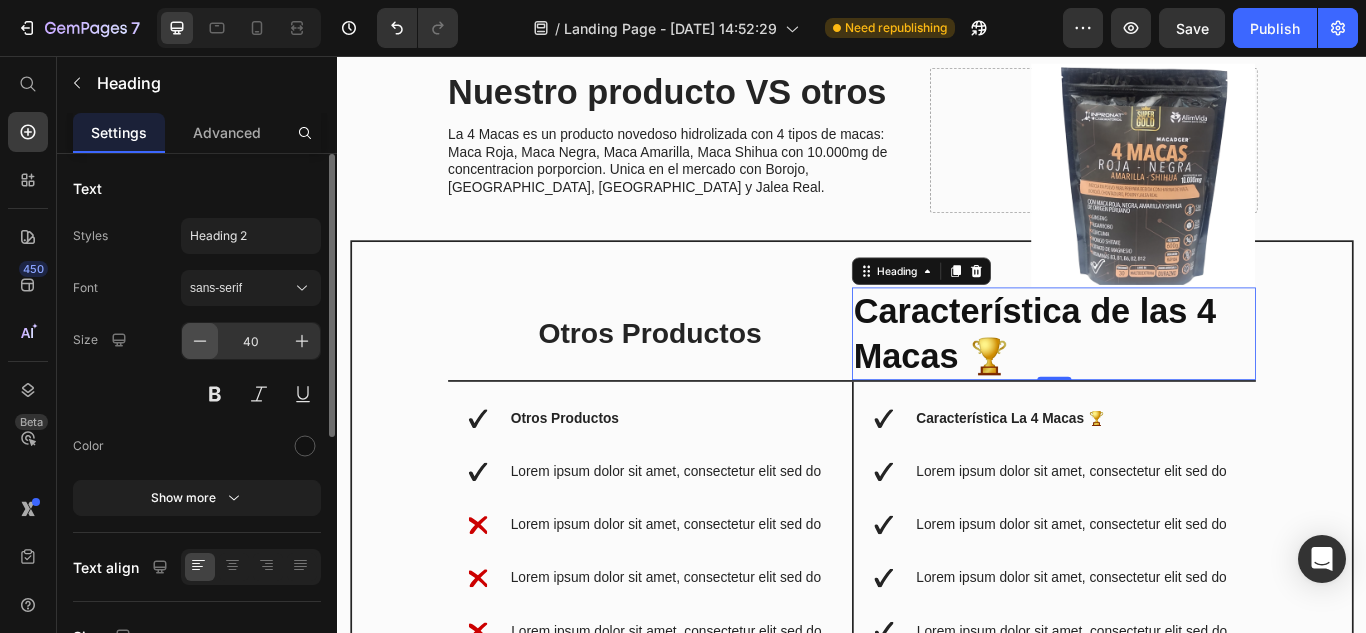 click 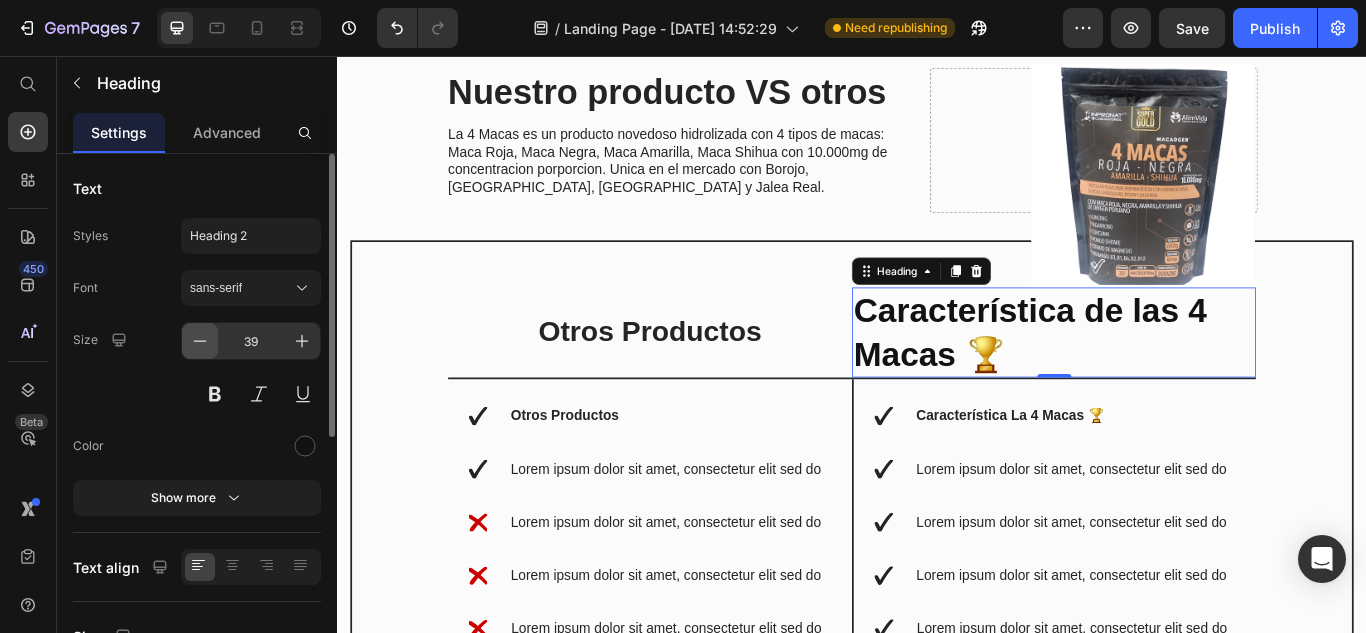 click 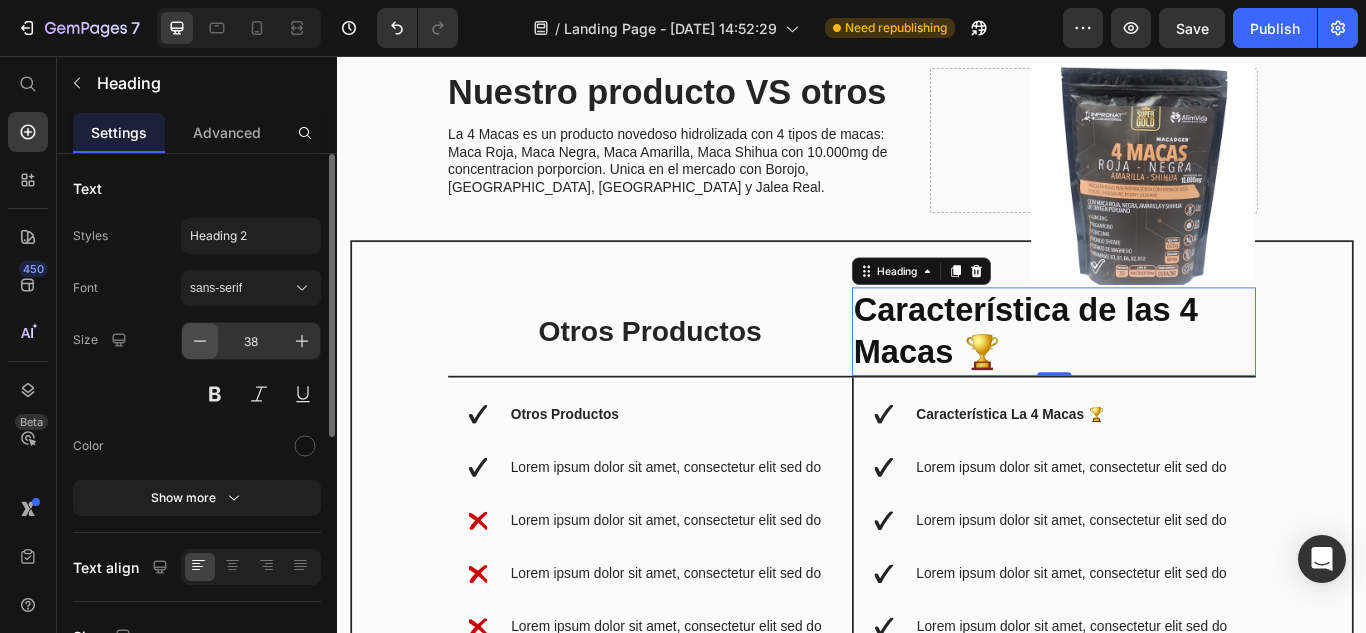 click 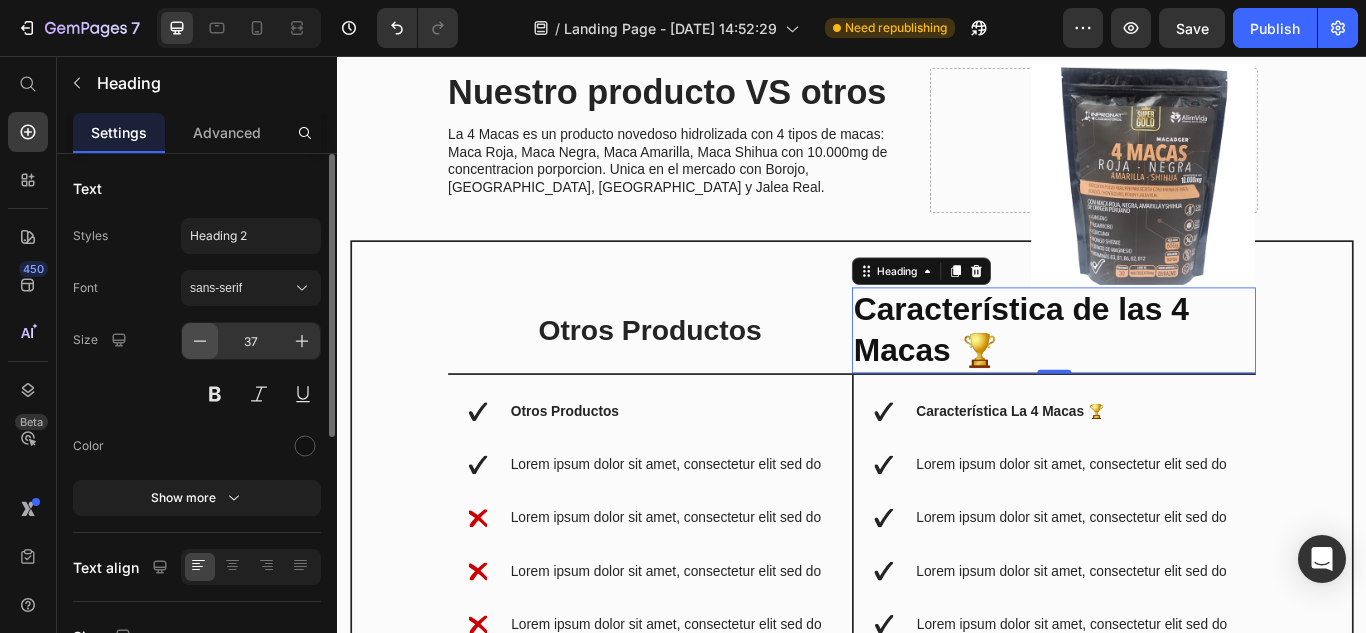 click 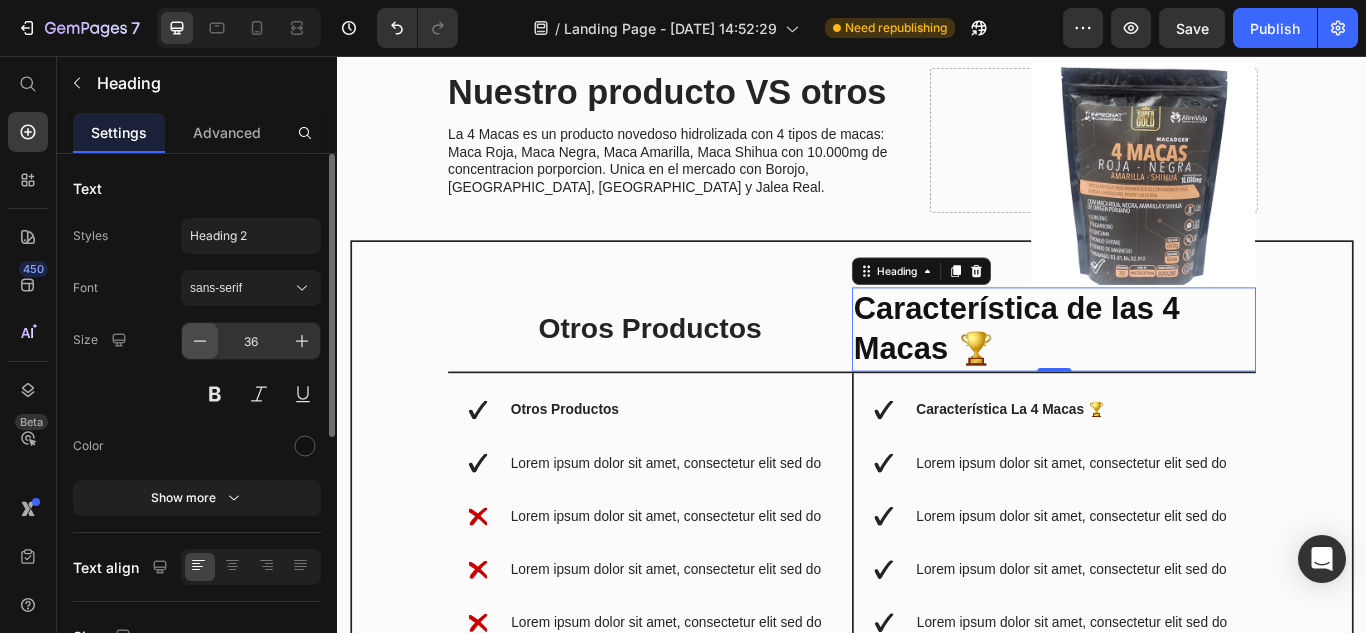 click 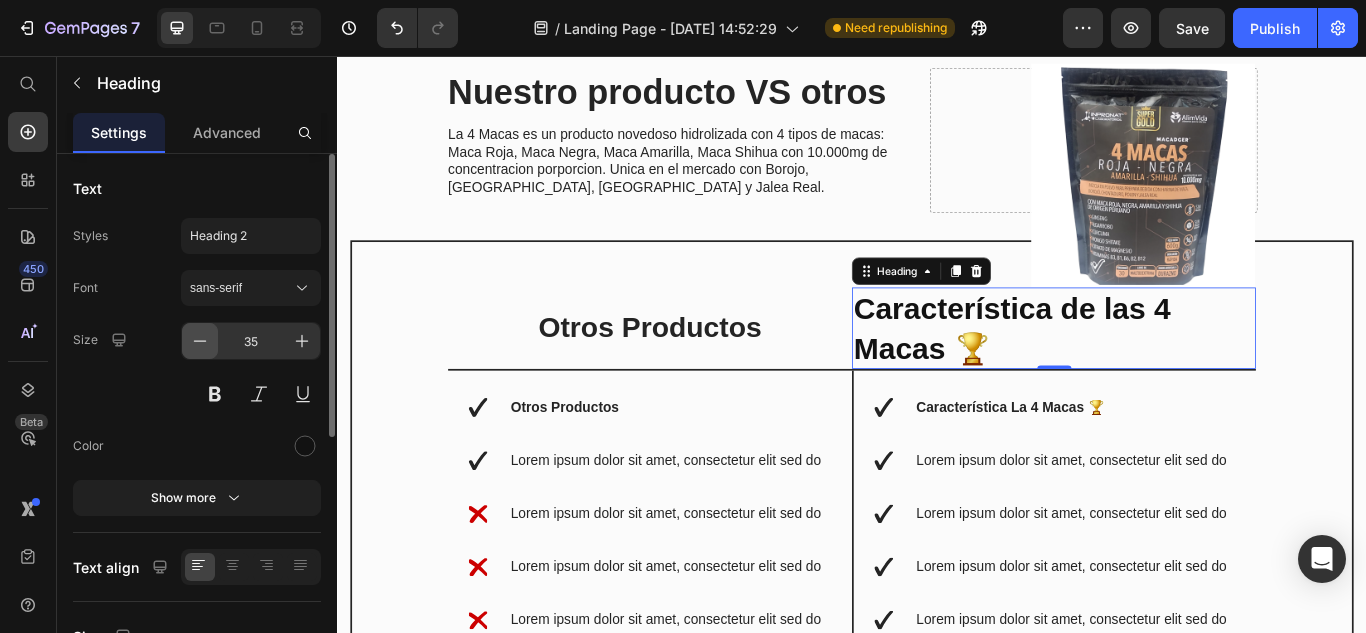 click 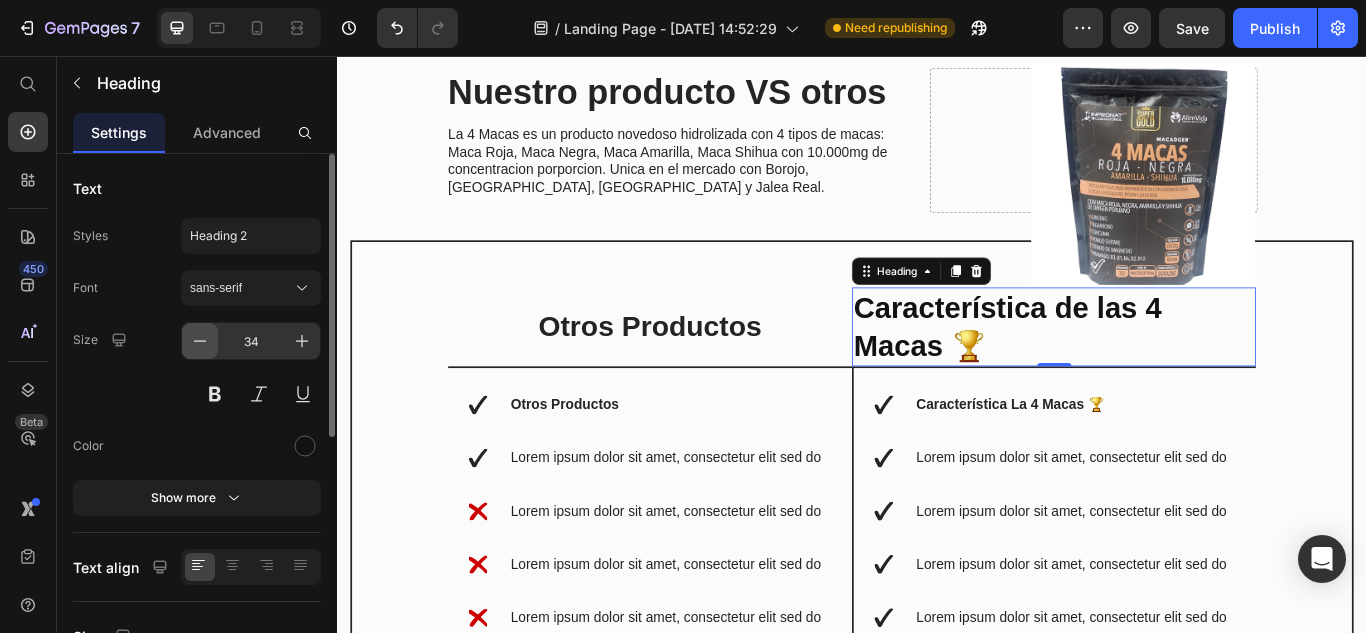 click 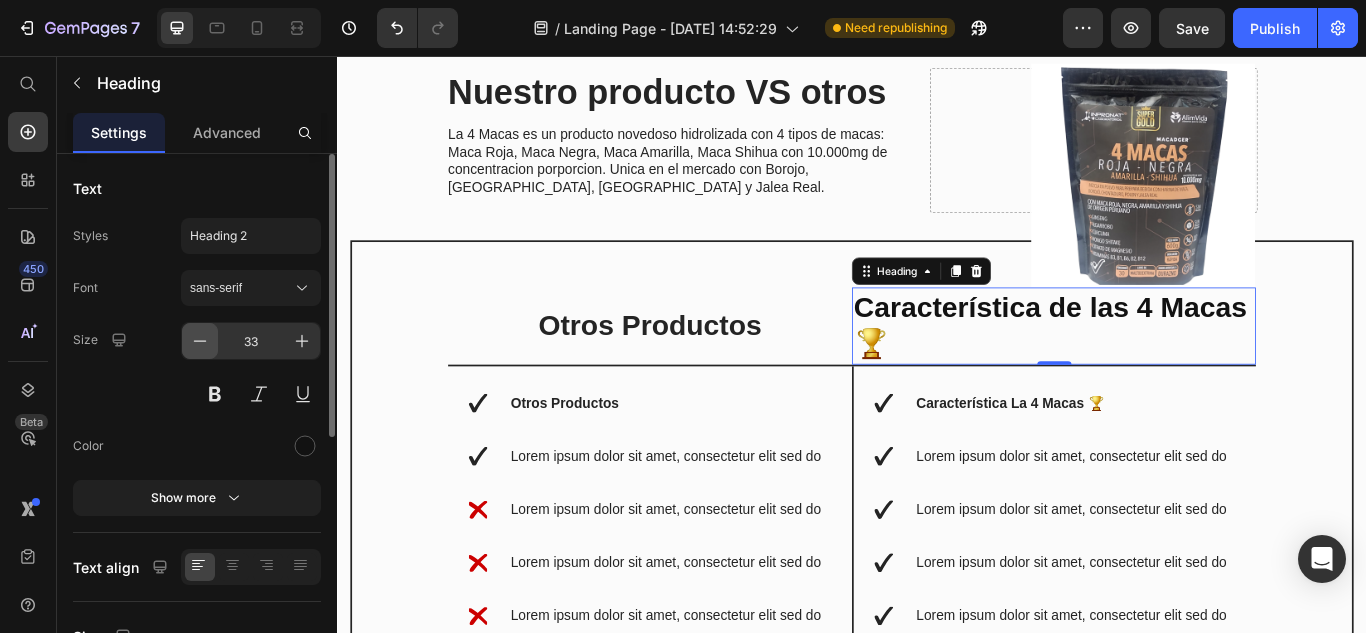 click 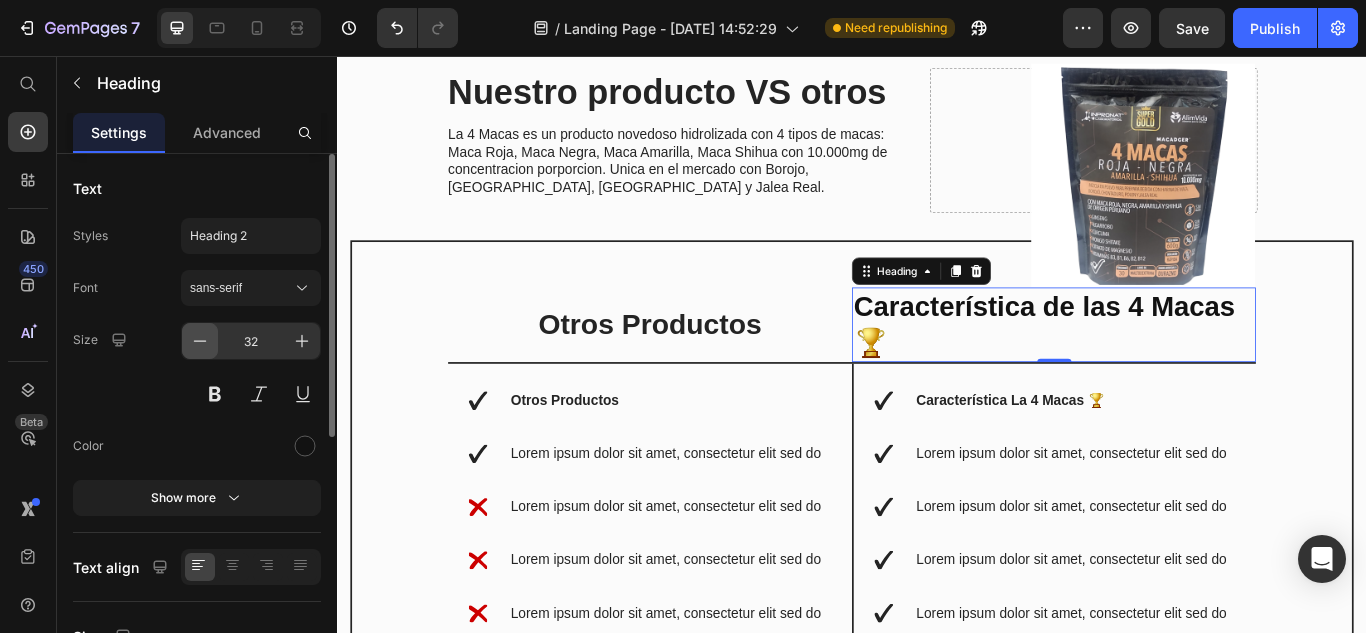 click 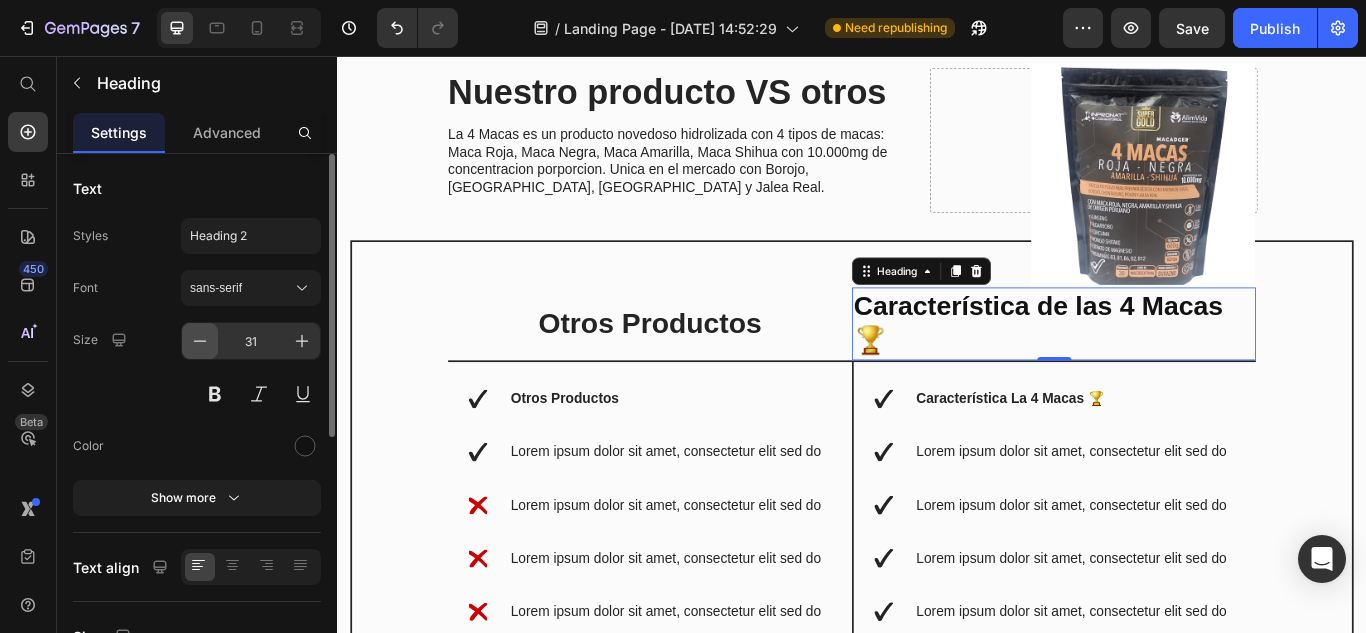click 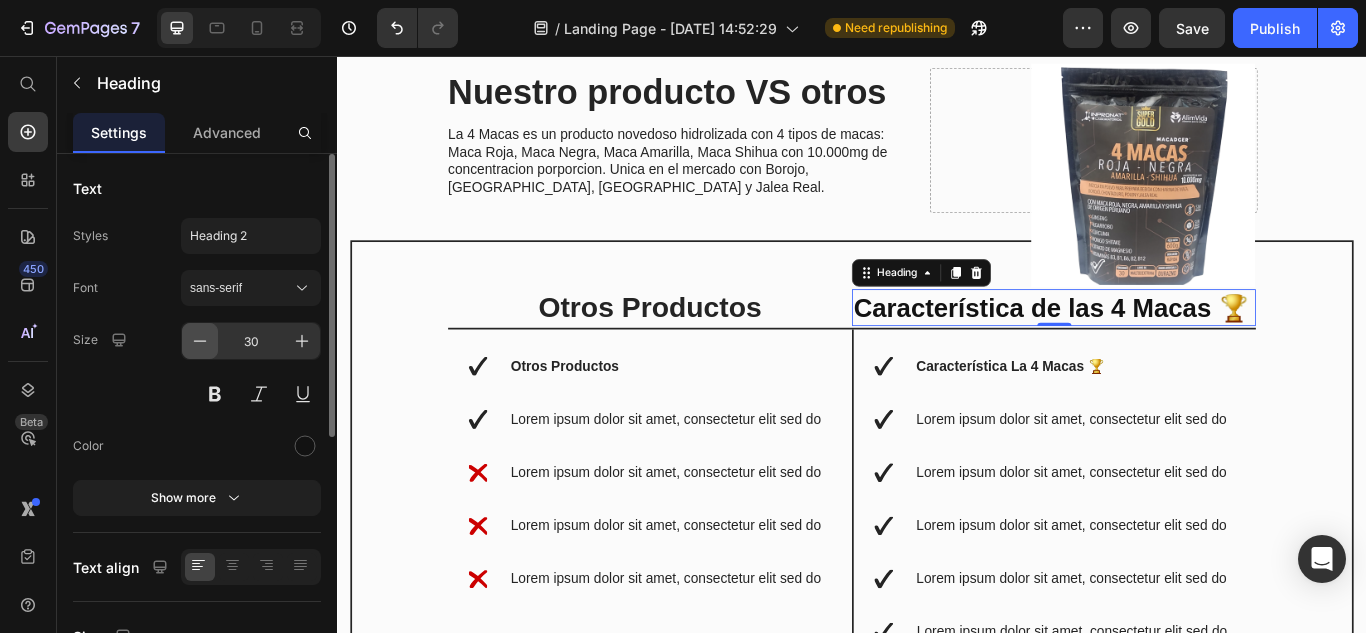 click 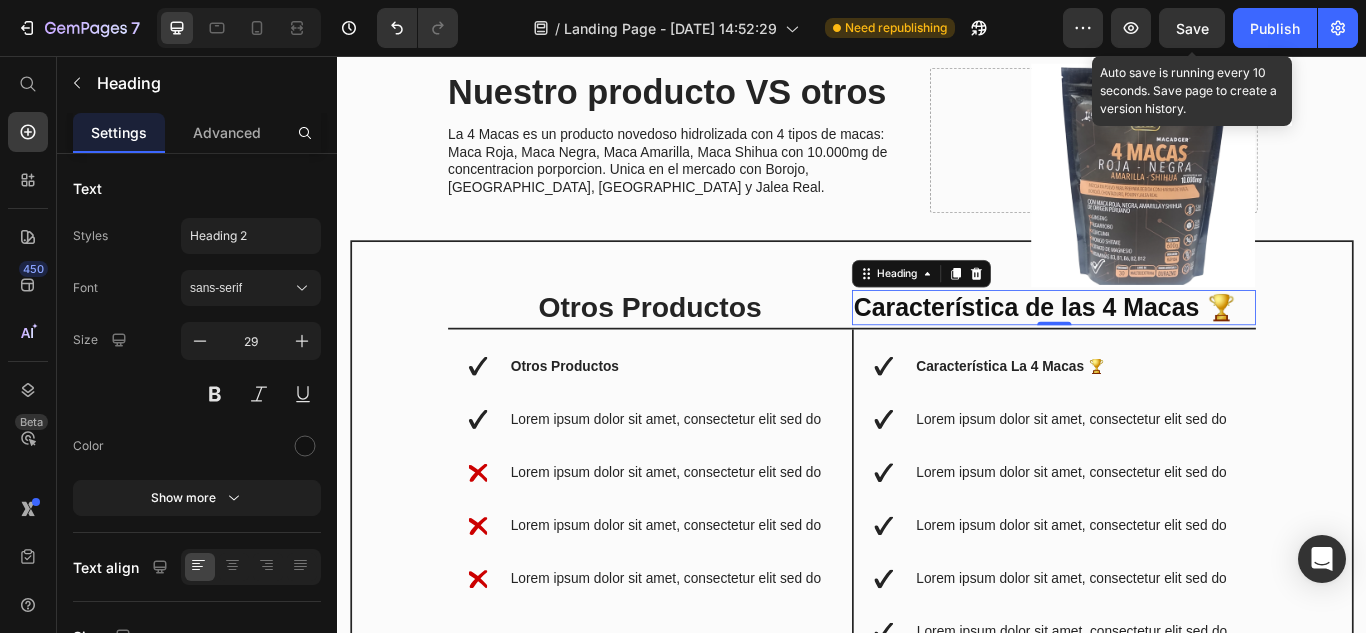 click on "Save" at bounding box center [1192, 28] 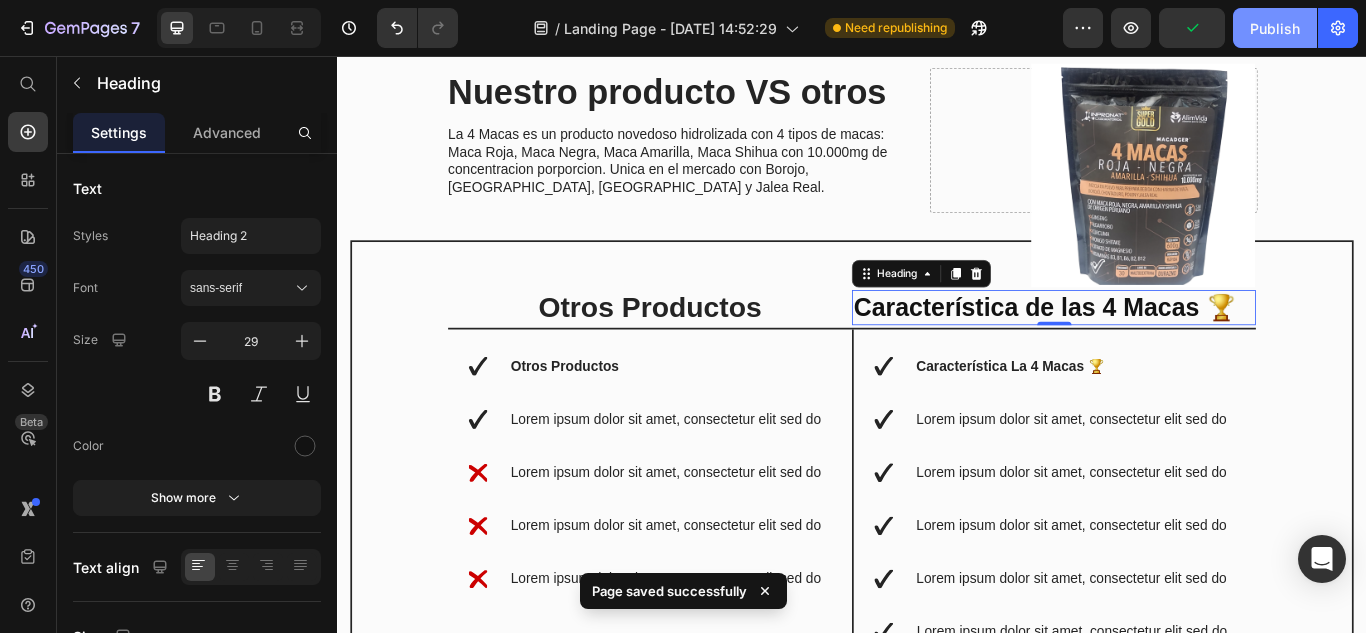 click on "Publish" at bounding box center [1275, 28] 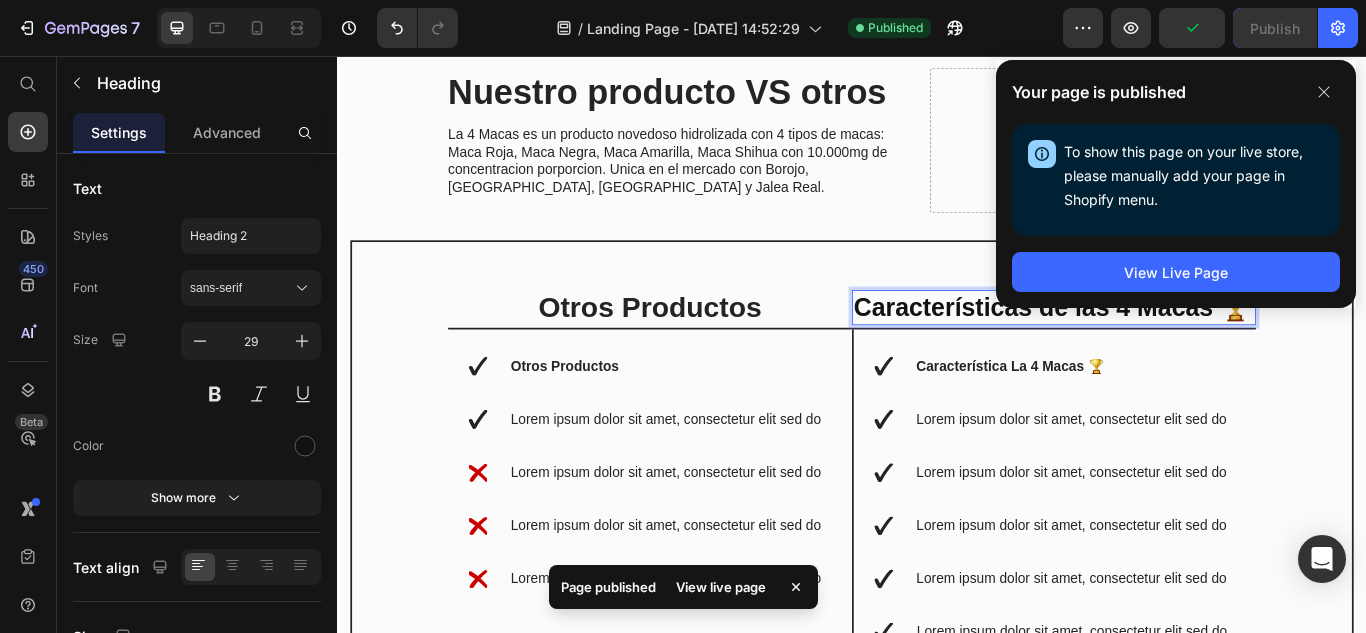 scroll, scrollTop: 3682, scrollLeft: 0, axis: vertical 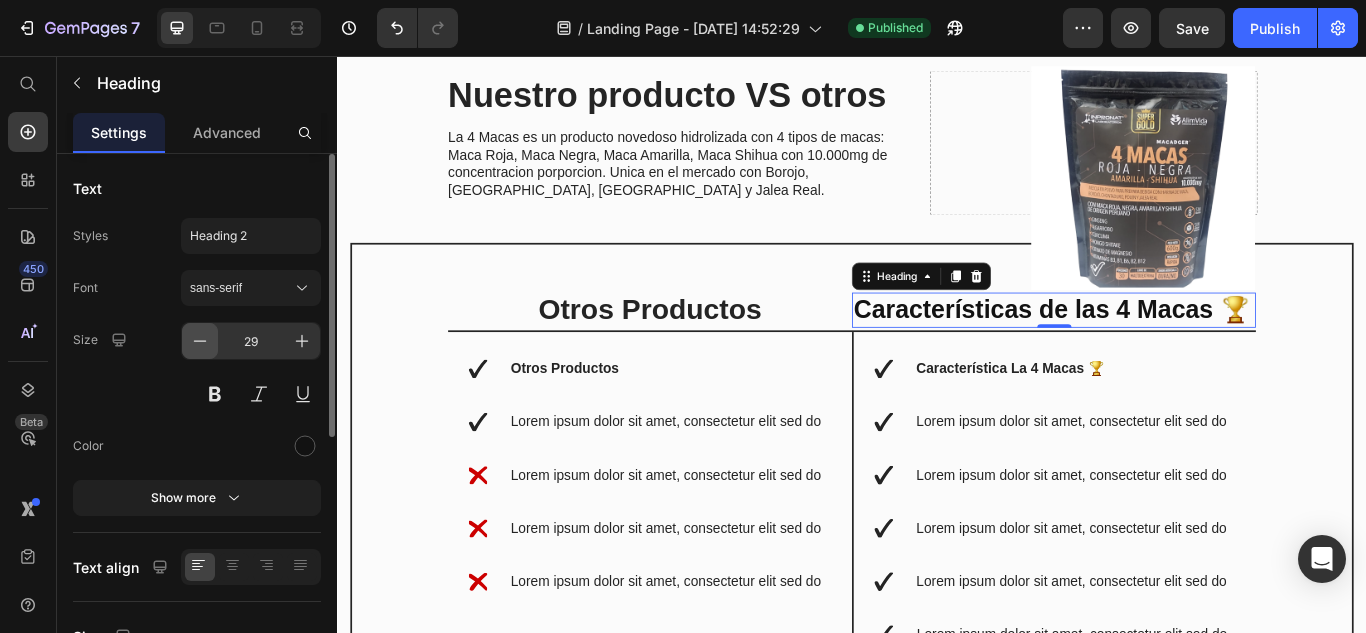 click at bounding box center (200, 341) 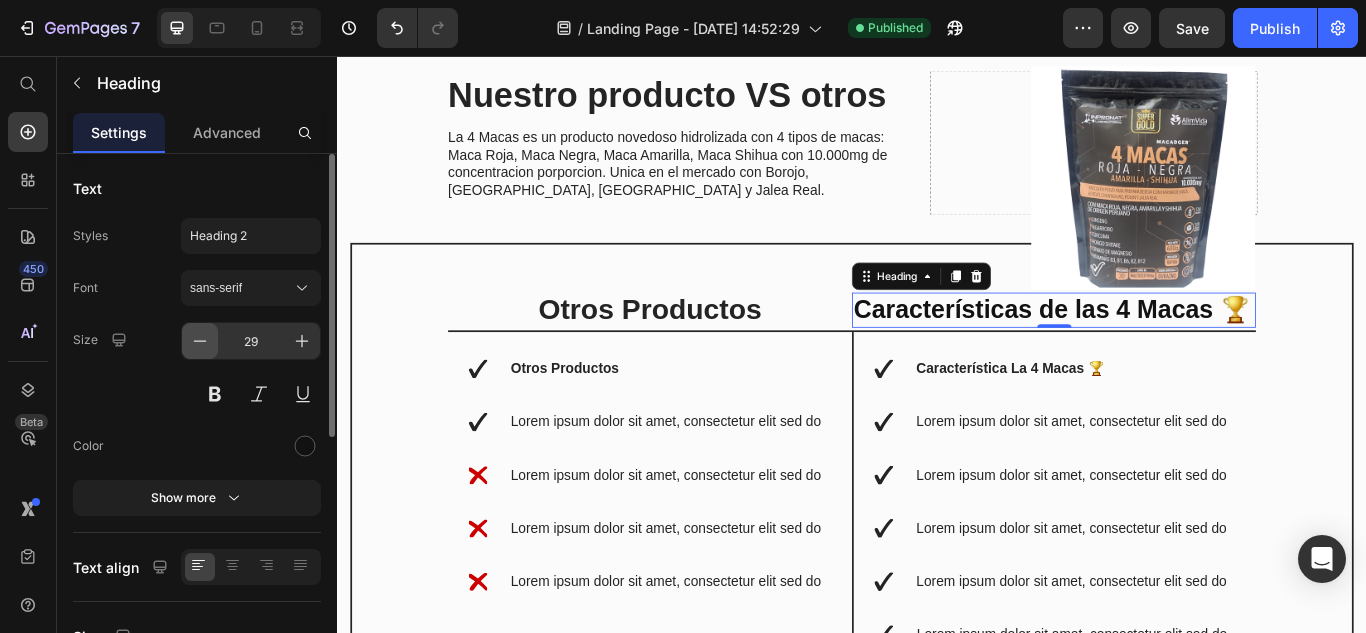 type on "28" 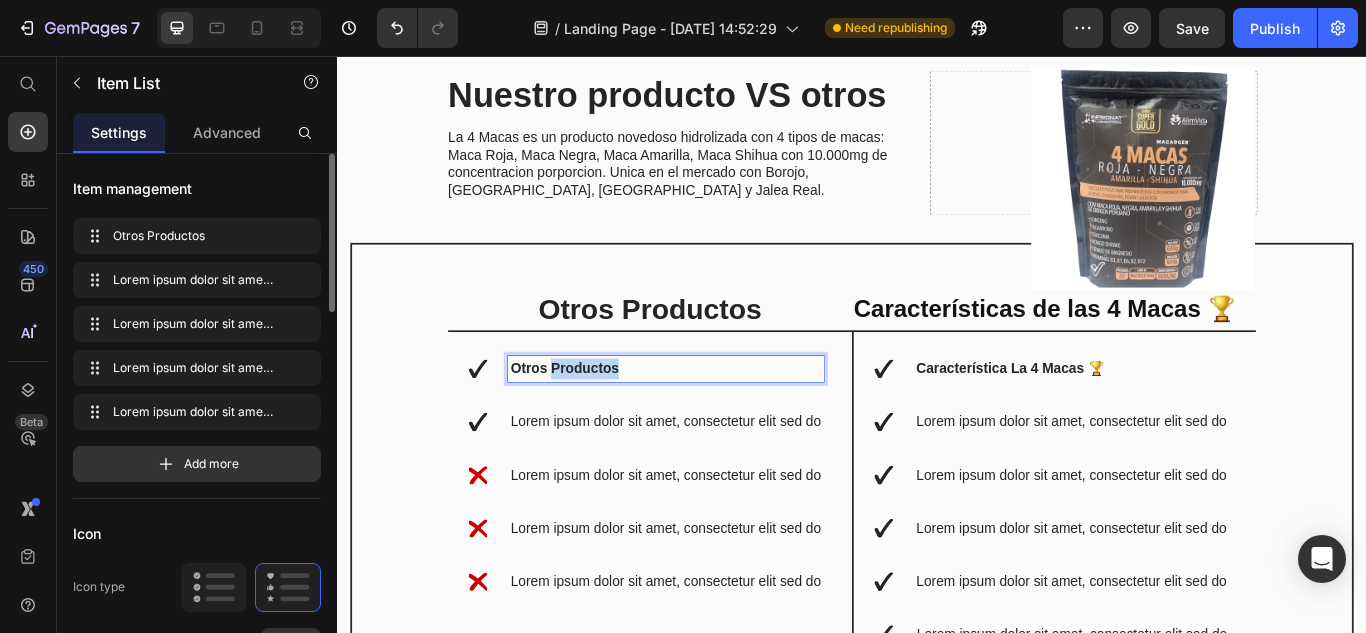 click on "Otros Productos" at bounding box center [602, 420] 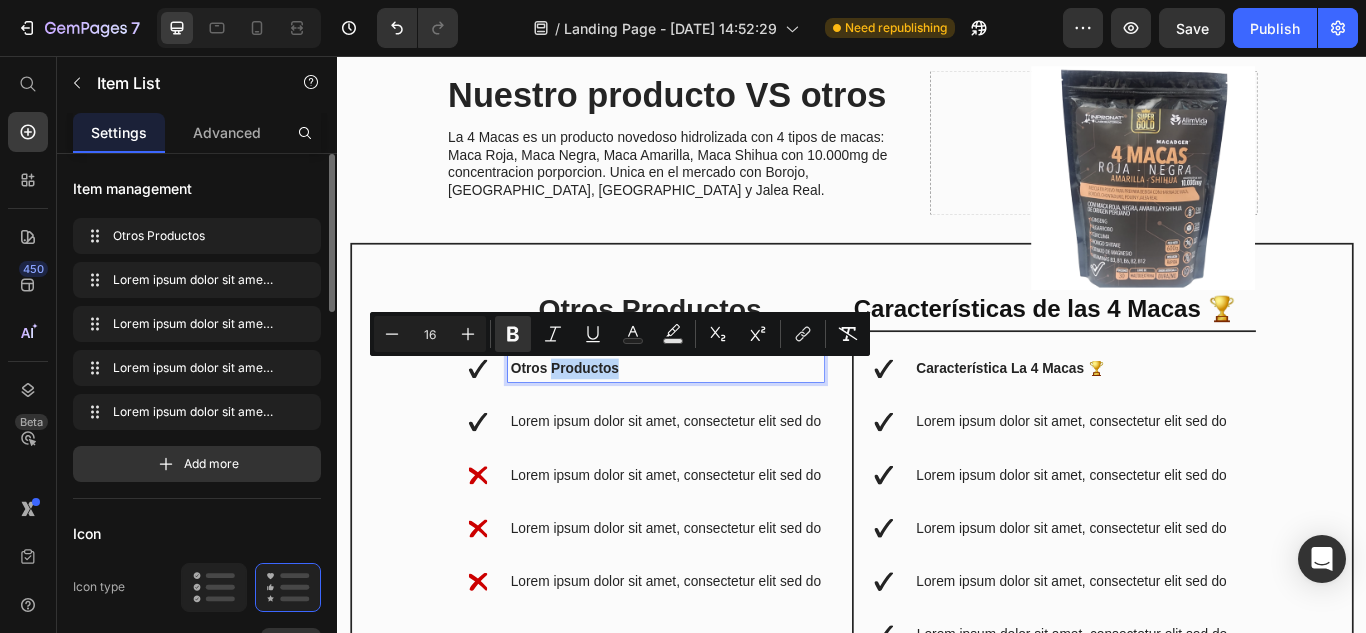 click on "Otros Productos" at bounding box center (602, 420) 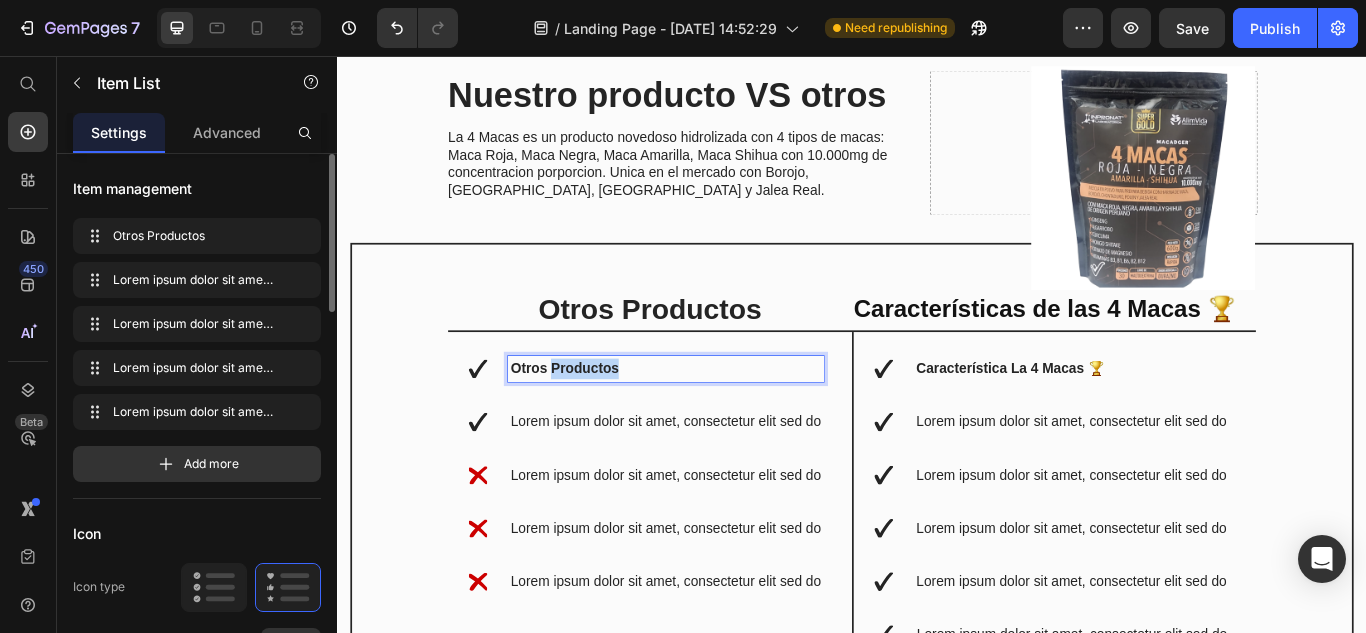 click on "Otros Productos" at bounding box center [602, 420] 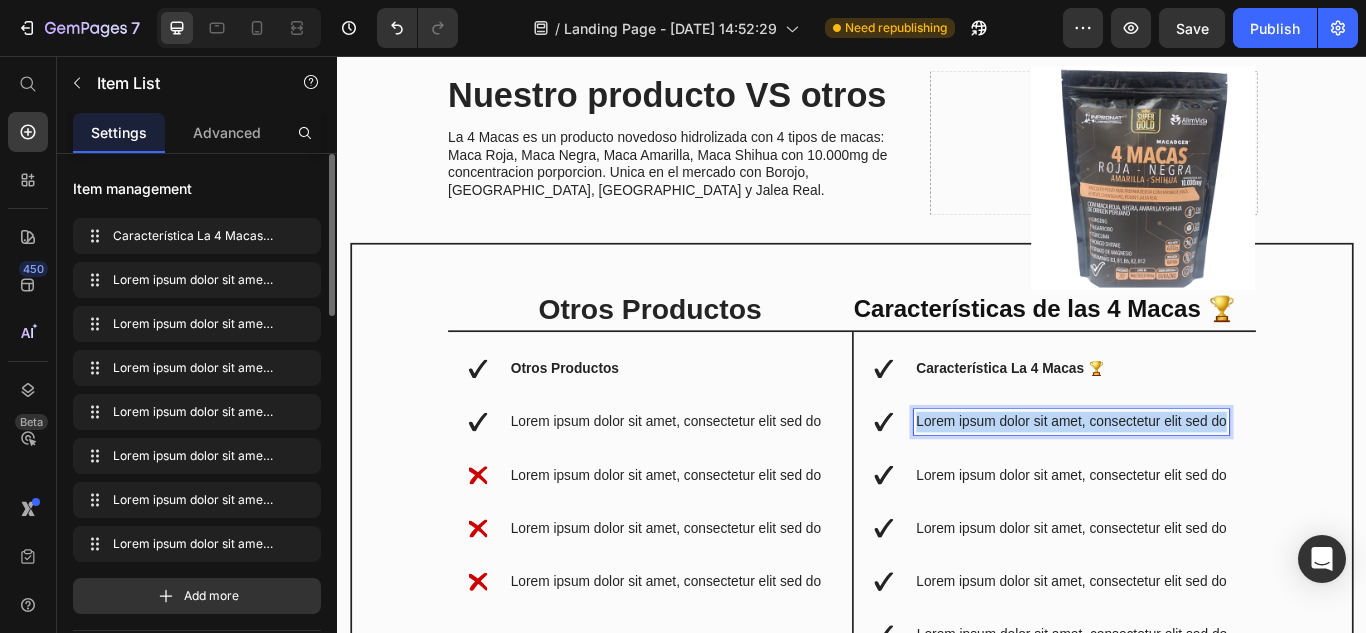 click on "Lorem ipsum dolor sit amet, consectetur elit sed do" at bounding box center (1193, 483) 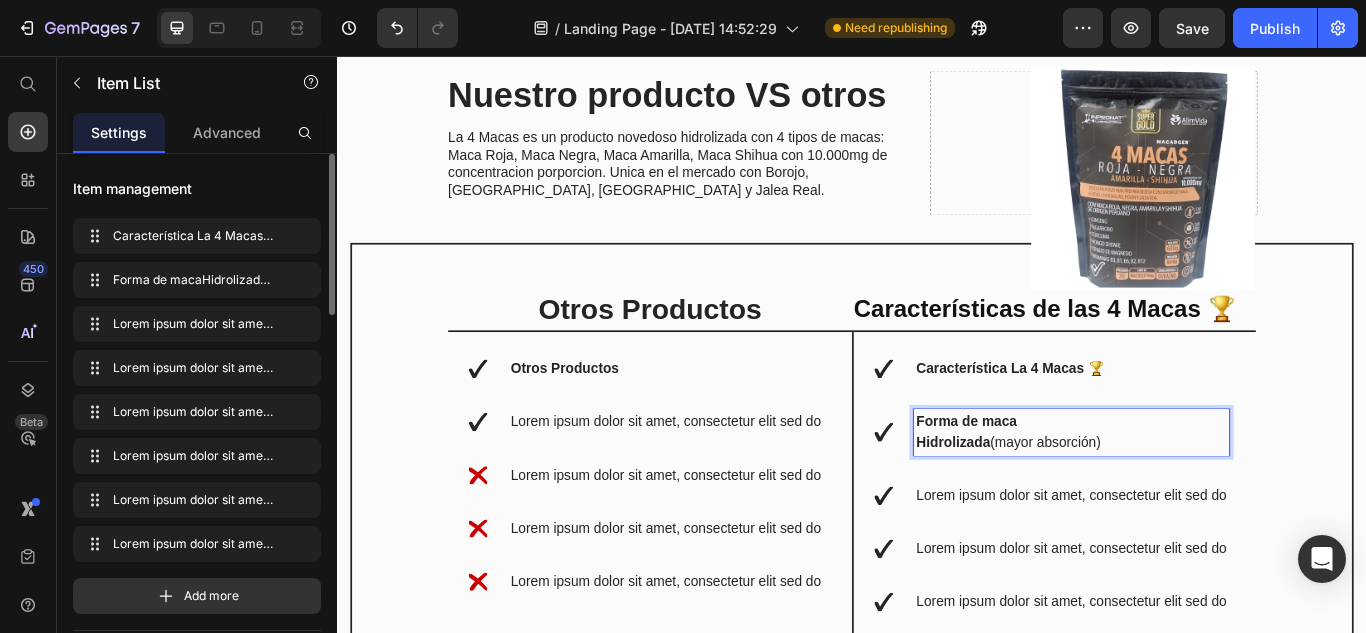 click on "Forma de maca" at bounding box center [1193, 483] 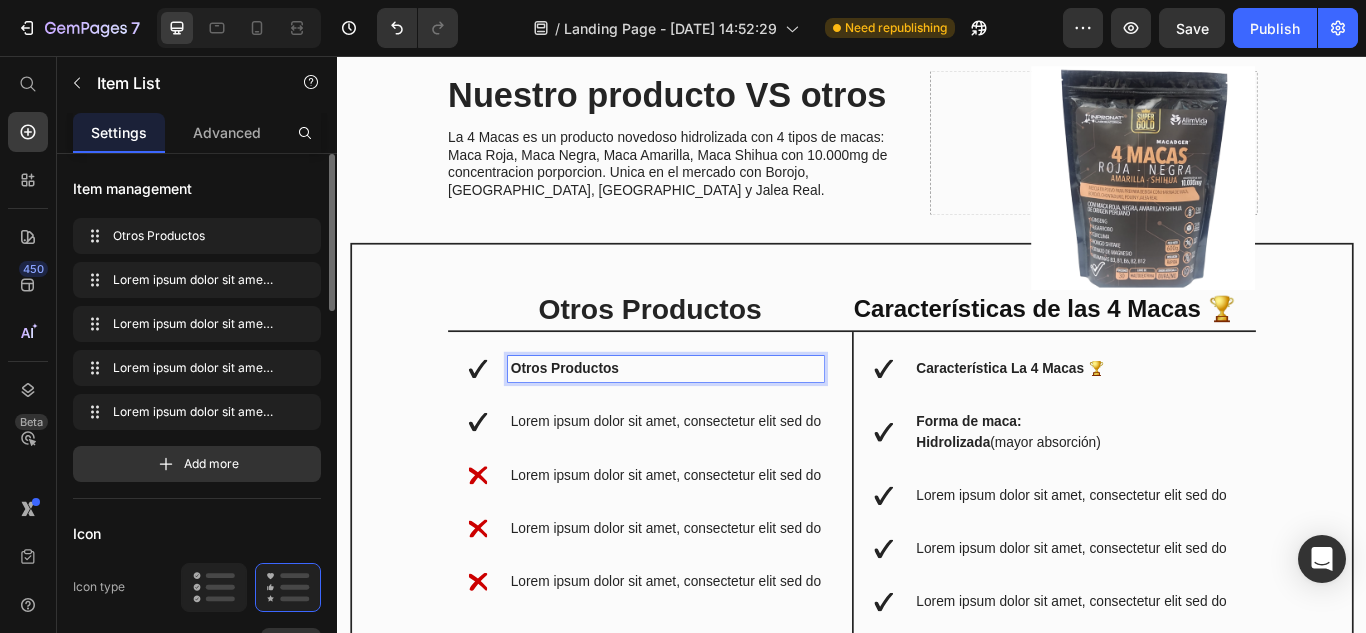 click on "Otros Productos" at bounding box center [602, 420] 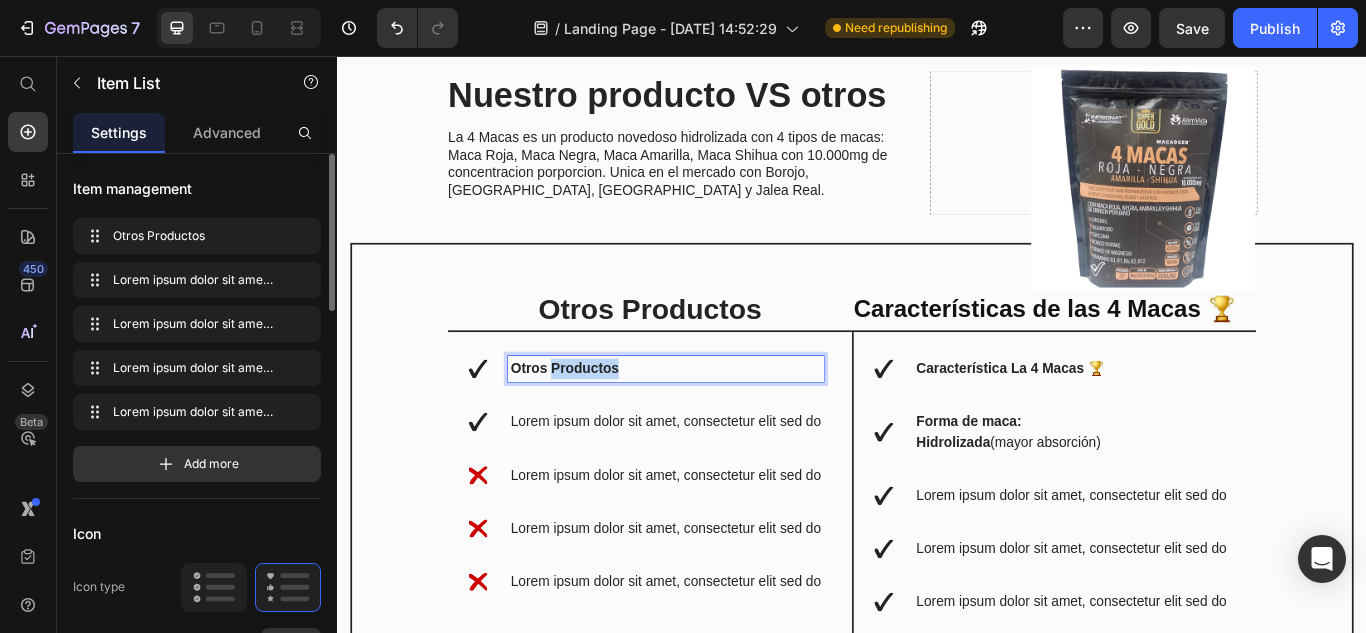 click on "Otros Productos" at bounding box center [602, 420] 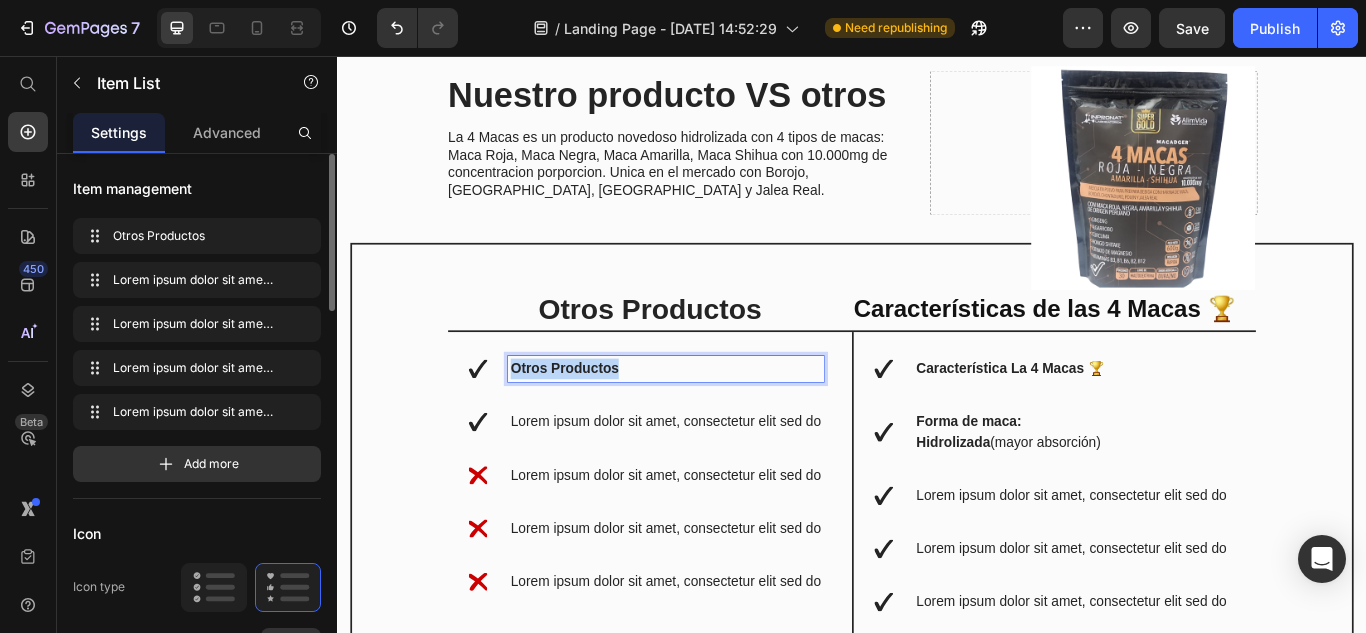 click on "Otros Productos" at bounding box center (602, 420) 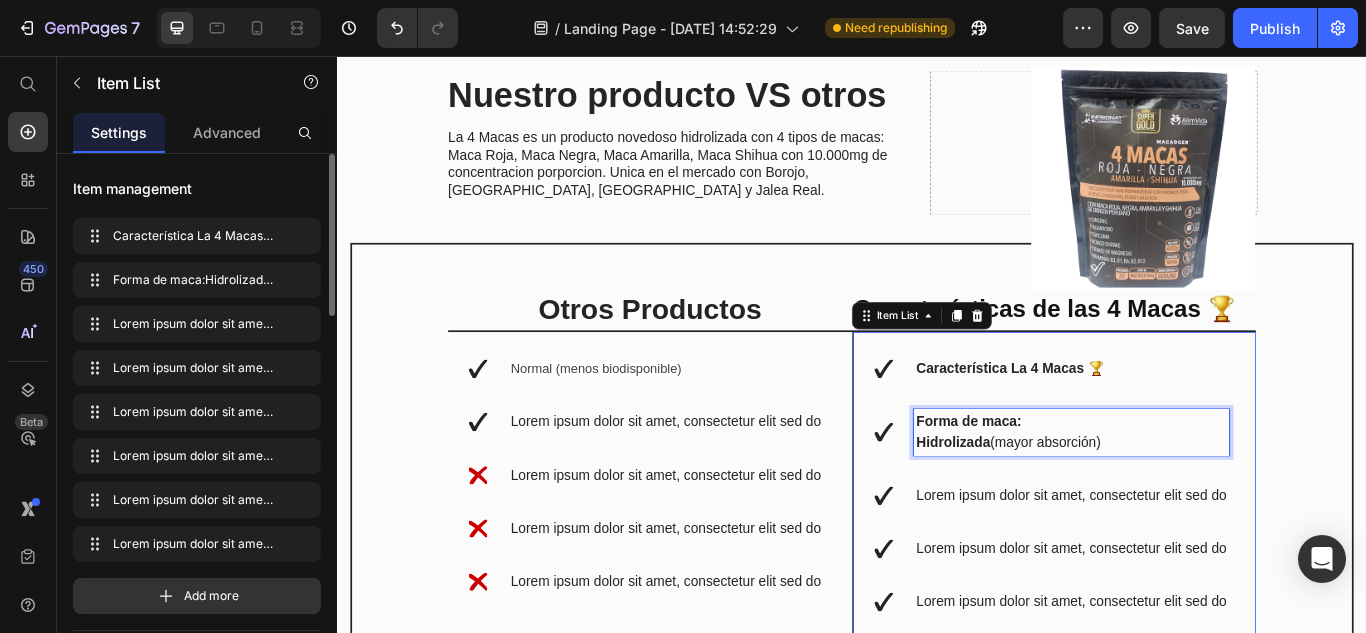 click on "Hidrolizada" at bounding box center (1055, 506) 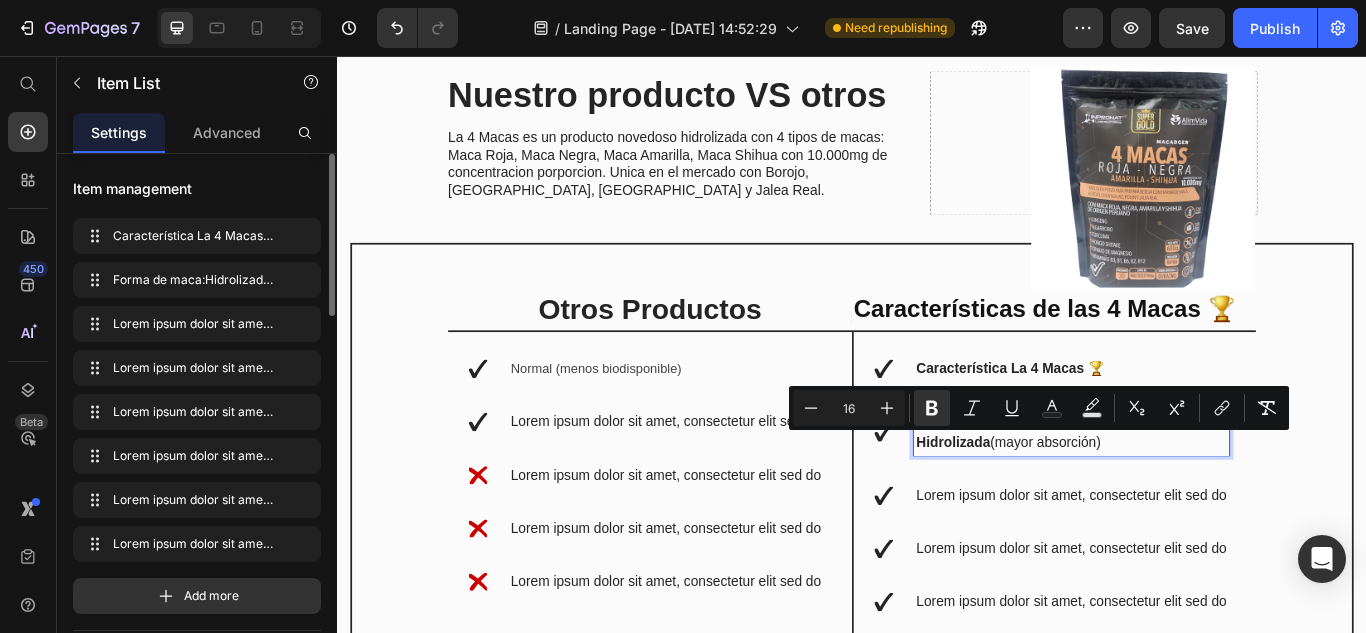 click on "Hidrolizada" at bounding box center [1055, 506] 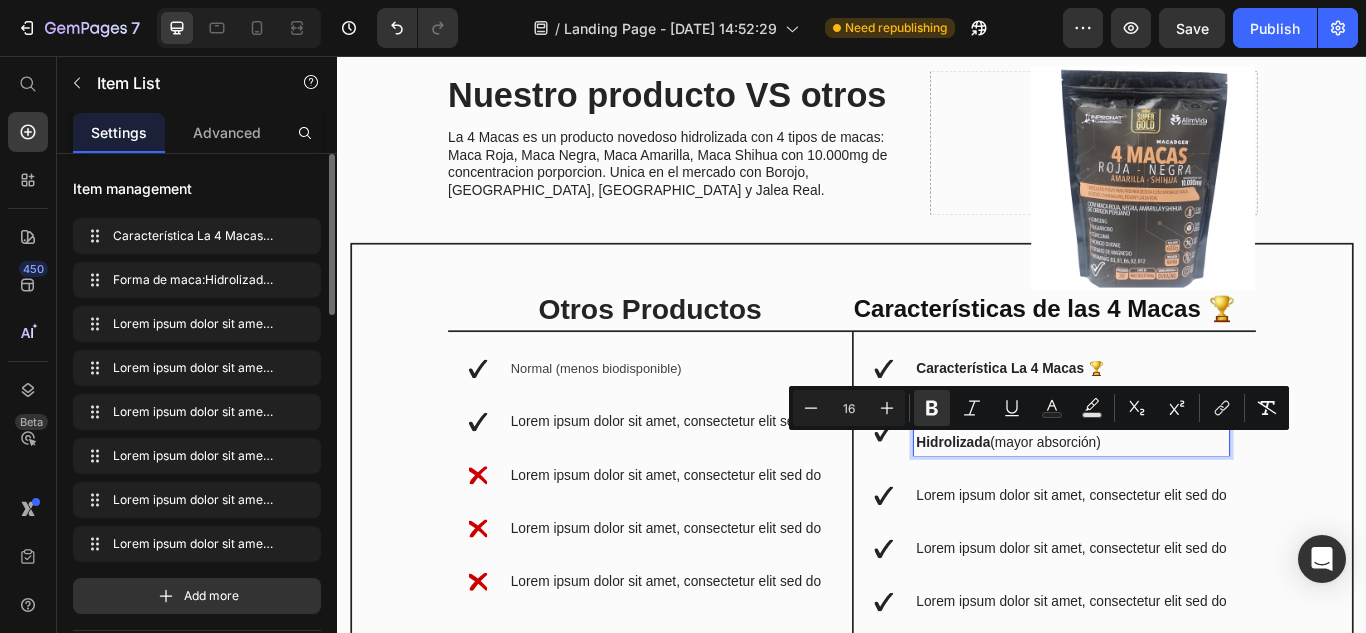 click on "Característica La 4 Macas 🏆" at bounding box center (1170, 421) 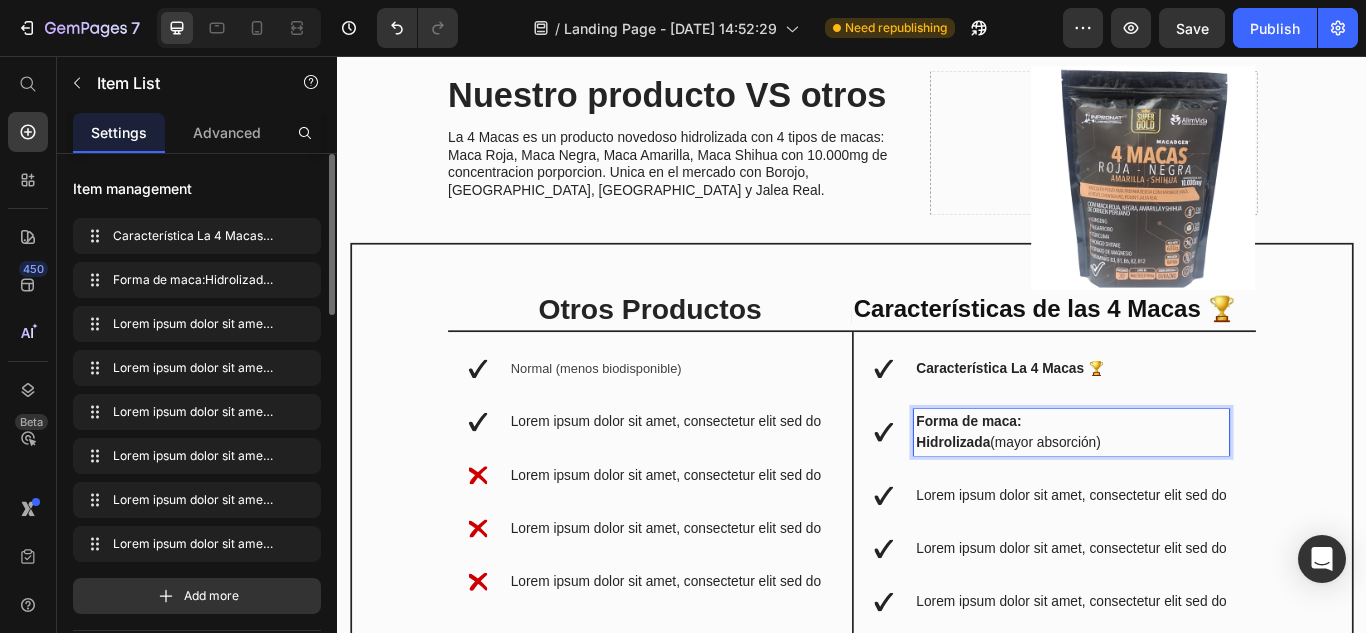 click on "Forma de maca:" at bounding box center [1073, 482] 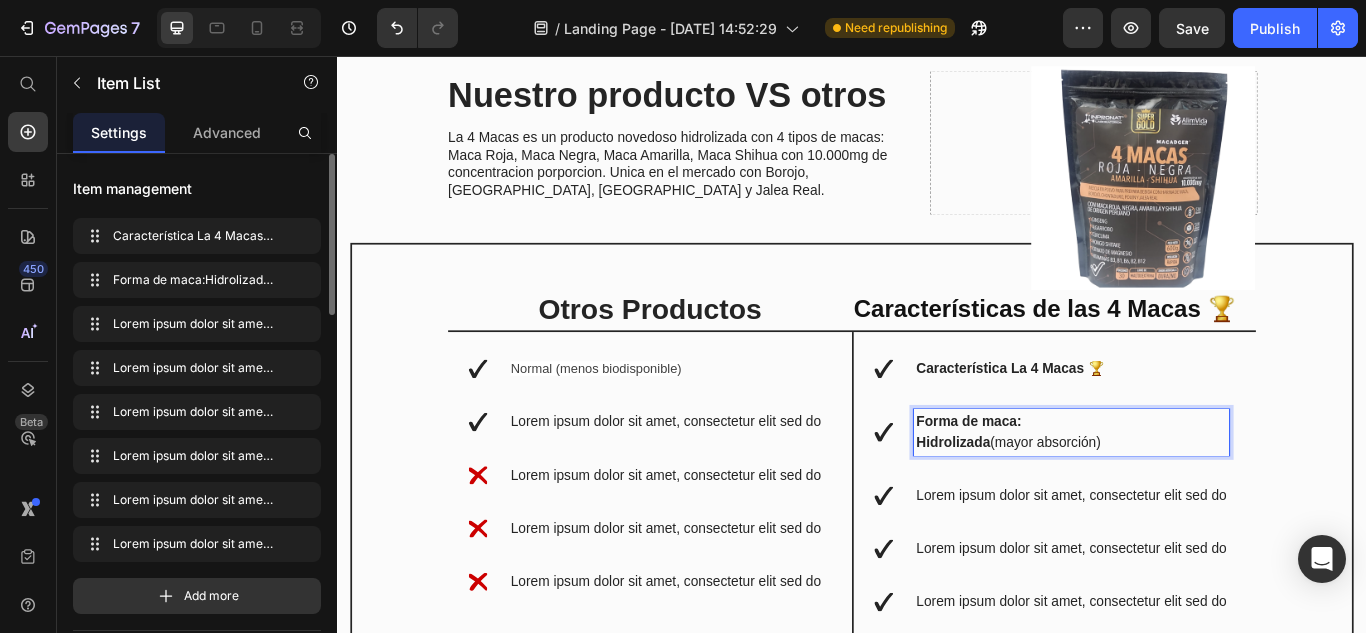 click on "Forma de maca:" at bounding box center [1073, 482] 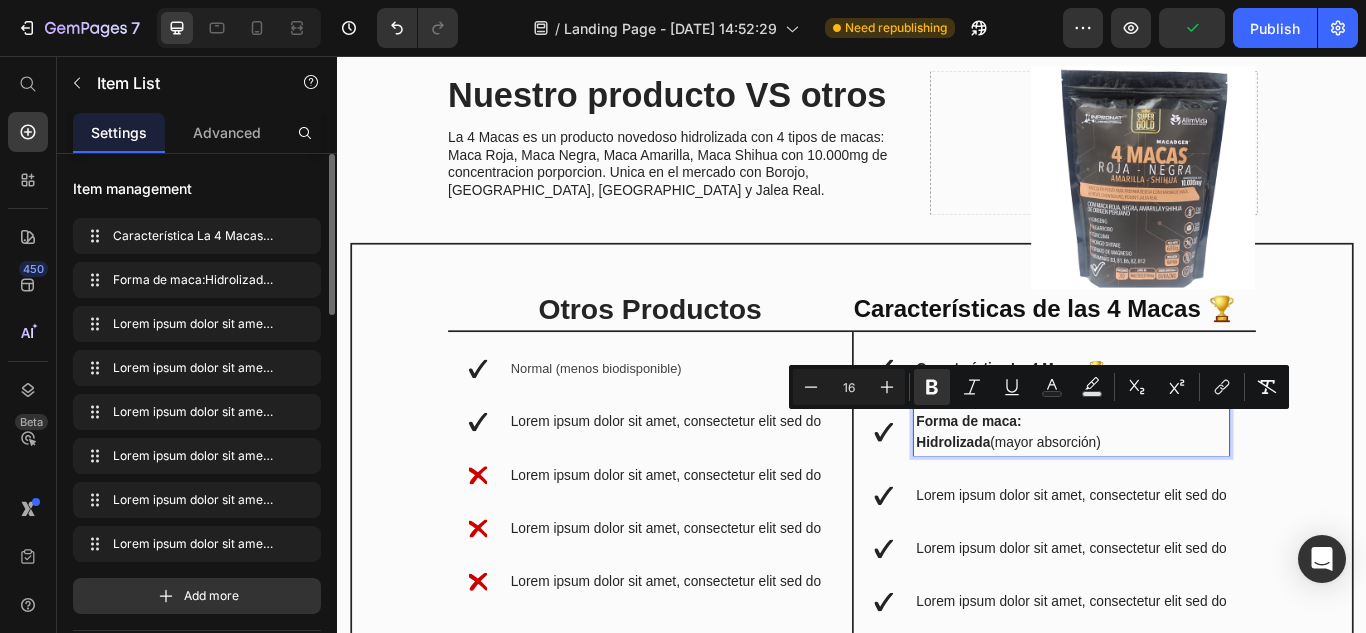 drag, startPoint x: 1008, startPoint y: 479, endPoint x: 1229, endPoint y: 517, distance: 224.24316 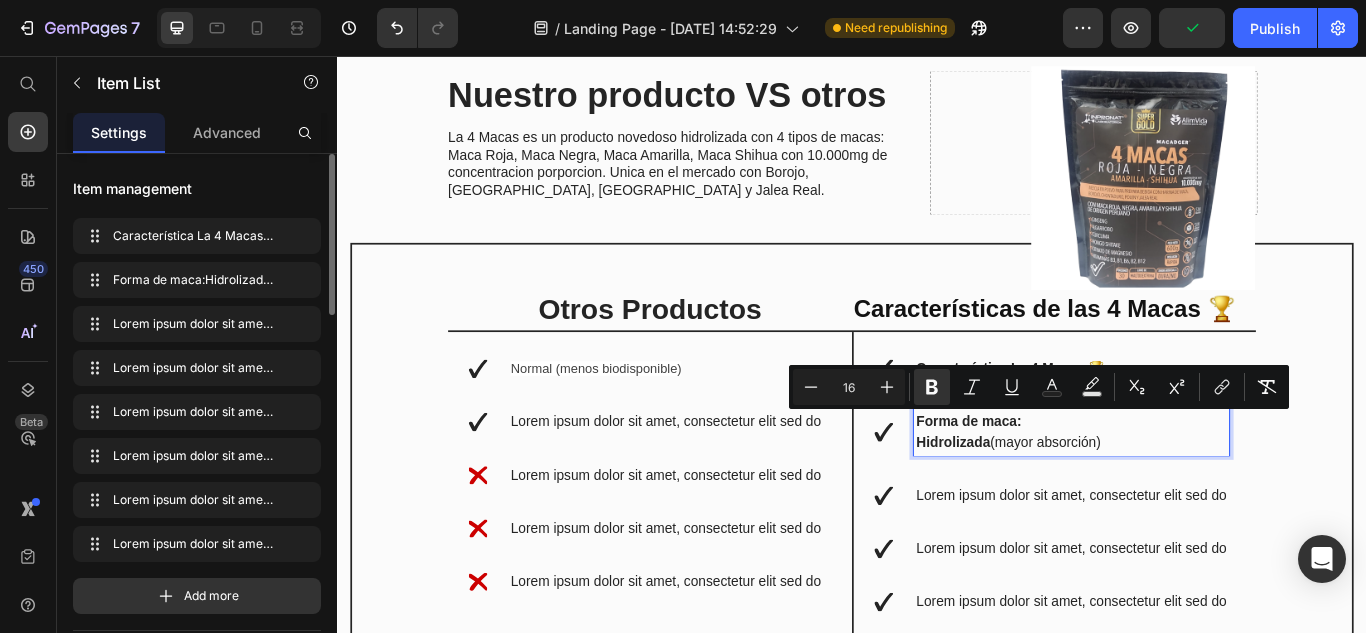 click on "Forma de maca: Hidrolizada  (mayor absorción)" at bounding box center [1193, 495] 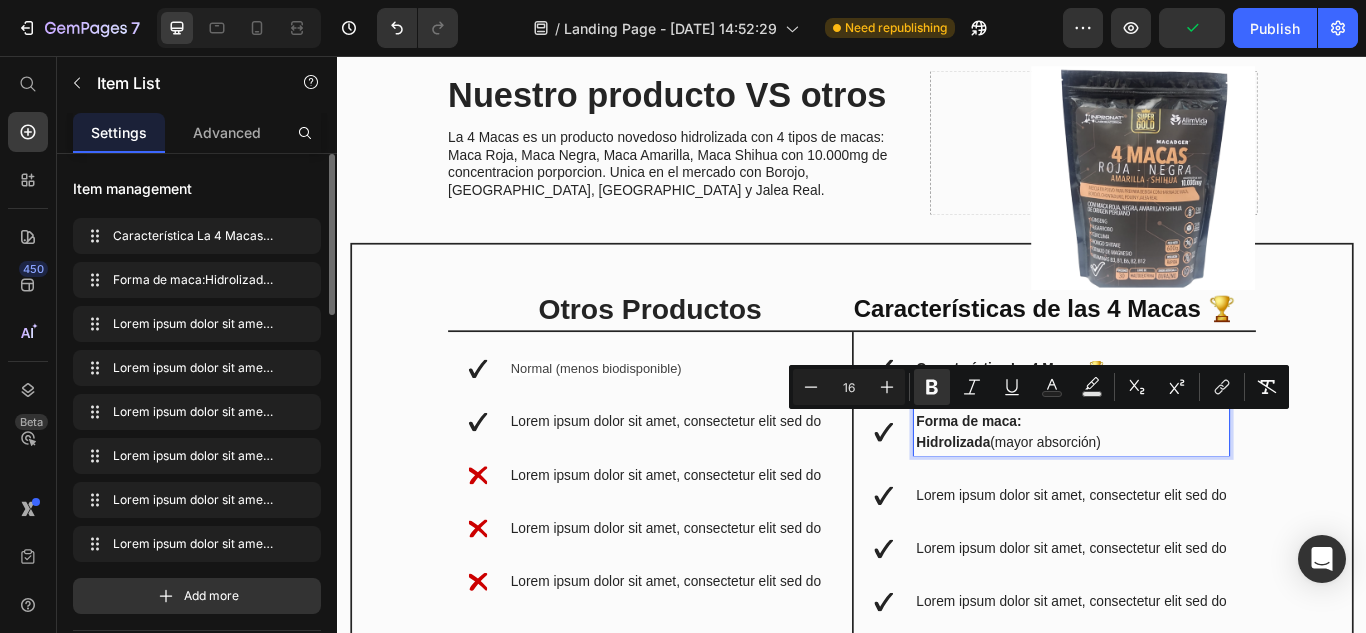 copy on "Forma de maca: Hidrolizada  (mayor absorción)" 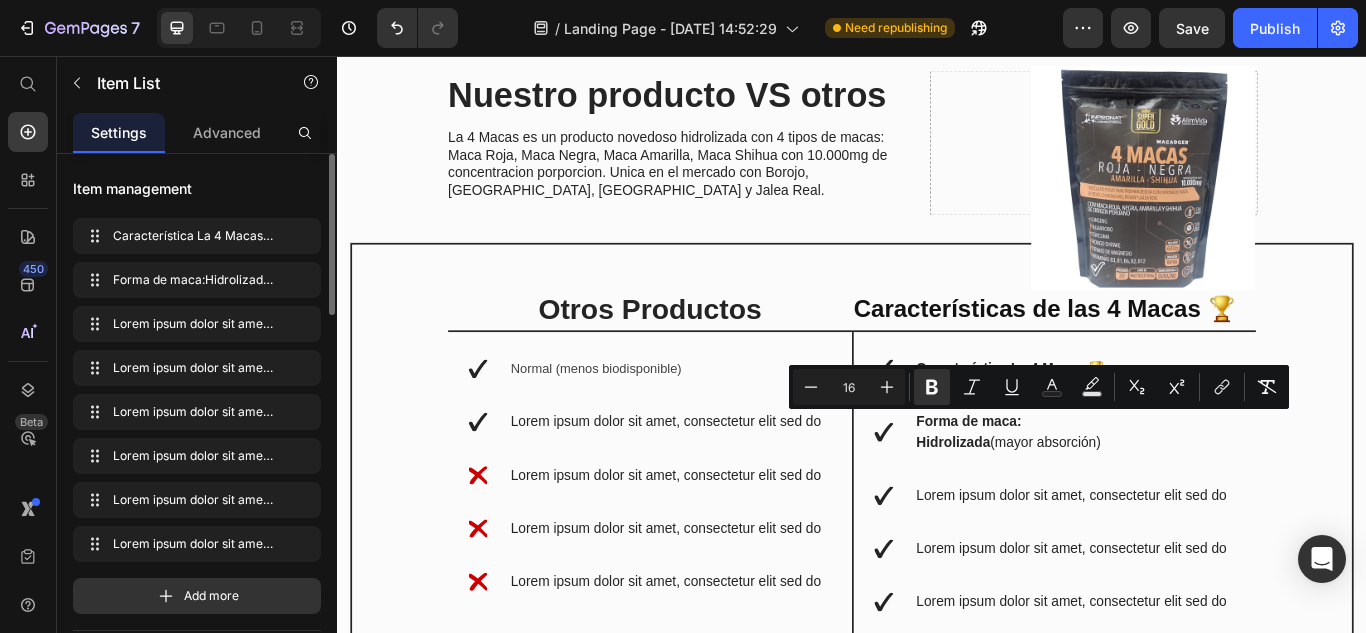 click on "Característica La 4 Macas 🏆
Forma de maca: Hidrolizada  (mayor absorción)
Lorem ipsum dolor sit amet, consectetur elit sed do
Lorem ipsum dolor sit amet, consectetur elit sed do
Lorem ipsum dolor sit amet, consectetur elit sed do
Lorem ipsum dolor sit amet, consectetur elit sed do
Lorem ipsum dolor sit amet, consectetur elit sed do
Lorem ipsum dolor sit amet, consectetur elit sed do" at bounding box center (1172, 650) 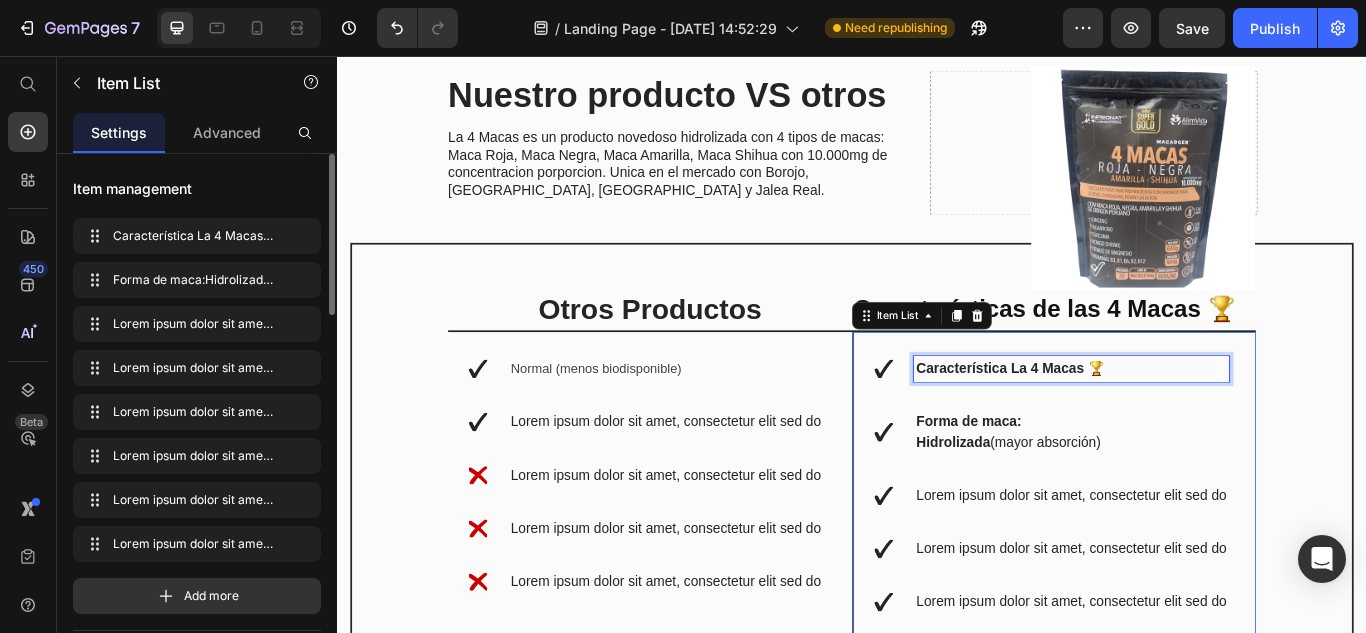click on "Característica La 4 Macas 🏆" at bounding box center (1122, 420) 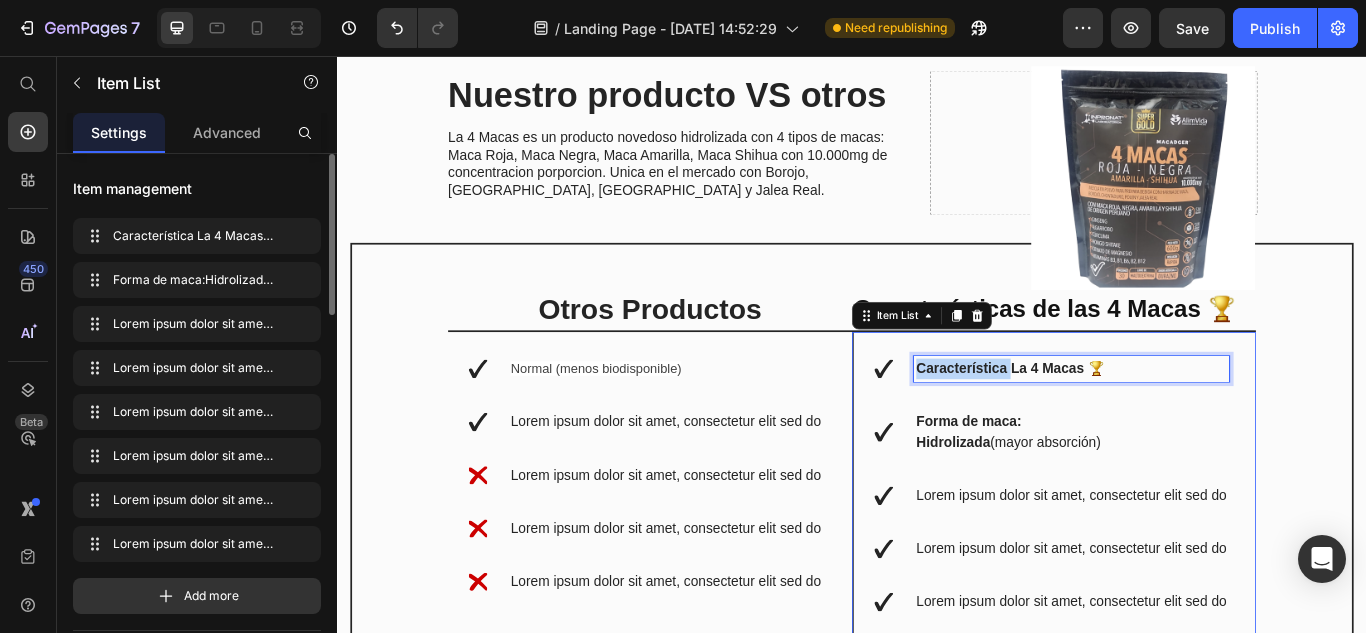click on "Característica La 4 Macas 🏆" at bounding box center (1122, 420) 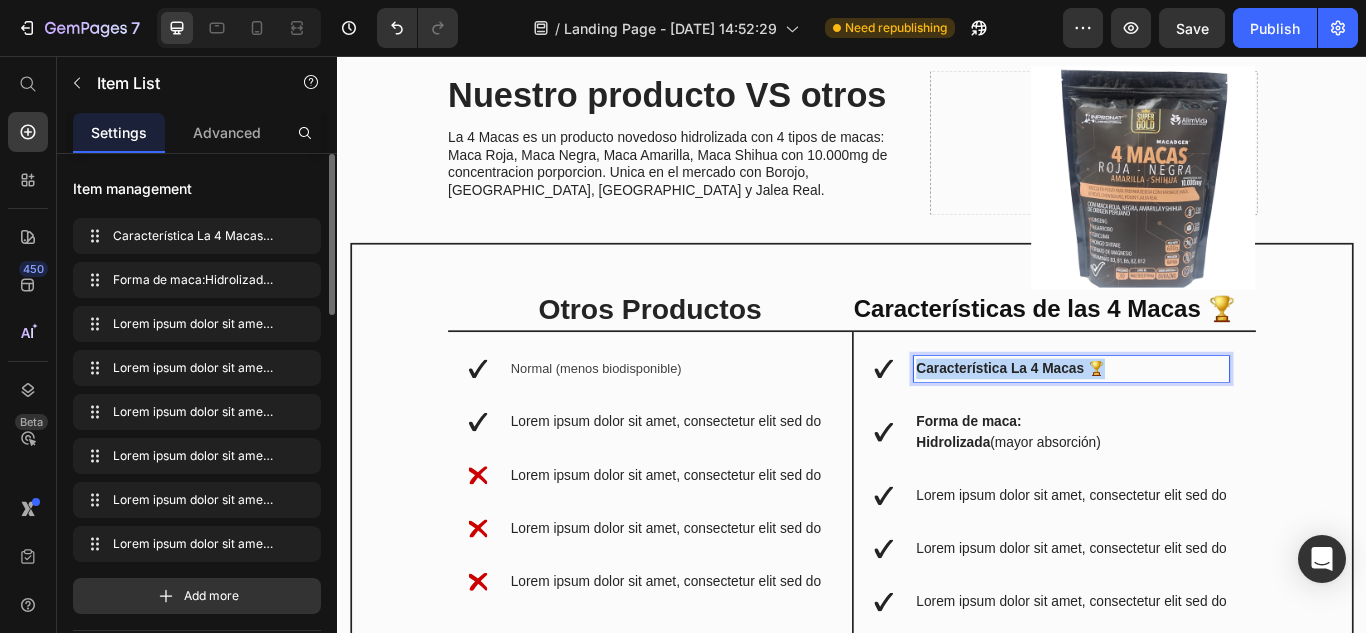 click on "Característica La 4 Macas 🏆" at bounding box center (1122, 420) 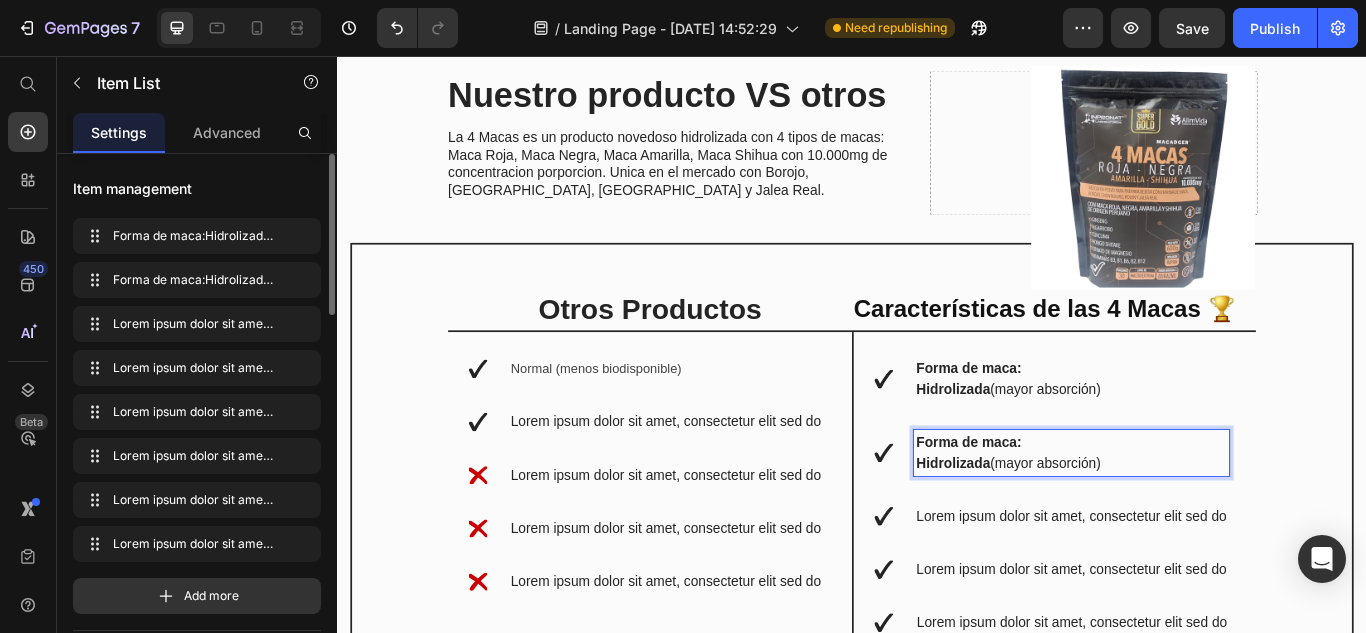 click on "Forma de maca:" at bounding box center [1193, 507] 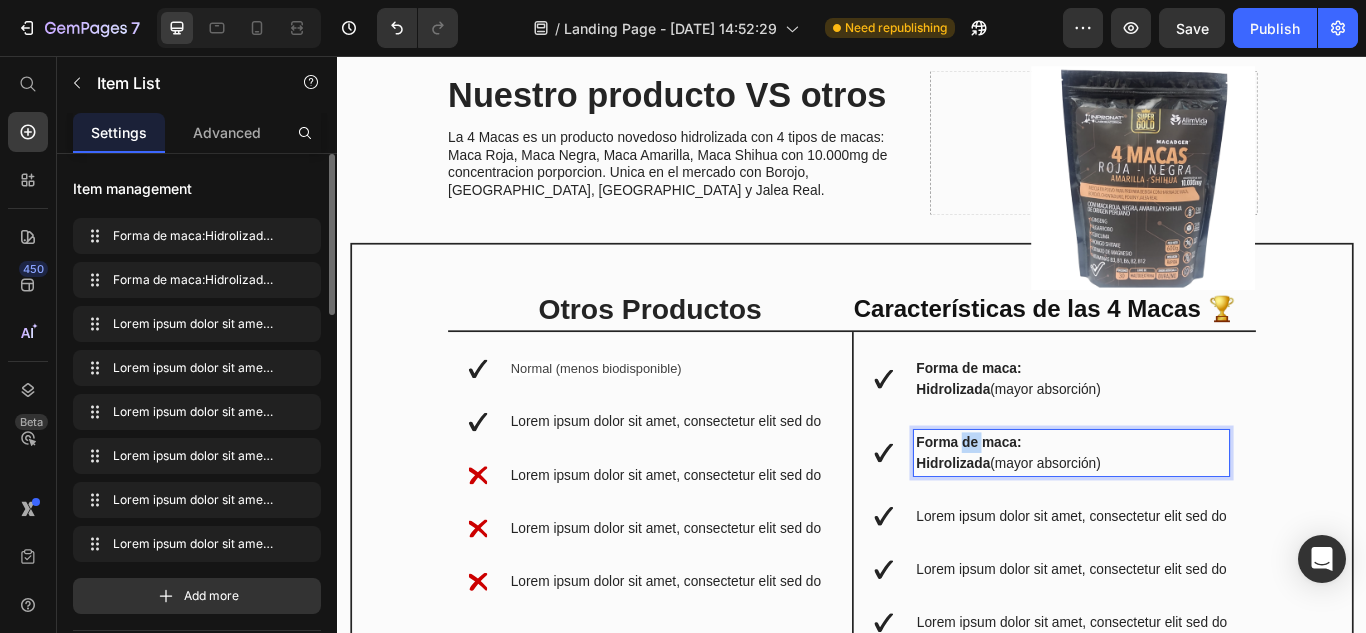 click on "Forma de maca:" at bounding box center (1193, 507) 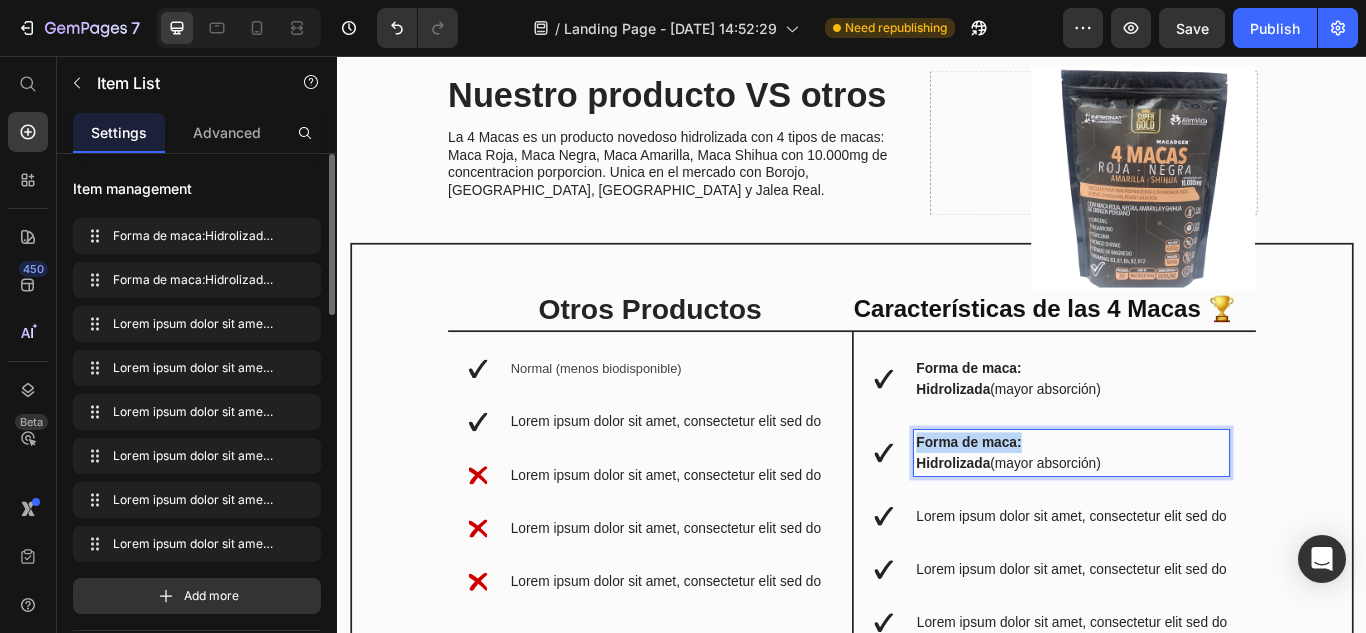 click on "Forma de maca:" at bounding box center (1193, 507) 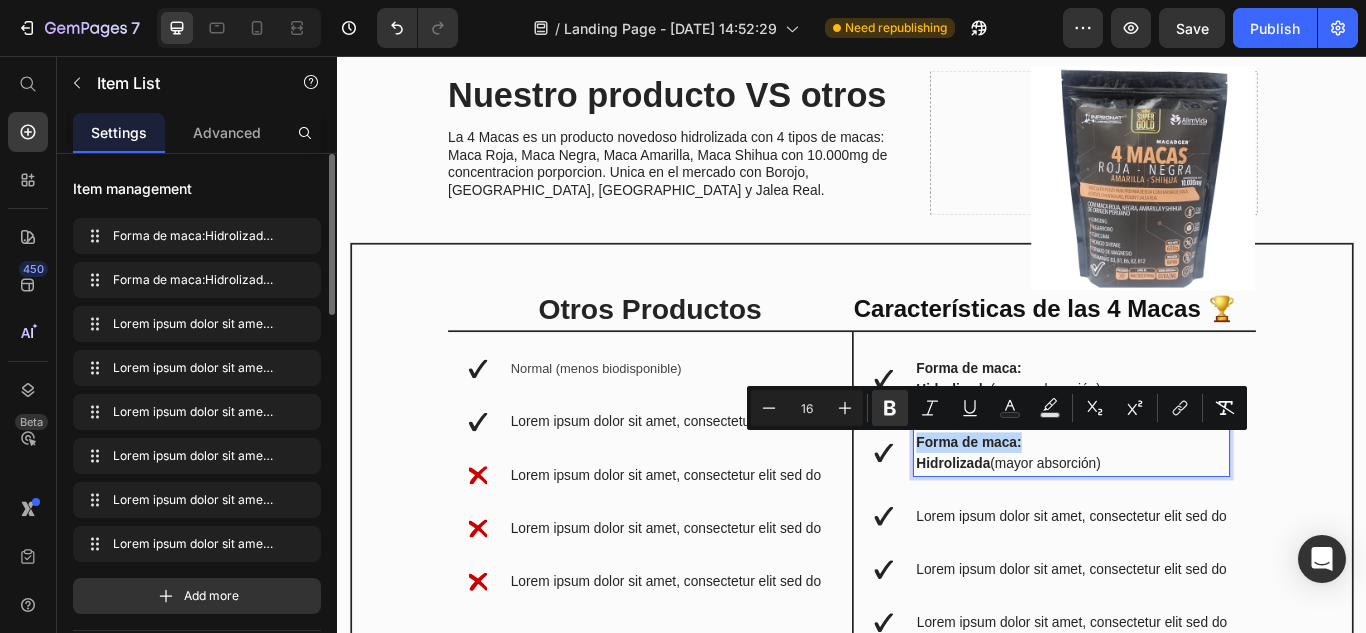 click on "Forma de maca:" at bounding box center (1193, 507) 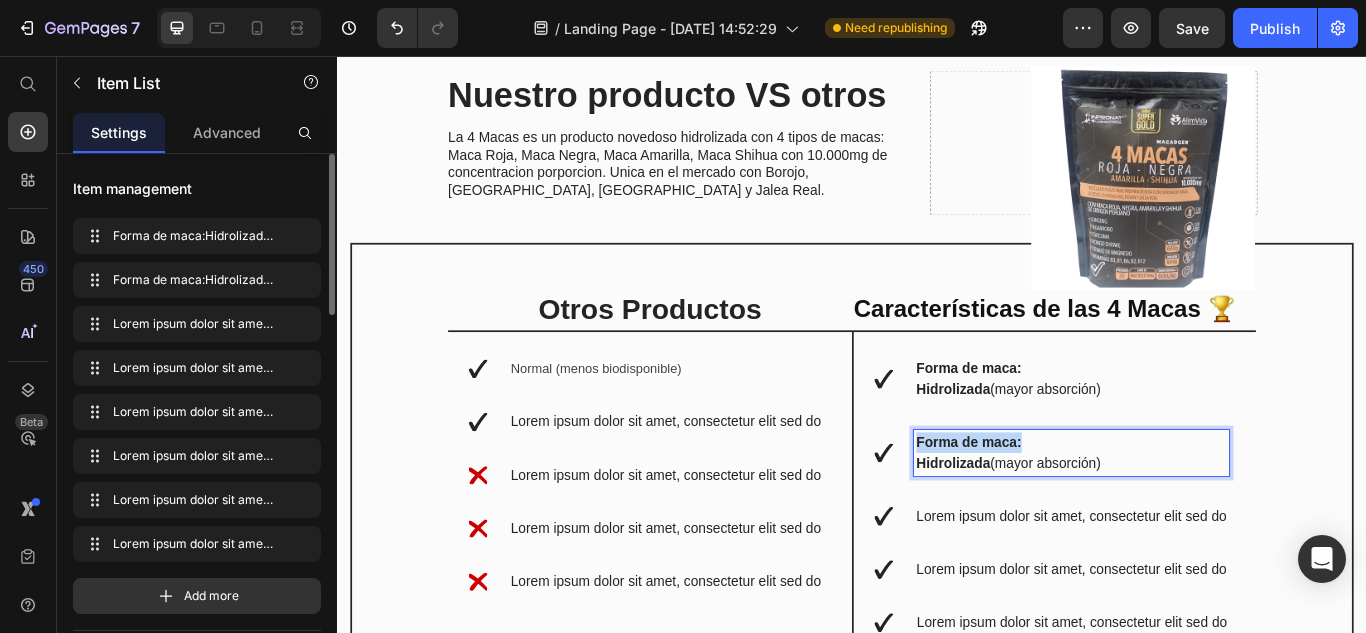 drag, startPoint x: 1069, startPoint y: 516, endPoint x: 1069, endPoint y: 528, distance: 12 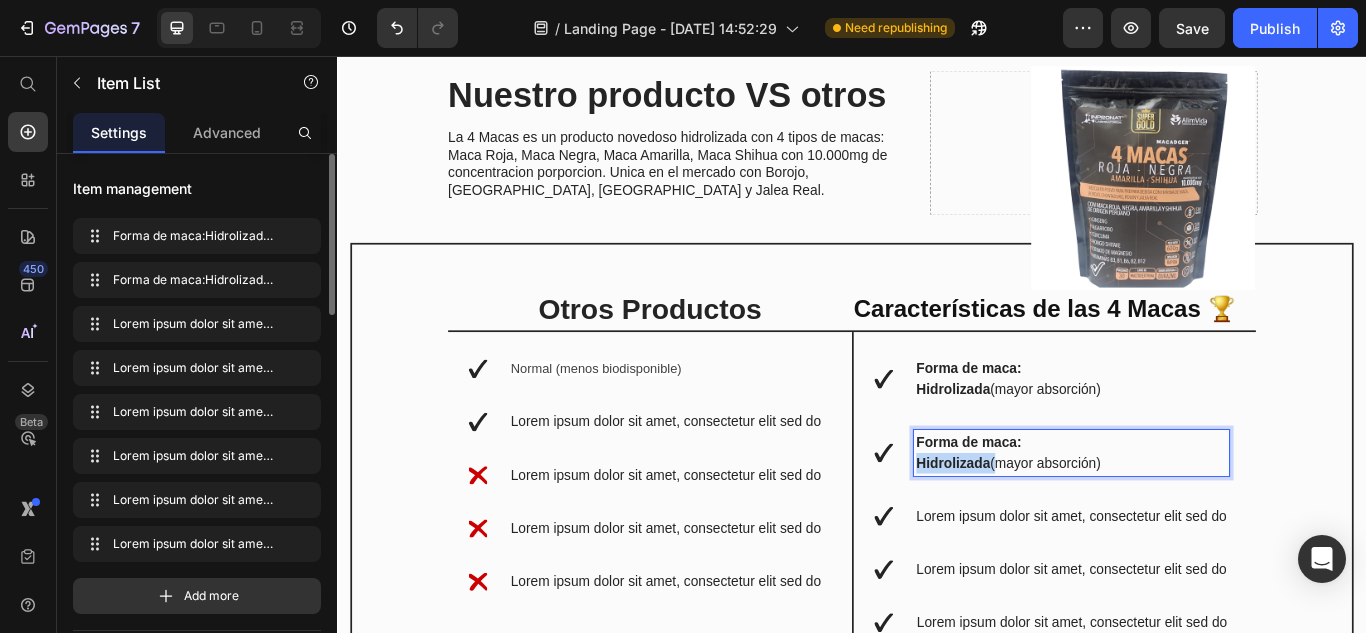 click on "Hidrolizada" at bounding box center (1055, 530) 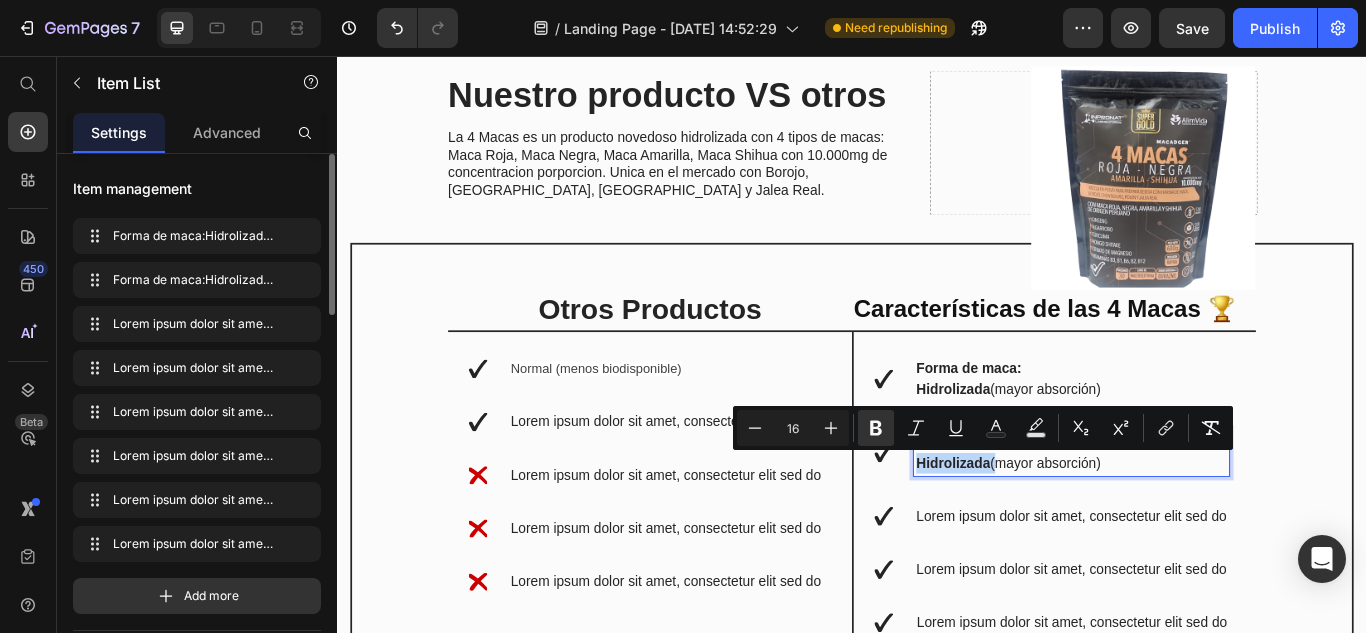 click on "Hidrolizada  (mayor absorción)" at bounding box center (1193, 531) 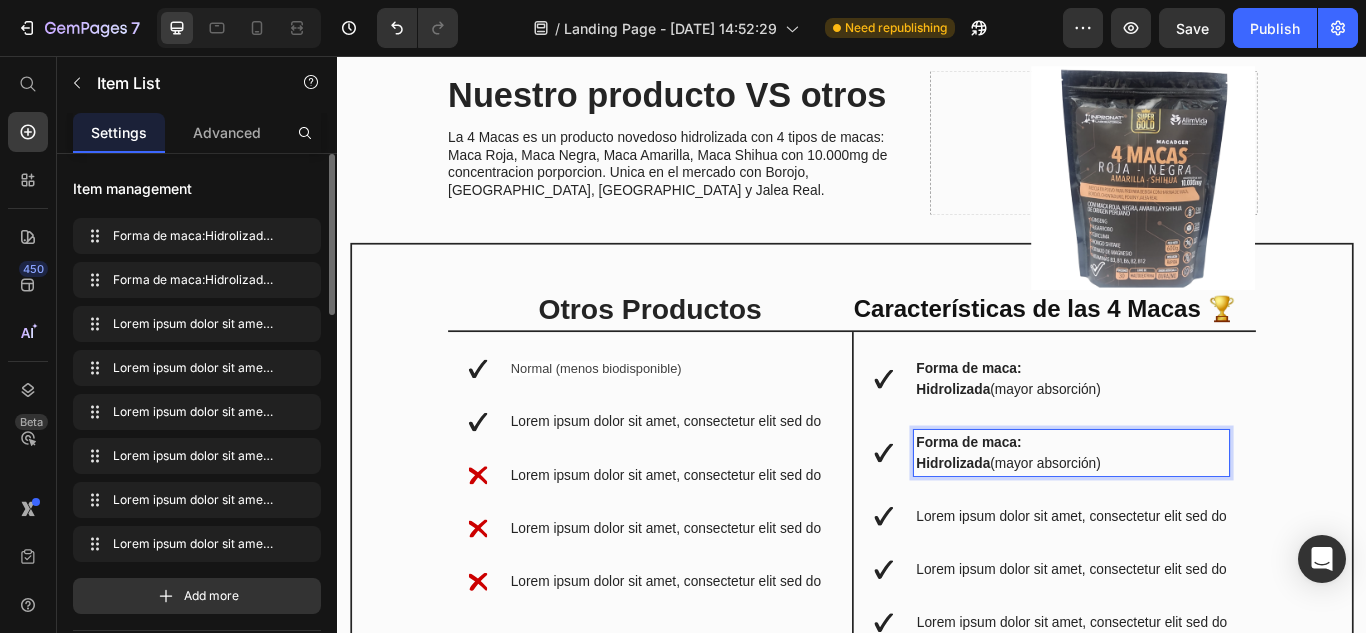 click on "Forma de maca:" at bounding box center (1193, 507) 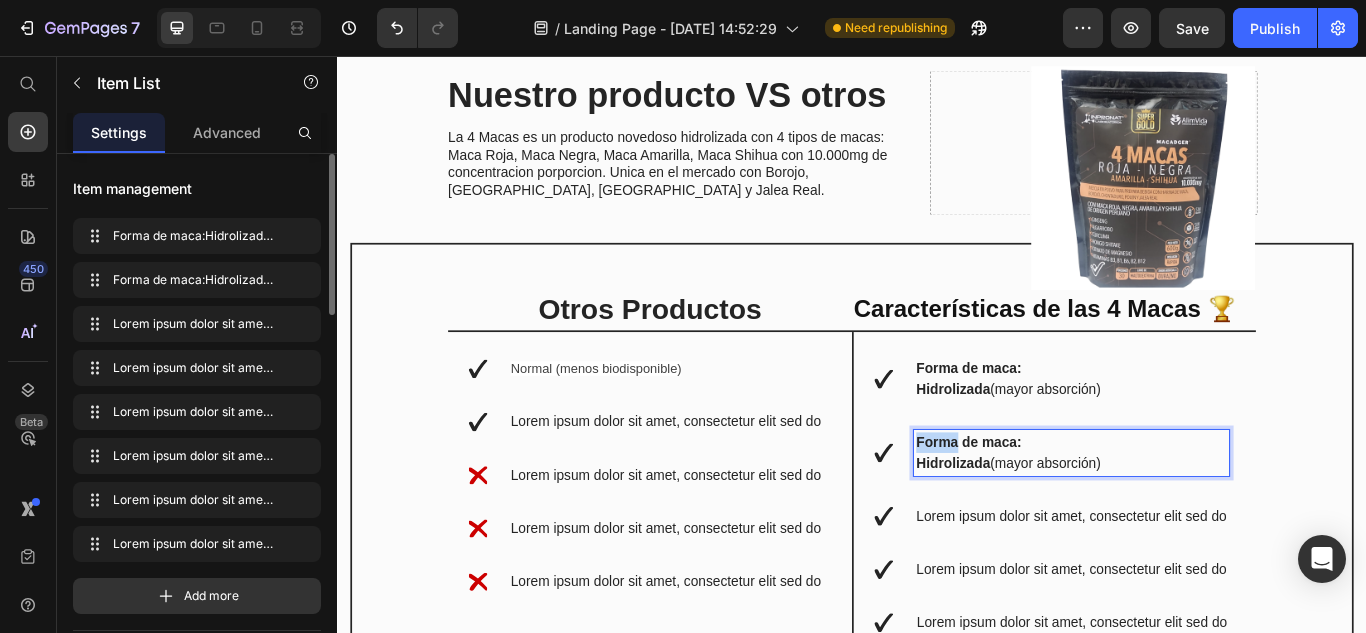 drag, startPoint x: 1036, startPoint y: 517, endPoint x: 1019, endPoint y: 513, distance: 17.464249 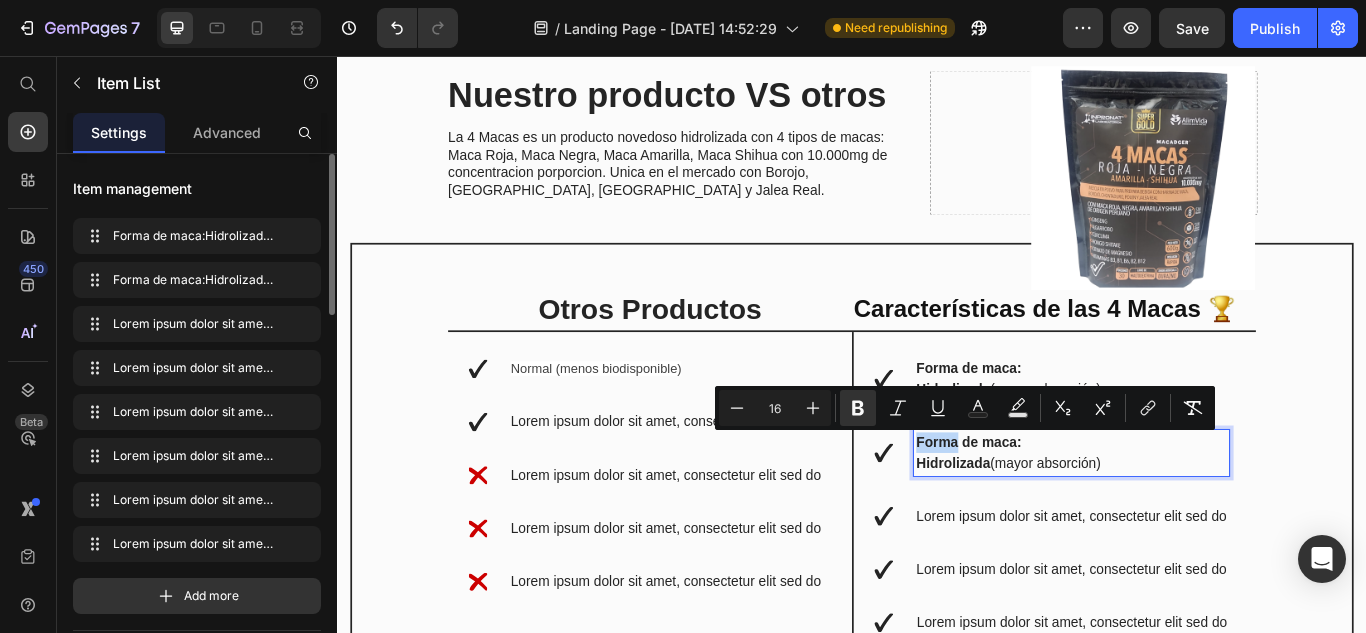 click on "Forma de maca:" at bounding box center [1073, 506] 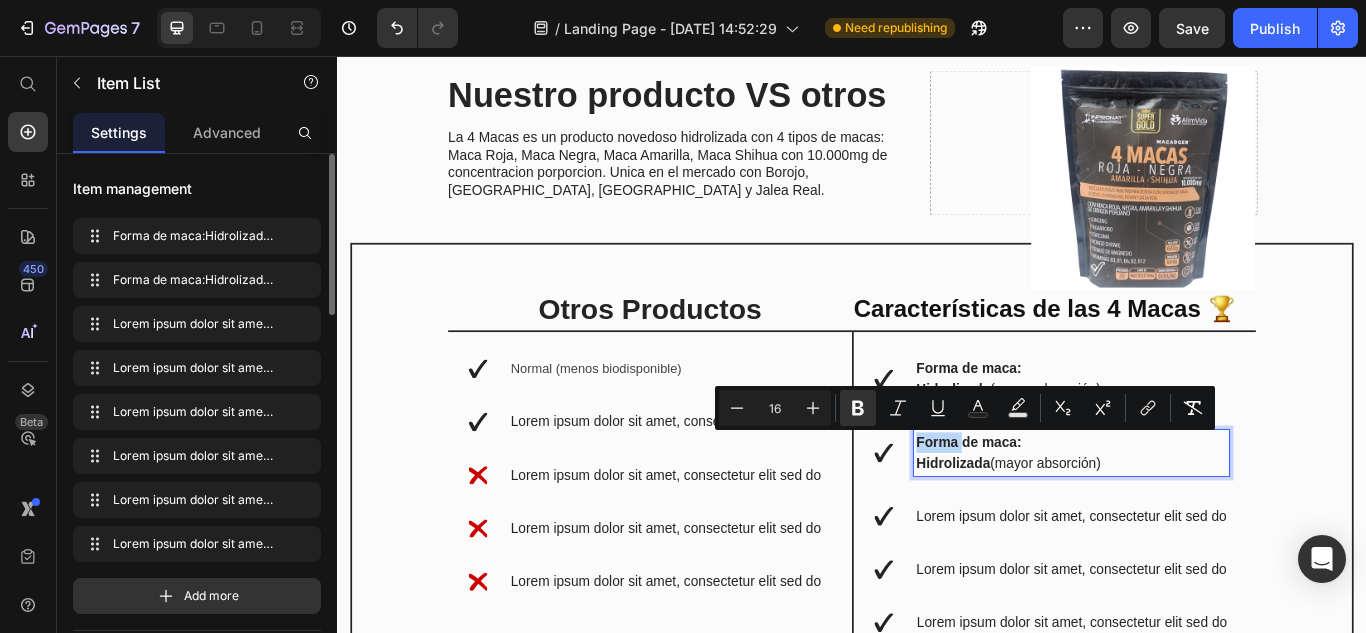 click on "Forma de maca:" at bounding box center (1073, 506) 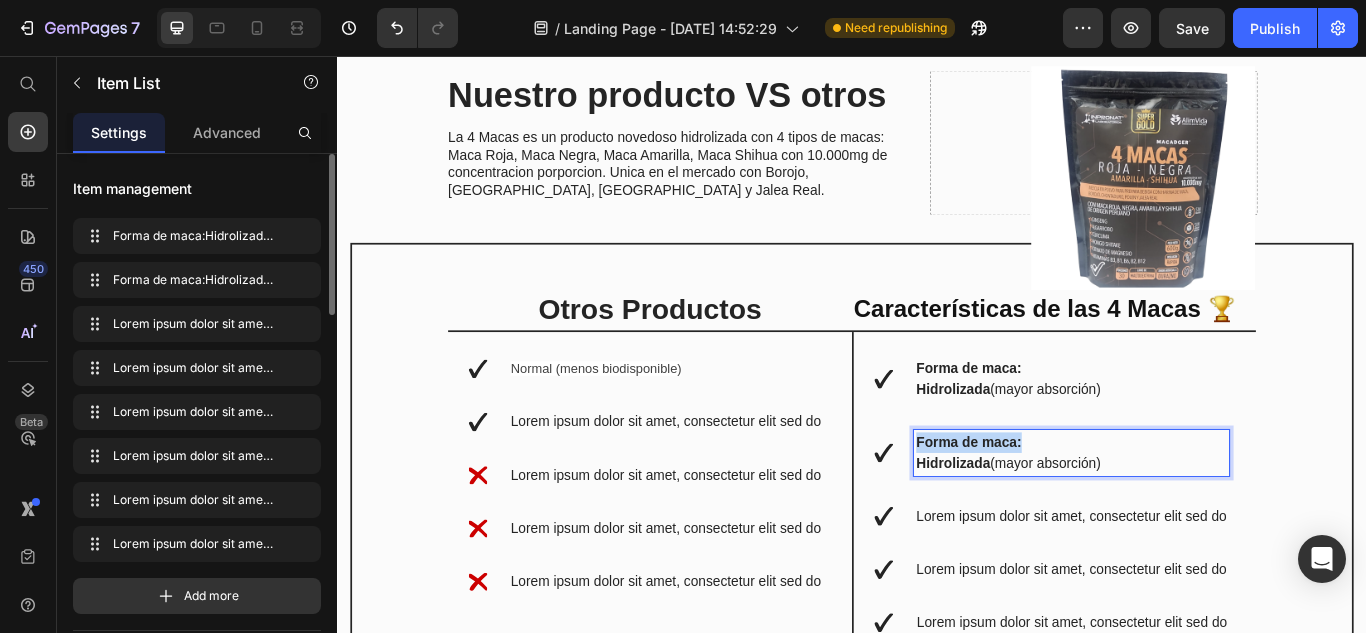 click on "Forma de maca:" at bounding box center [1073, 506] 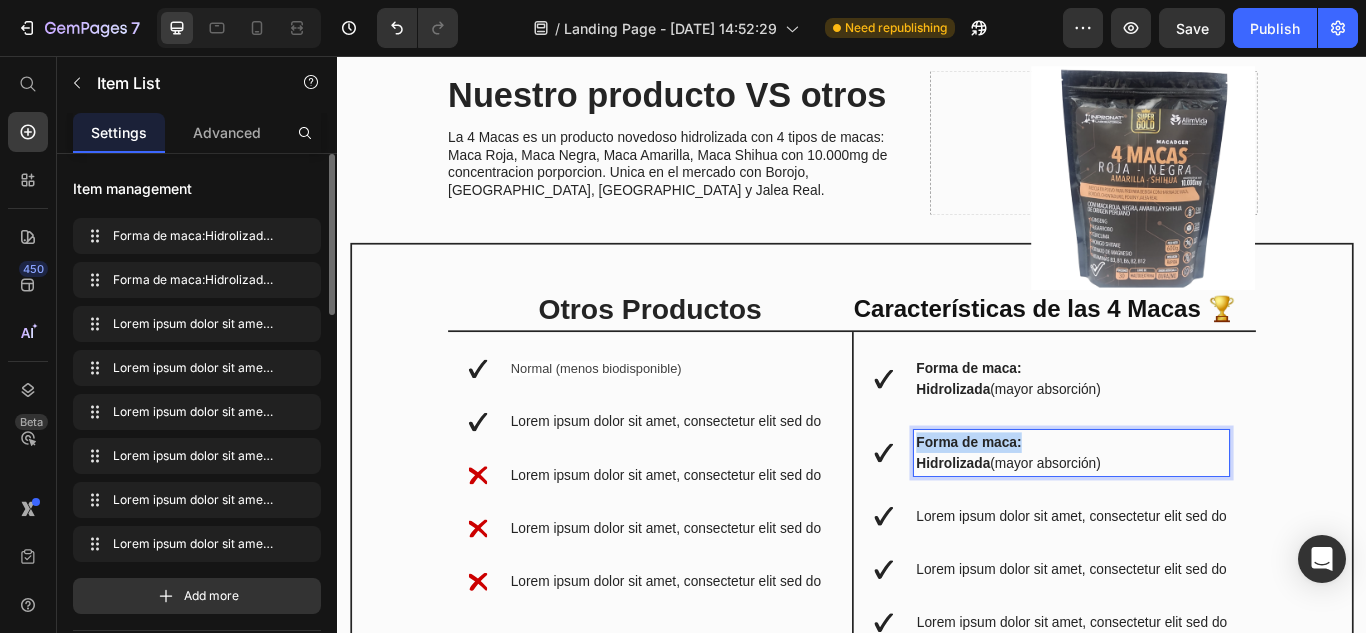 click on "Forma de maca:" at bounding box center [1073, 506] 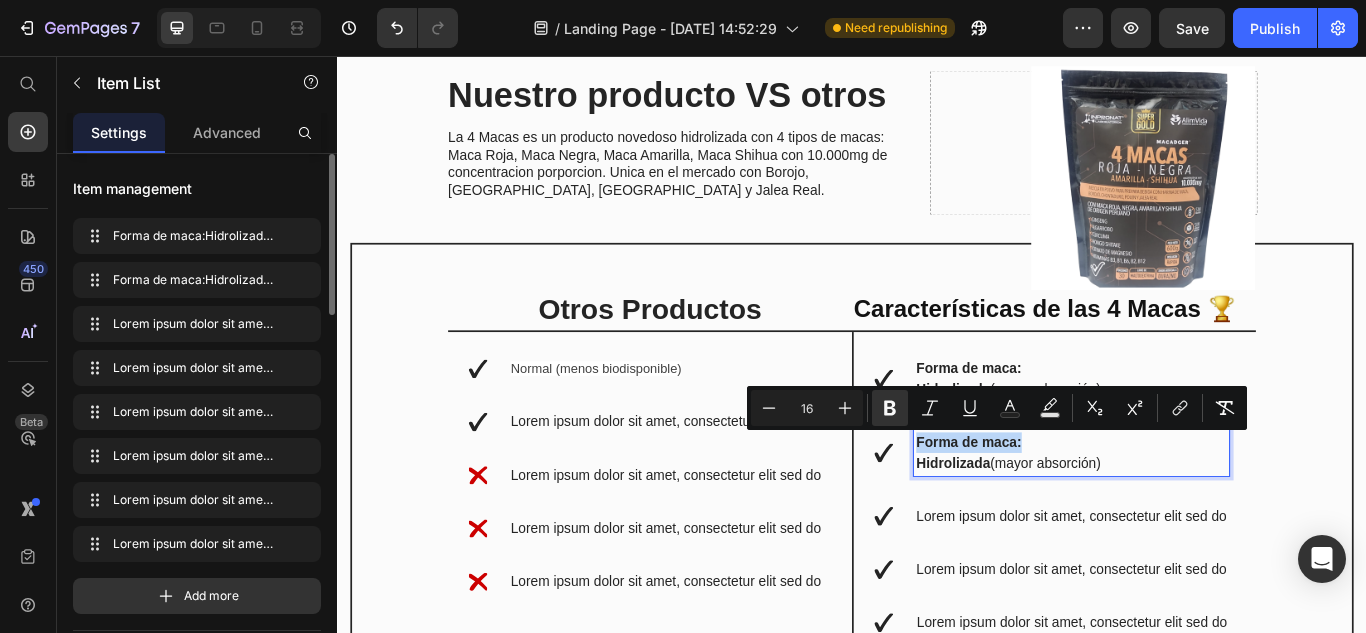 click on "Forma de maca:" at bounding box center (1073, 506) 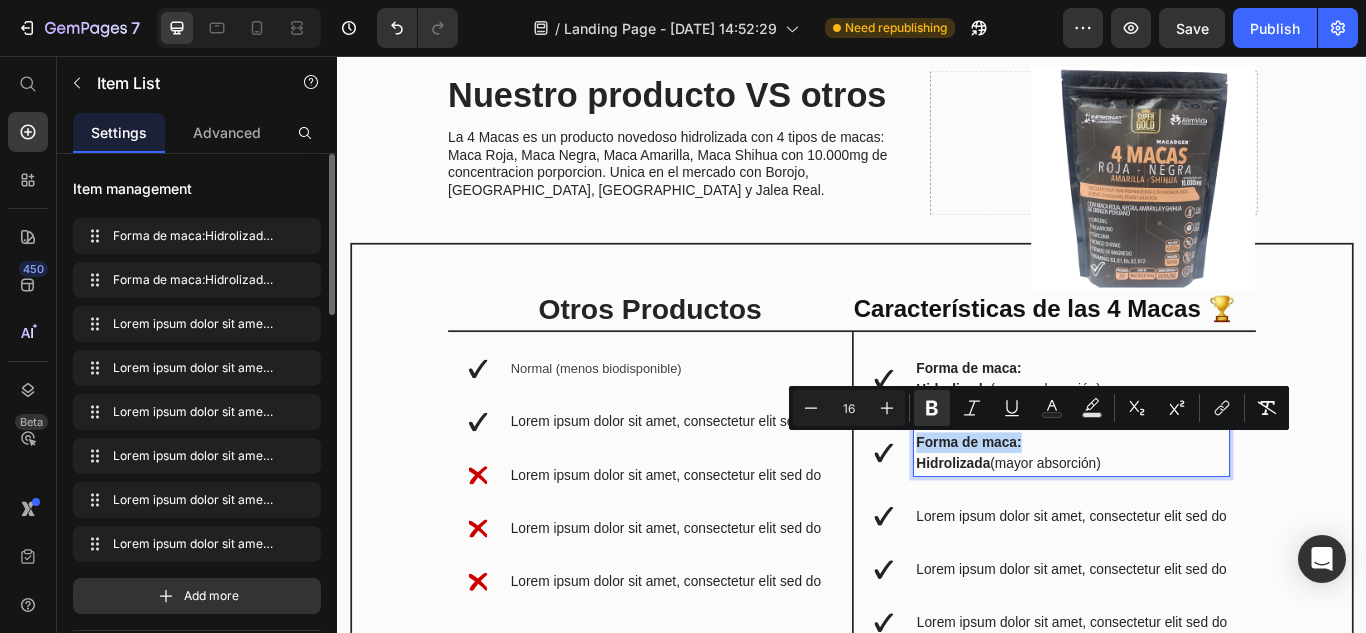 drag, startPoint x: 1007, startPoint y: 495, endPoint x: 1243, endPoint y: 543, distance: 240.8319 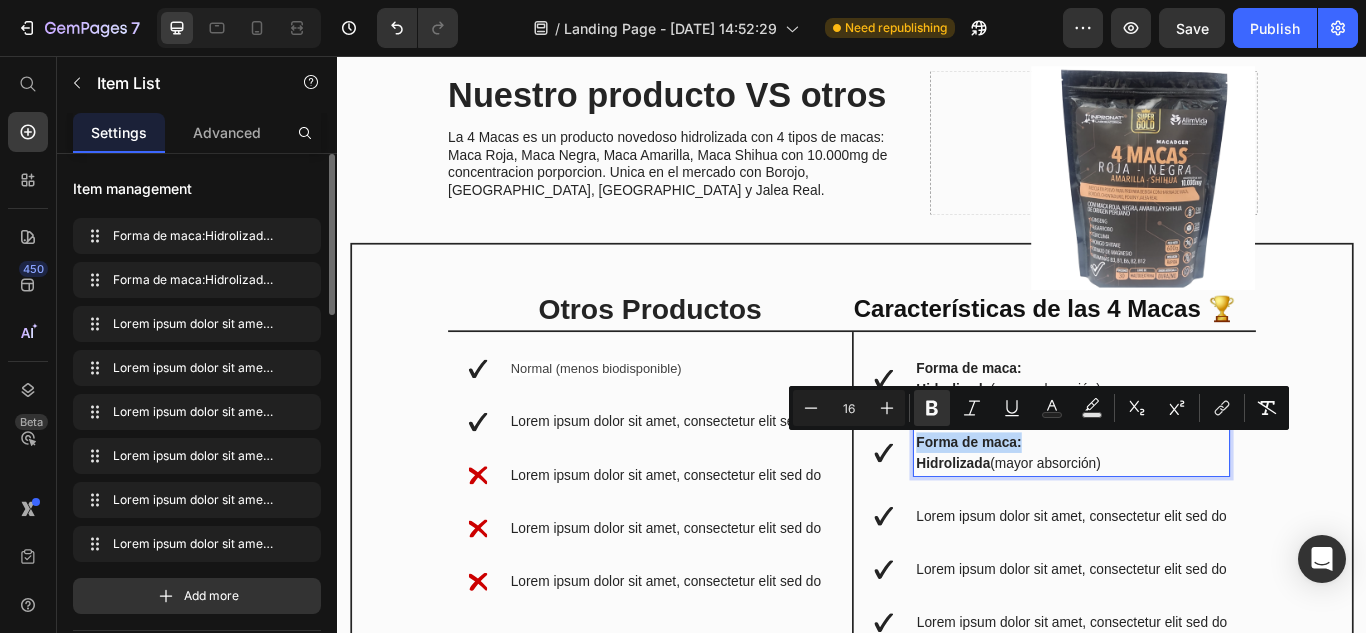 click on "Forma de maca: Hidrolizada  (mayor absorción)" at bounding box center (1193, 519) 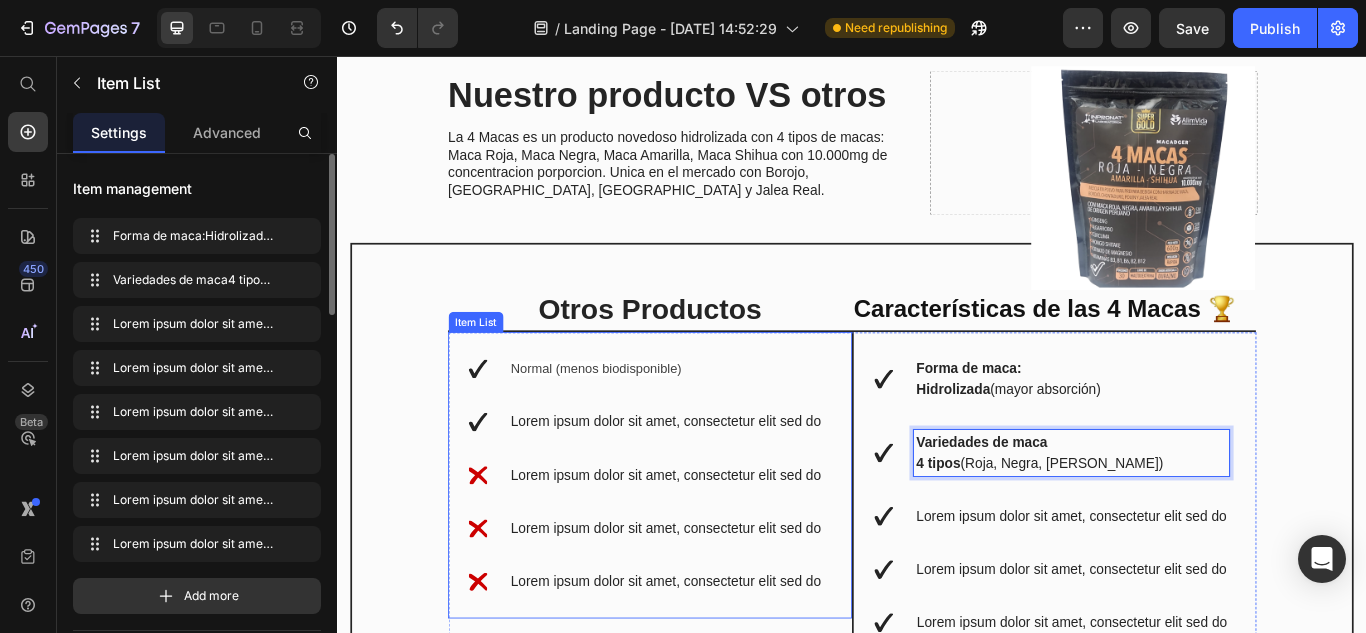 click on "Lorem ipsum dolor sit amet, consectetur elit sed do" at bounding box center (720, 483) 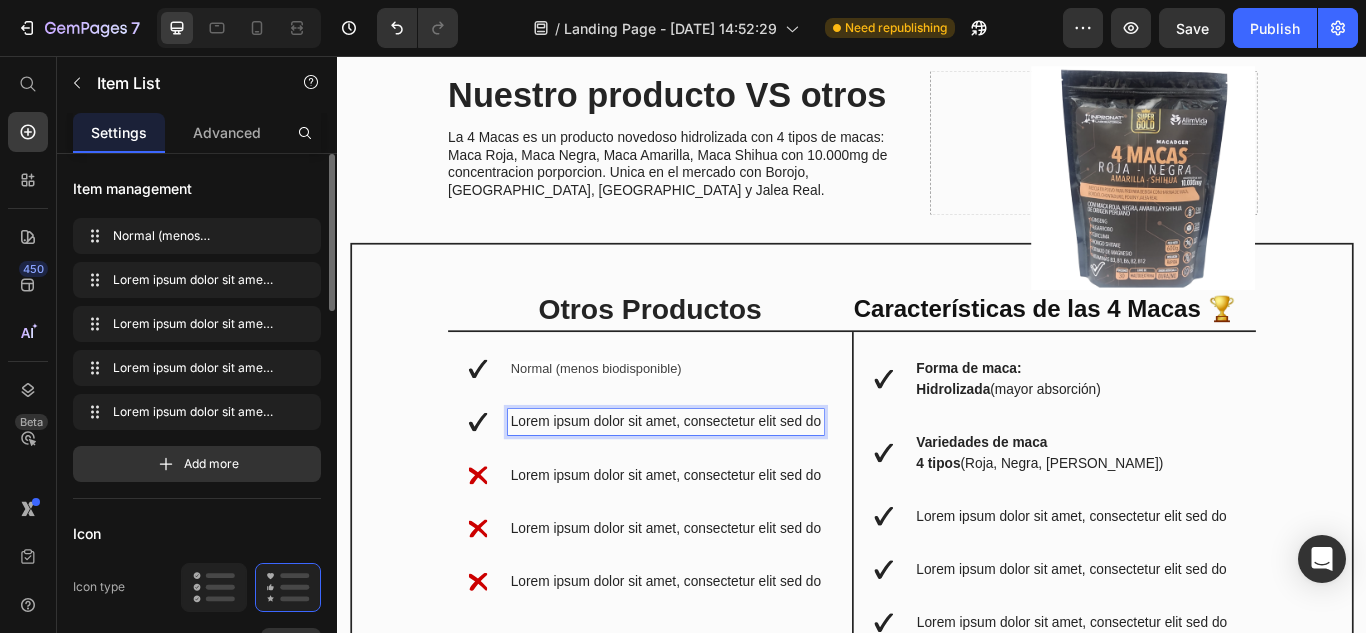 click on "Lorem ipsum dolor sit amet, consectetur elit sed do" at bounding box center [720, 483] 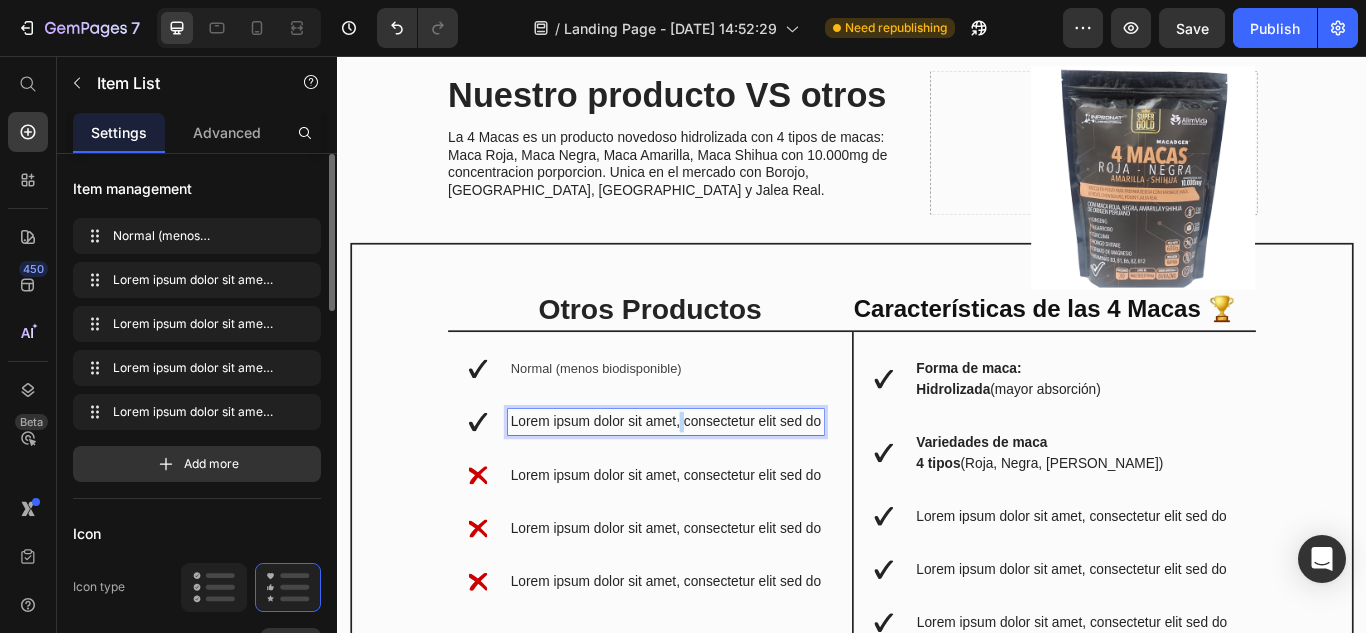 click on "Lorem ipsum dolor sit amet, consectetur elit sed do" at bounding box center [720, 483] 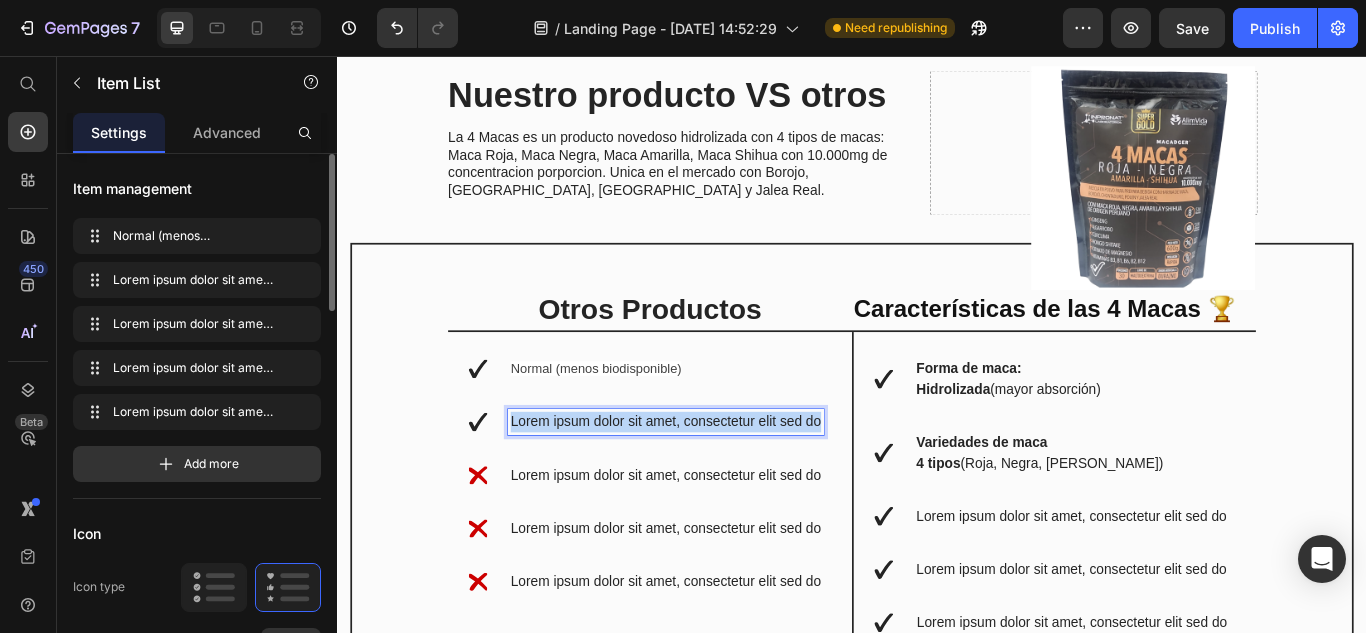 click on "Lorem ipsum dolor sit amet, consectetur elit sed do" at bounding box center [720, 483] 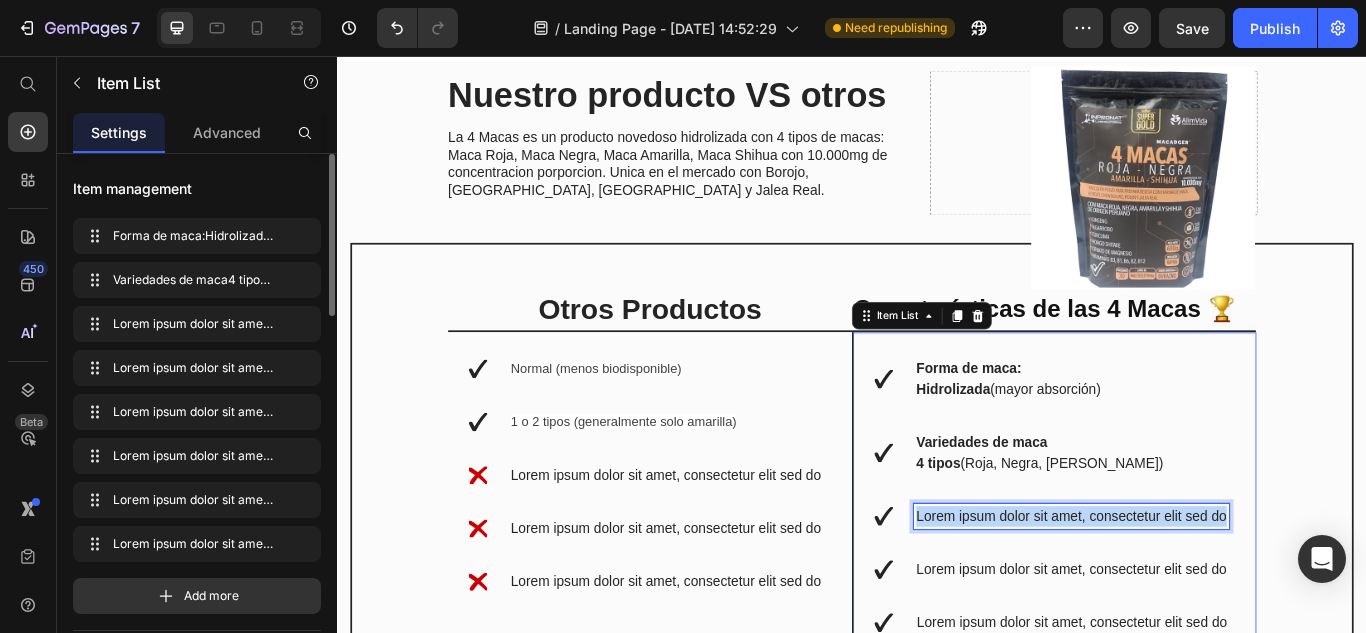 click on "Lorem ipsum dolor sit amet, consectetur elit sed do" at bounding box center (1193, 593) 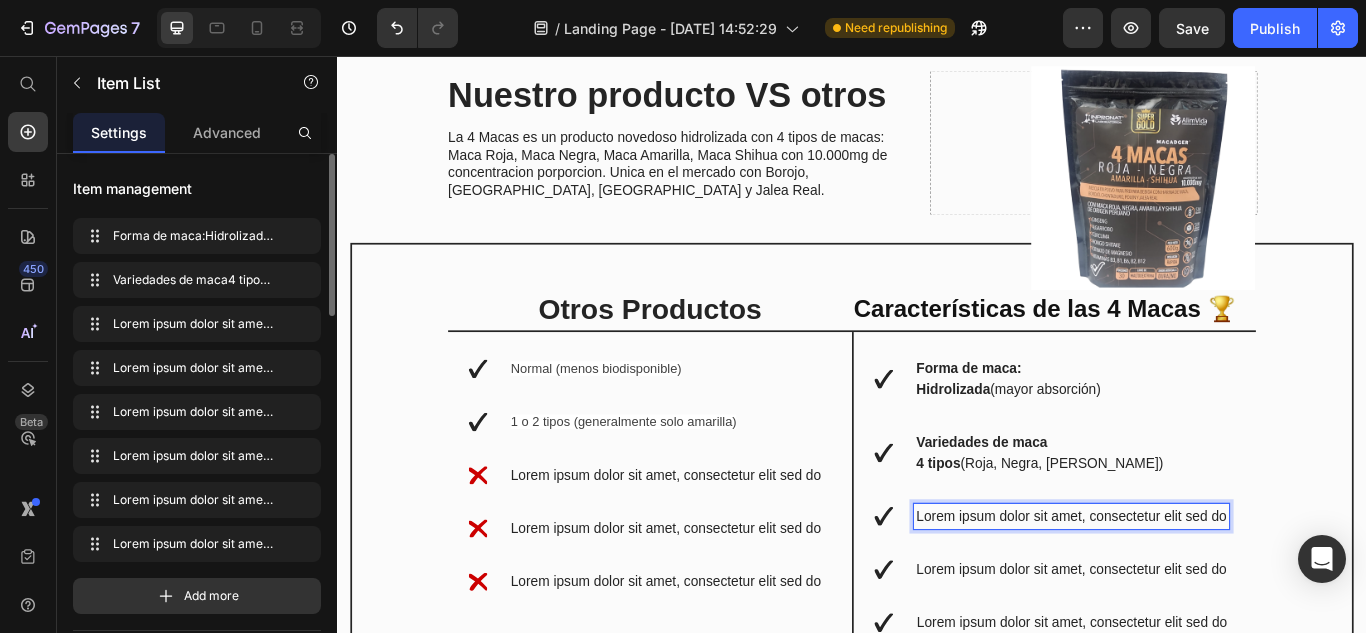 scroll, scrollTop: 12, scrollLeft: 0, axis: vertical 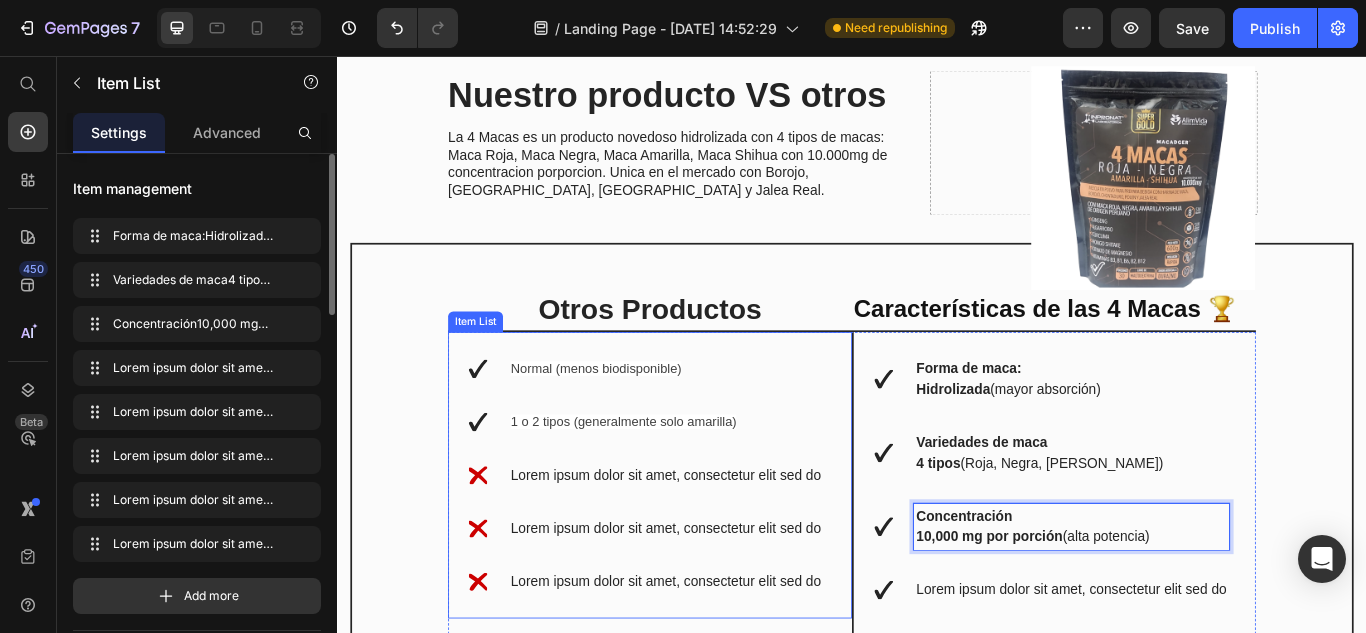 click on "Lorem ipsum dolor sit amet, consectetur elit sed do" at bounding box center (720, 545) 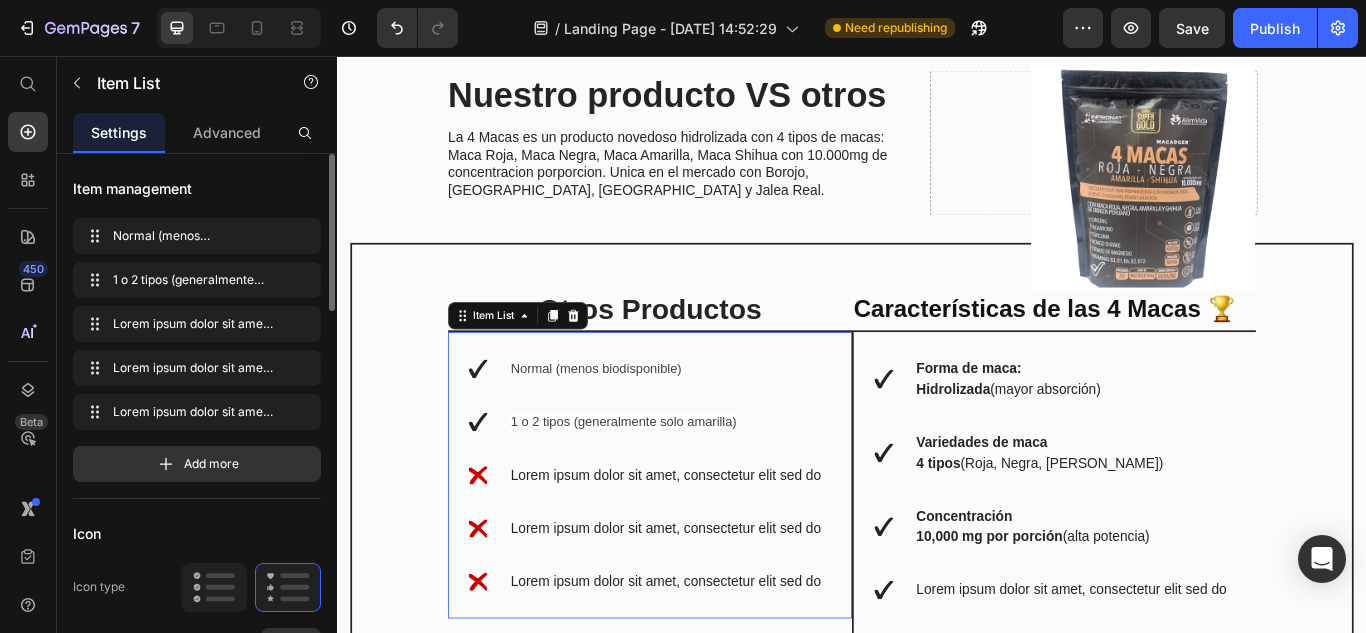 scroll, scrollTop: 0, scrollLeft: 0, axis: both 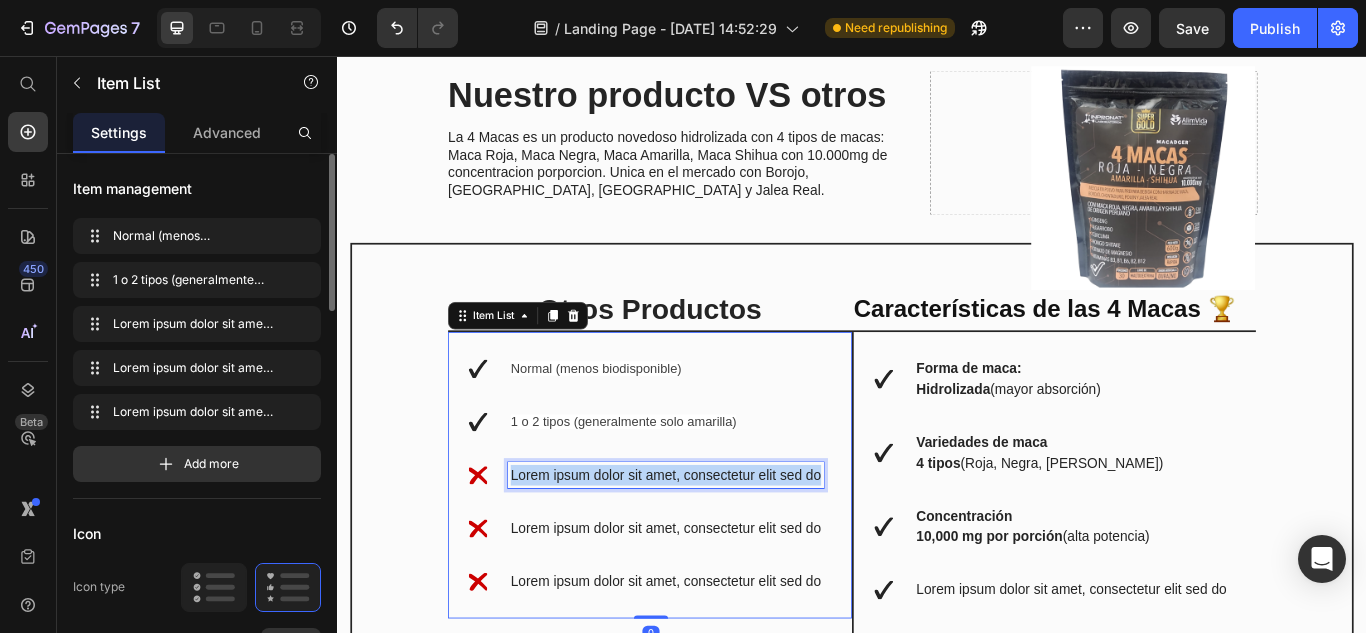 click on "Lorem ipsum dolor sit amet, consectetur elit sed do" at bounding box center [720, 545] 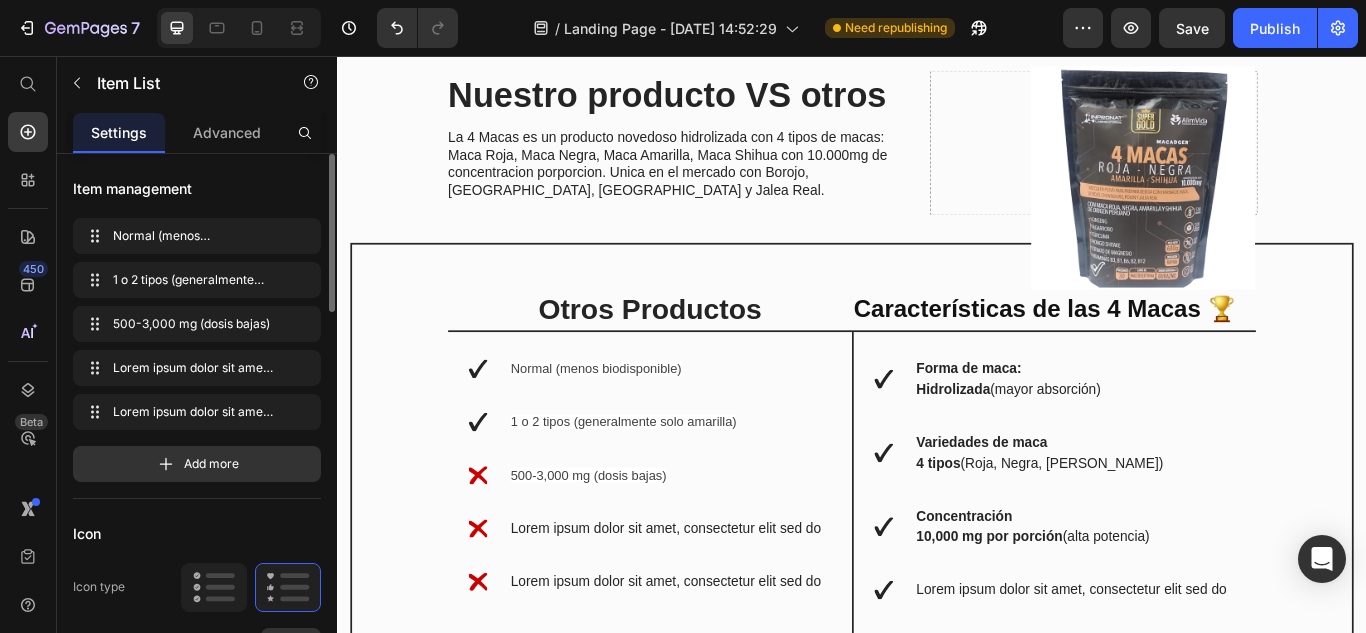 click 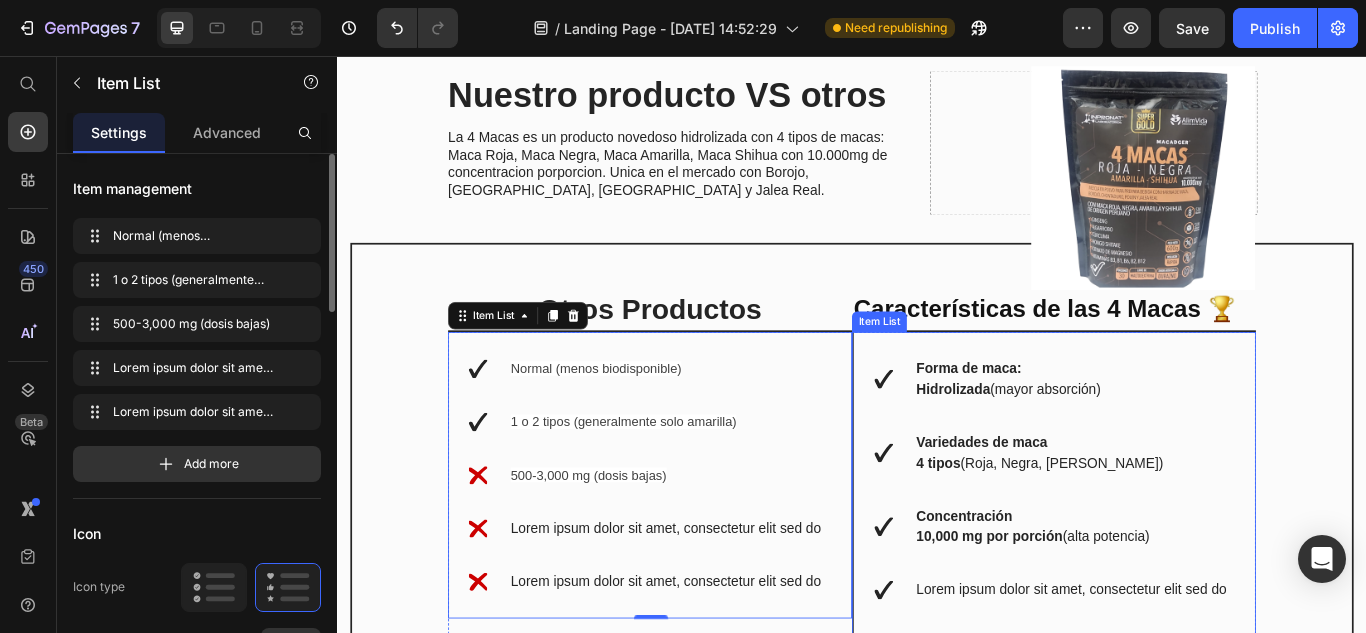 click on "Lorem ipsum dolor sit amet, consectetur elit sed do" at bounding box center (1193, 679) 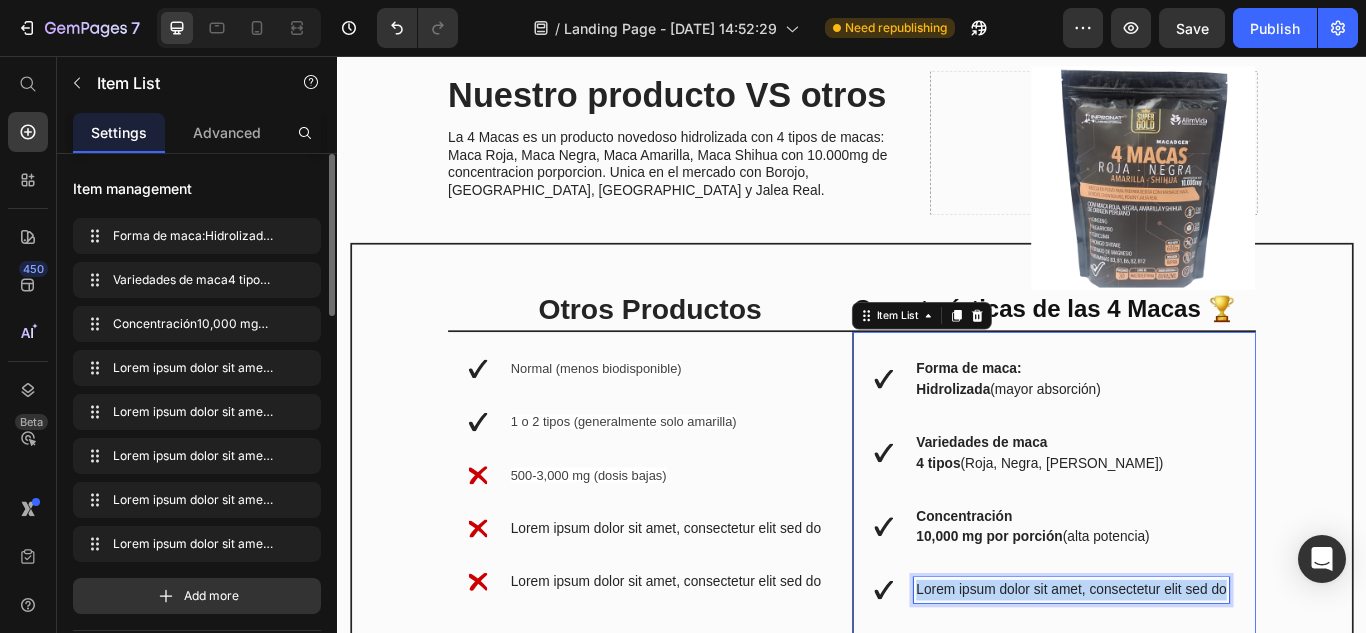 click on "Lorem ipsum dolor sit amet, consectetur elit sed do" at bounding box center [1193, 679] 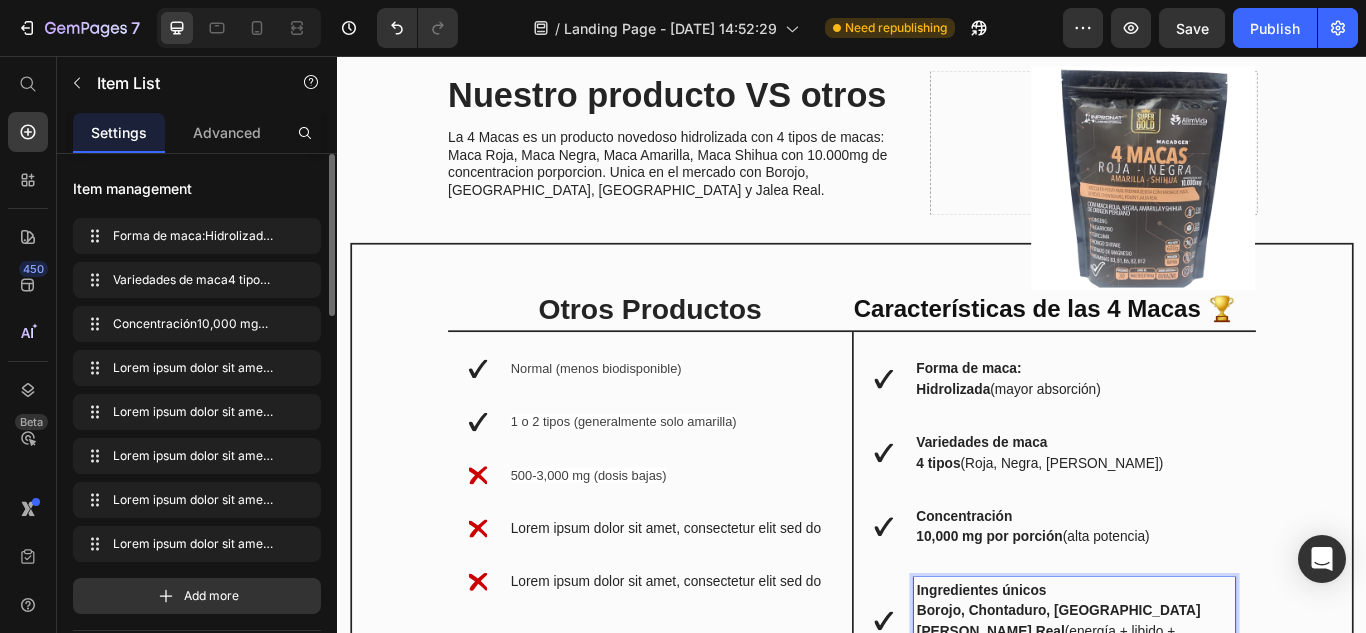 scroll, scrollTop: 3708, scrollLeft: 0, axis: vertical 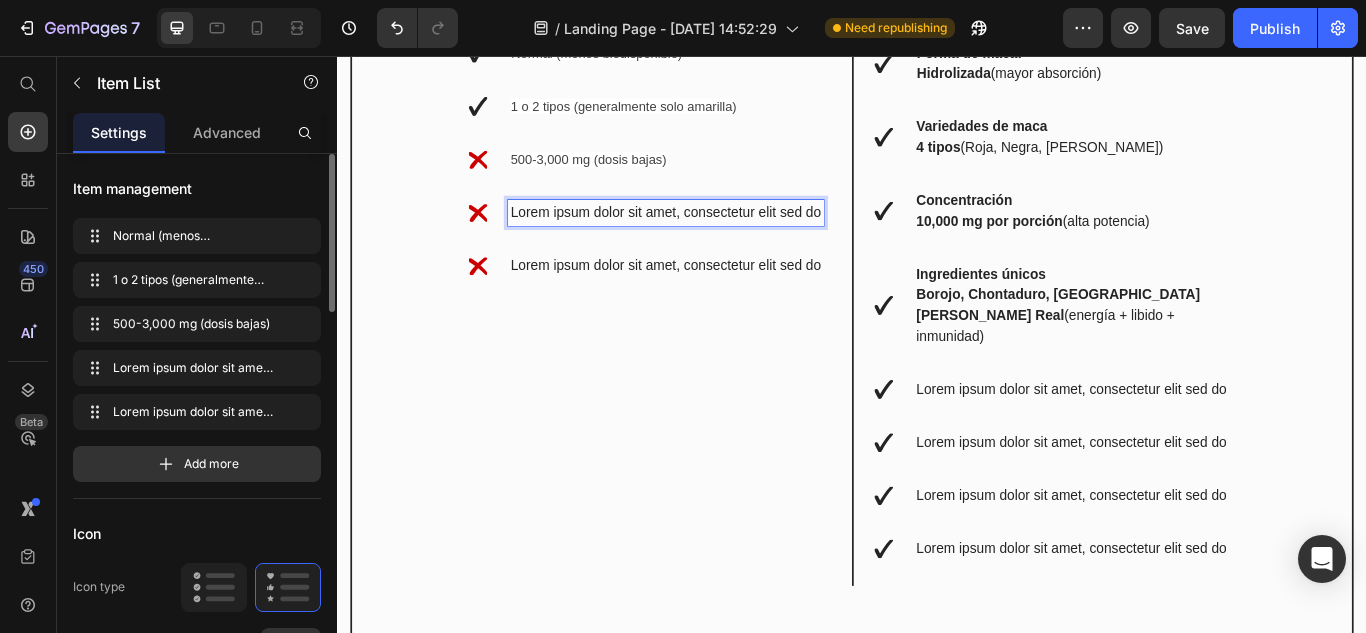 click on "Lorem ipsum dolor sit amet, consectetur elit sed do" at bounding box center [720, 239] 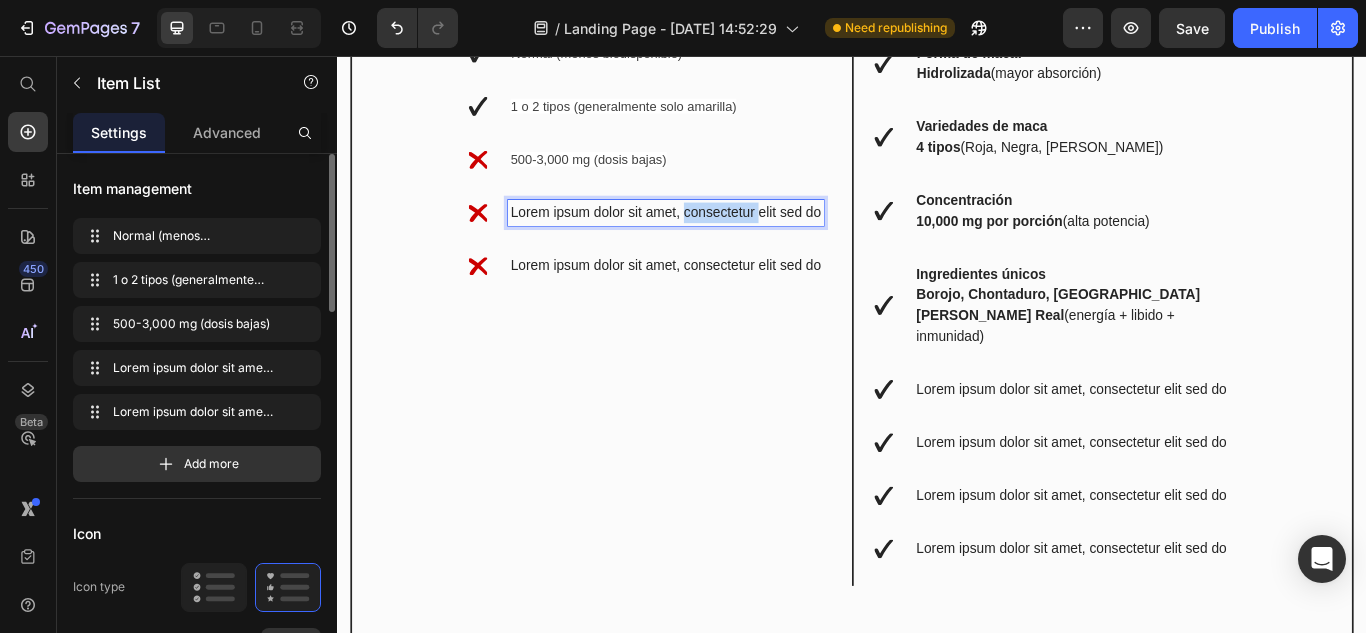 click on "Lorem ipsum dolor sit amet, consectetur elit sed do" at bounding box center [720, 239] 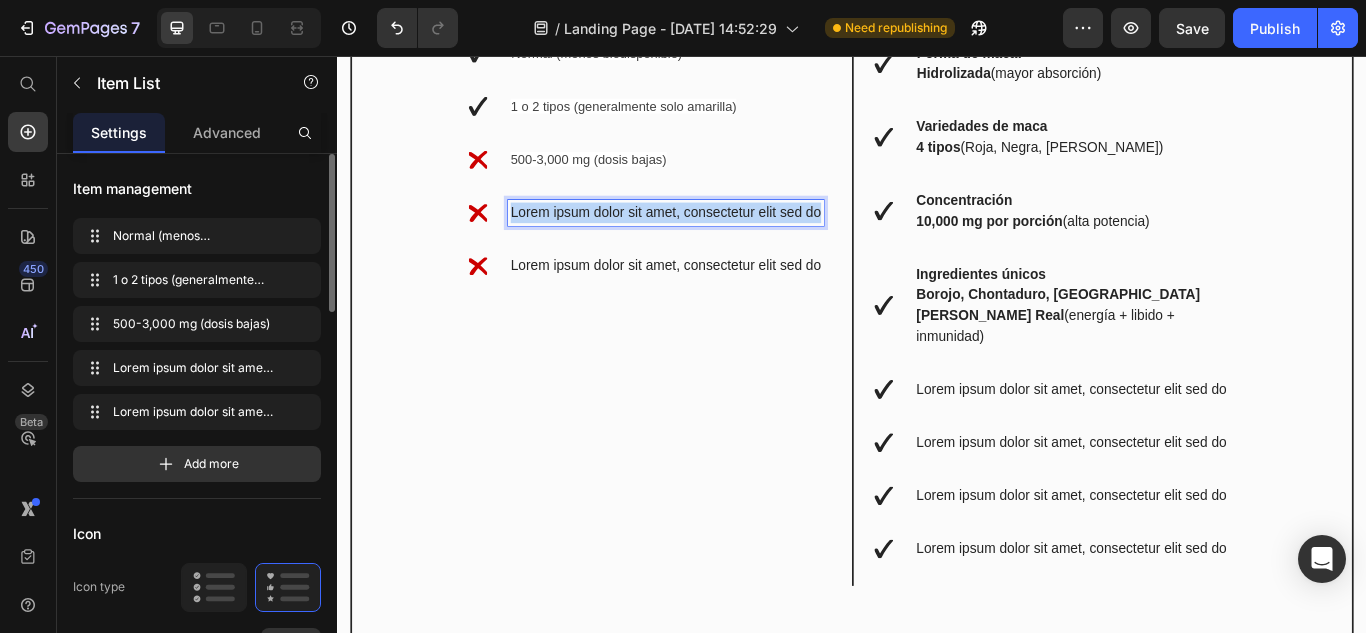 click on "Lorem ipsum dolor sit amet, consectetur elit sed do" at bounding box center [720, 239] 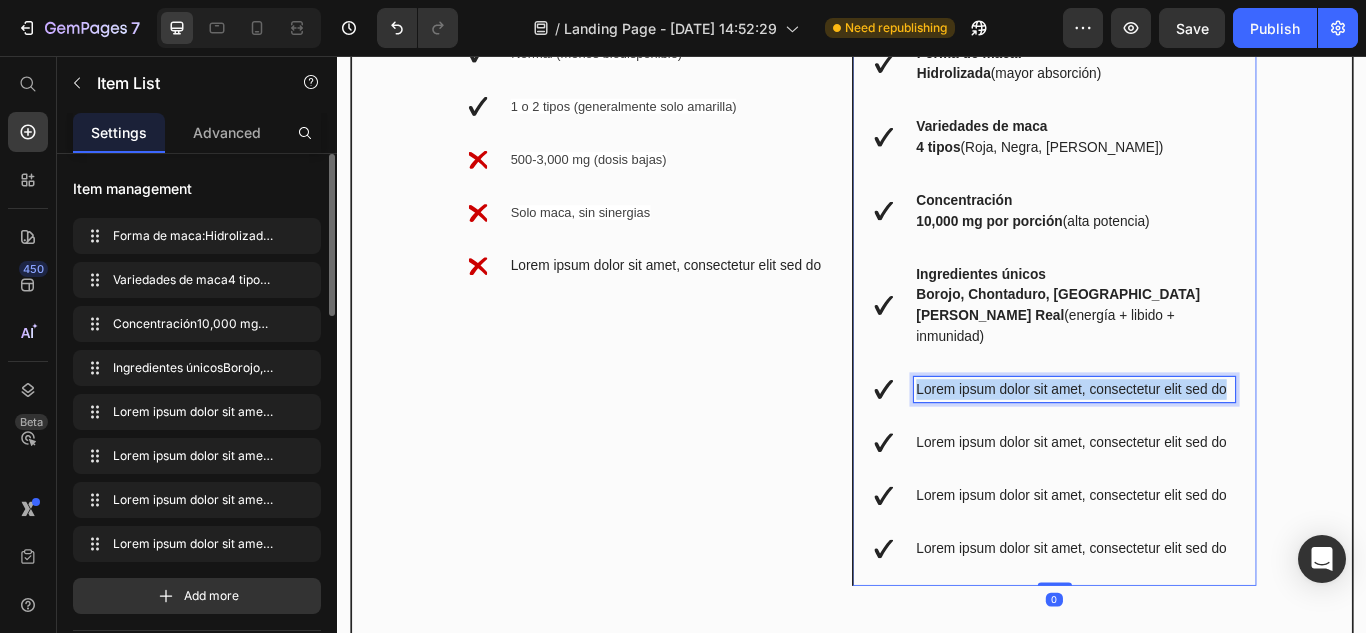 click on "Lorem ipsum dolor sit amet, consectetur elit sed do" at bounding box center (1196, 445) 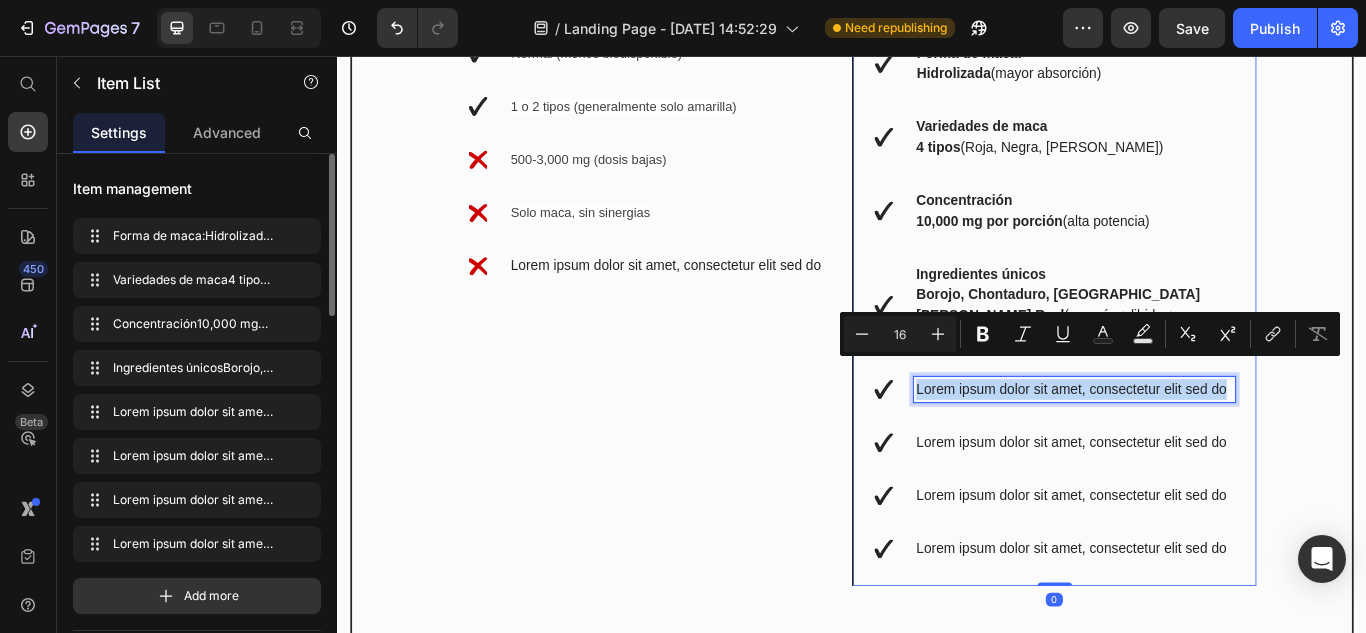 click on "Lorem ipsum dolor sit amet, consectetur elit sed do" at bounding box center (1196, 445) 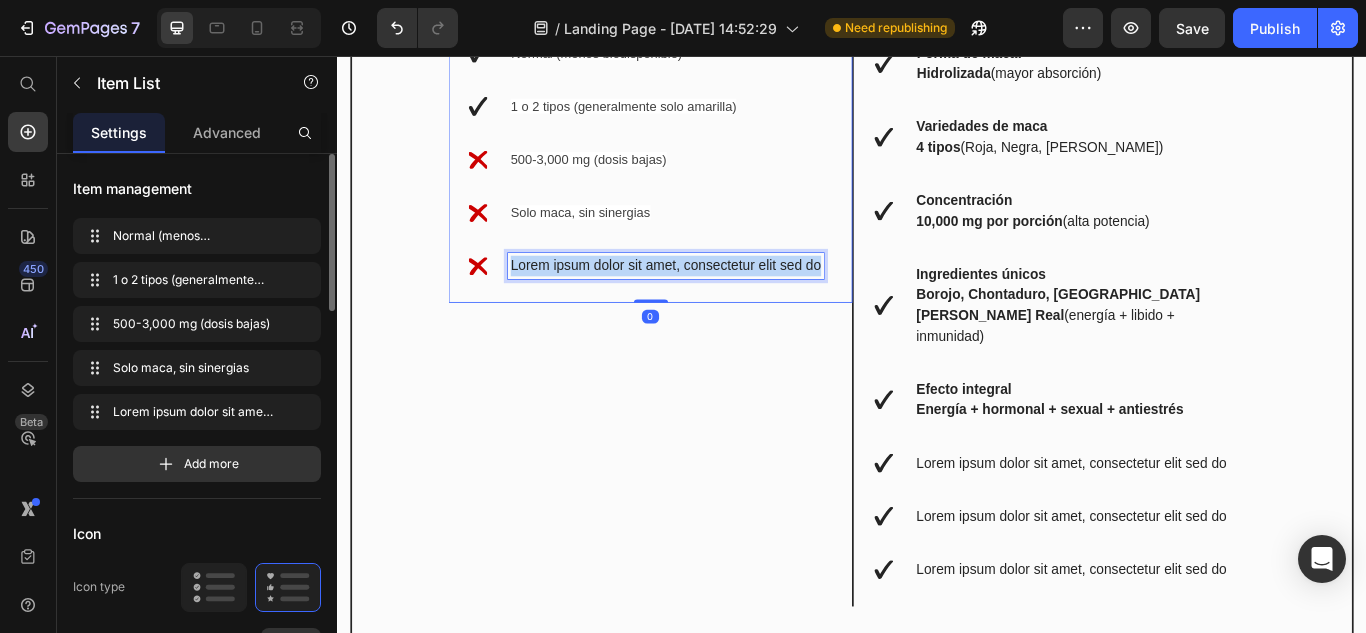 click on "Lorem ipsum dolor sit amet, consectetur elit sed do" at bounding box center [720, 301] 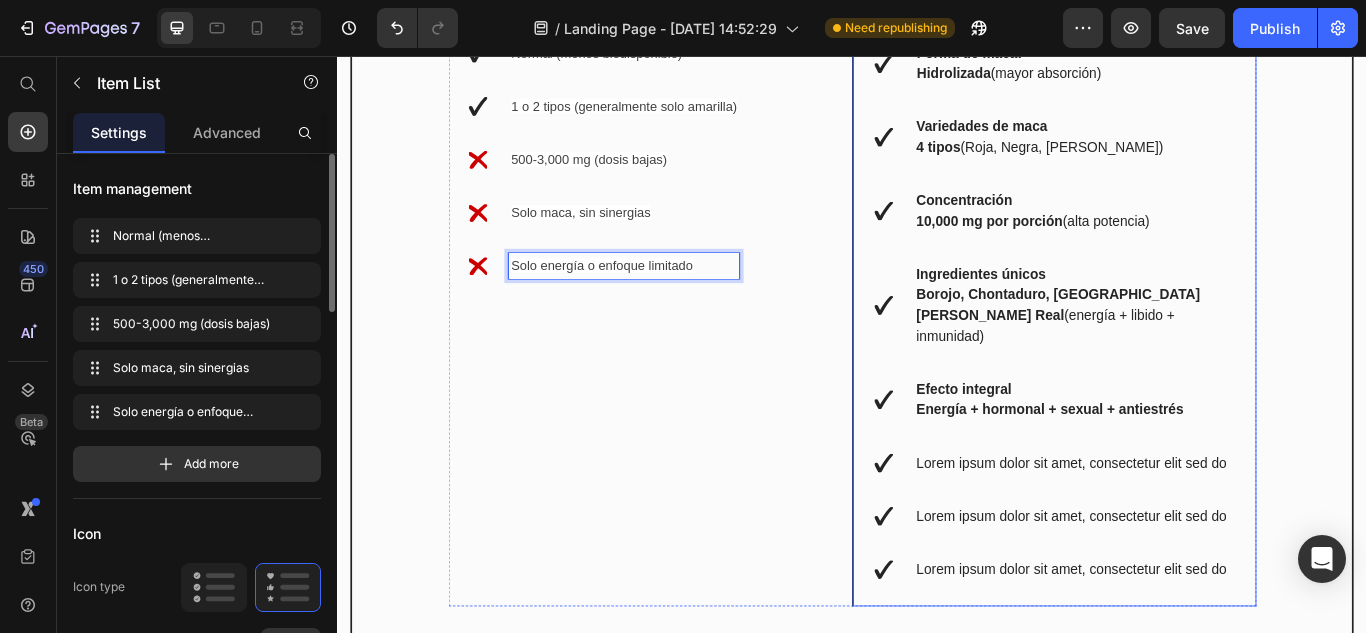 click on "Lorem ipsum dolor sit amet, consectetur elit sed do" at bounding box center [1196, 531] 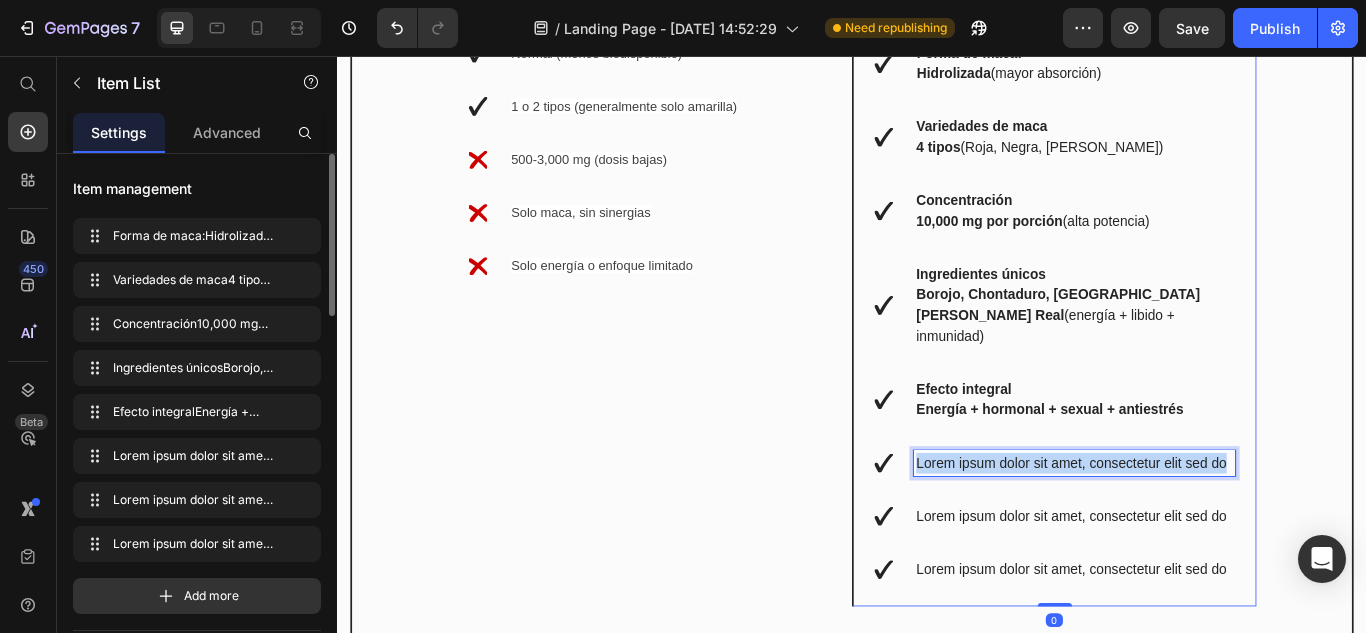 click on "Lorem ipsum dolor sit amet, consectetur elit sed do" at bounding box center [1196, 531] 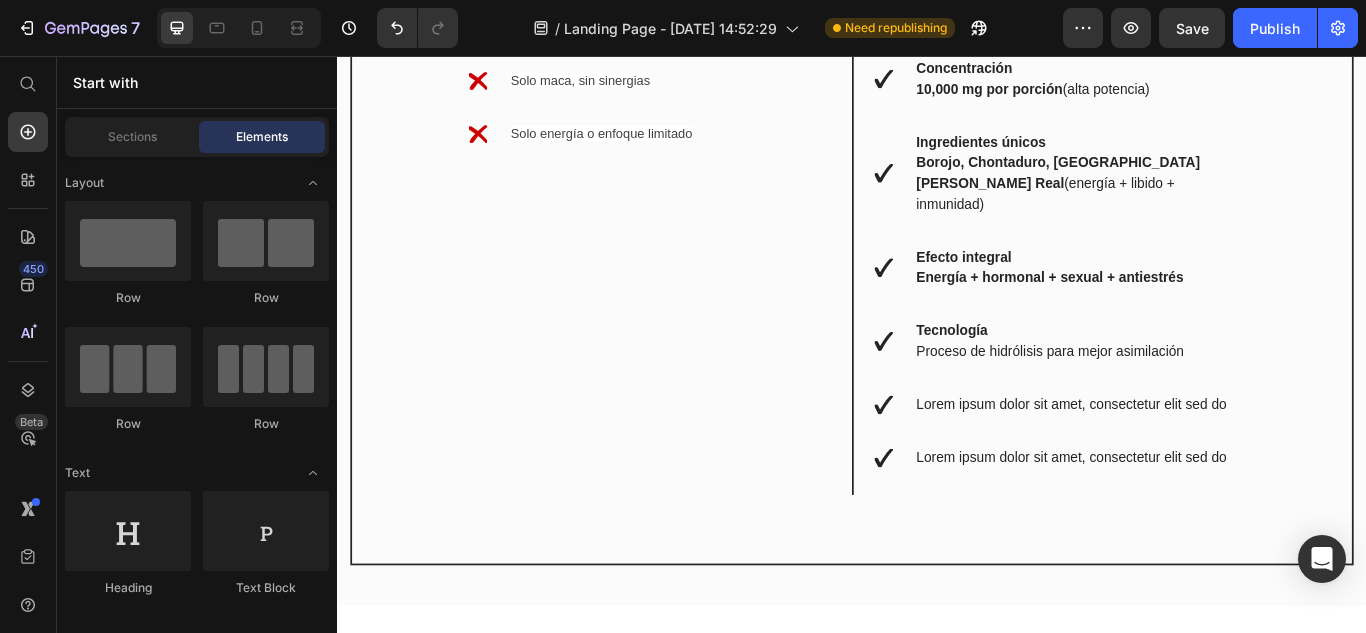 scroll, scrollTop: 4168, scrollLeft: 0, axis: vertical 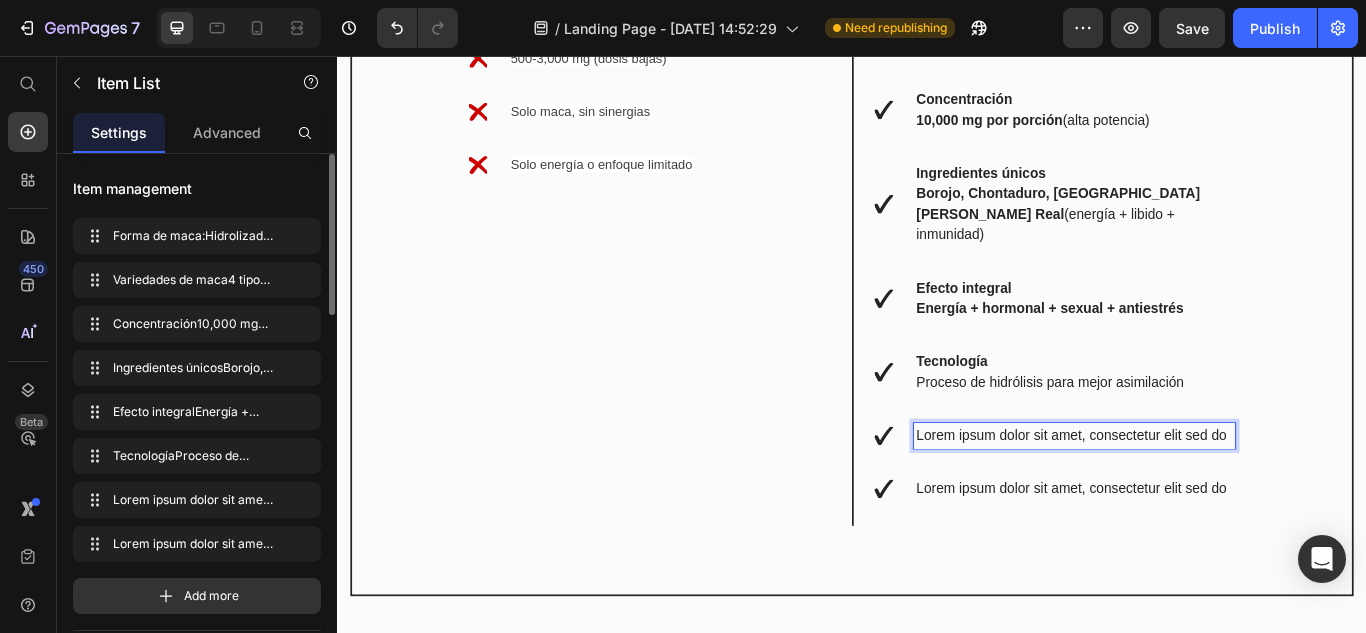 click on "Lorem ipsum dolor sit amet, consectetur elit sed do" at bounding box center [1196, 499] 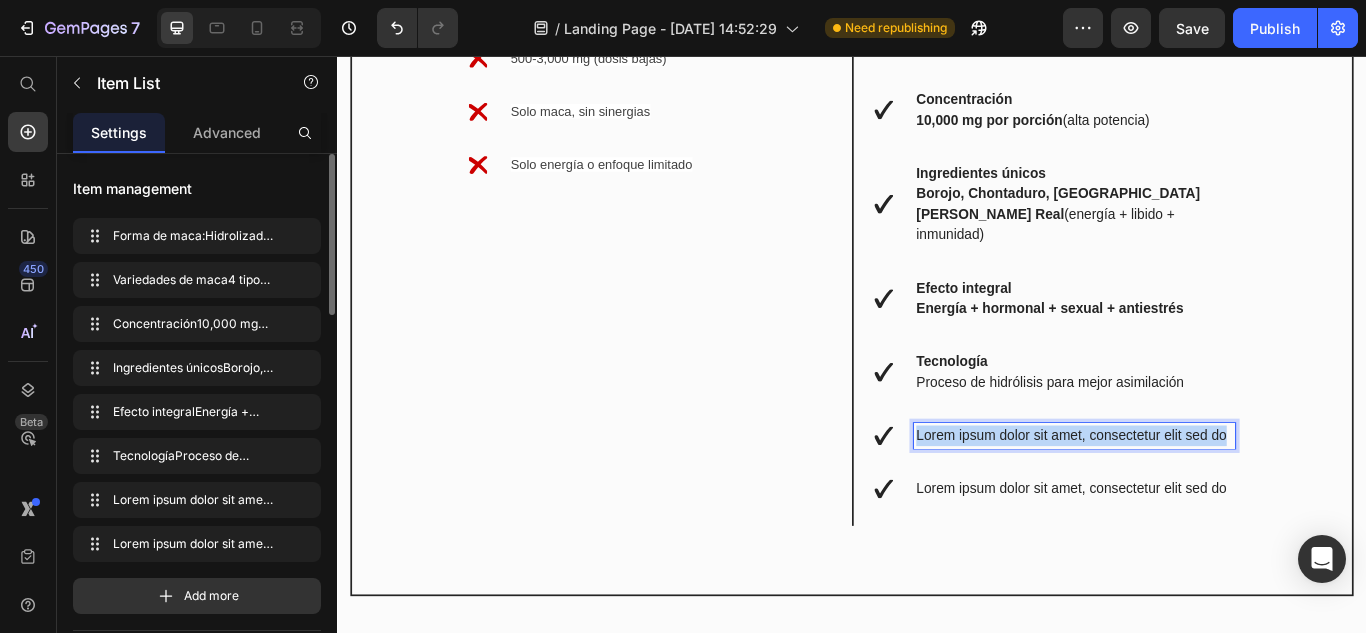click on "Lorem ipsum dolor sit amet, consectetur elit sed do" at bounding box center (1196, 499) 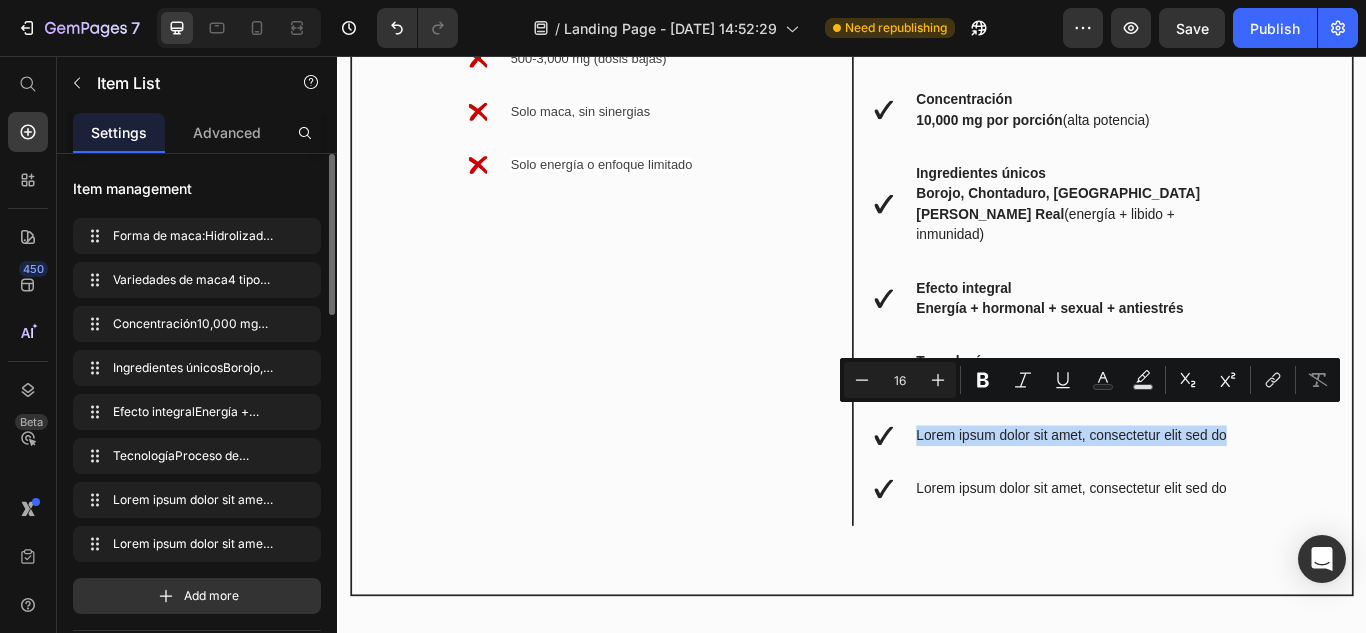 click 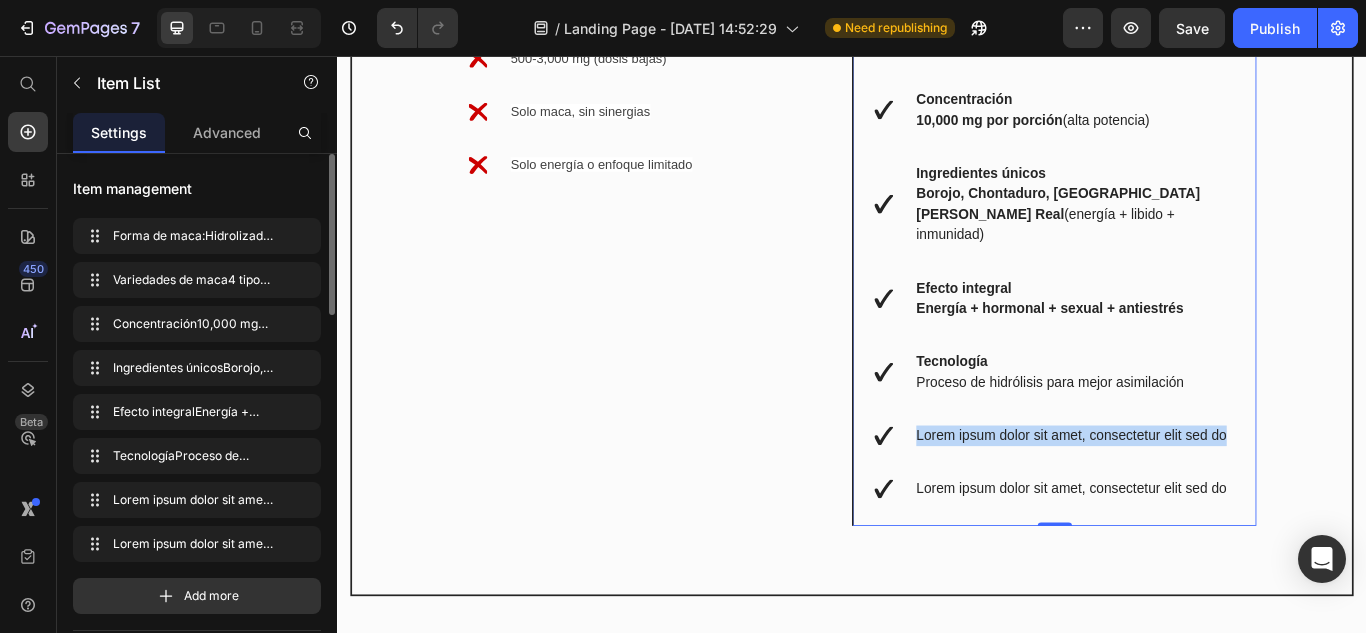 click 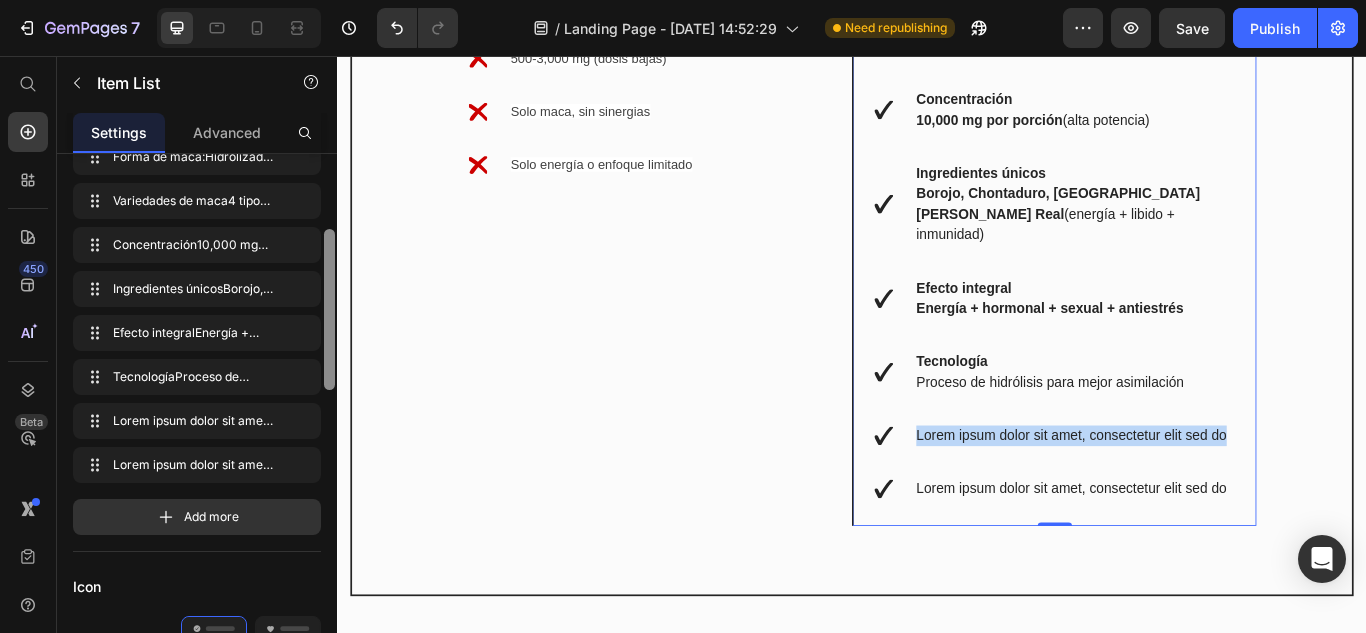 scroll, scrollTop: 155, scrollLeft: 0, axis: vertical 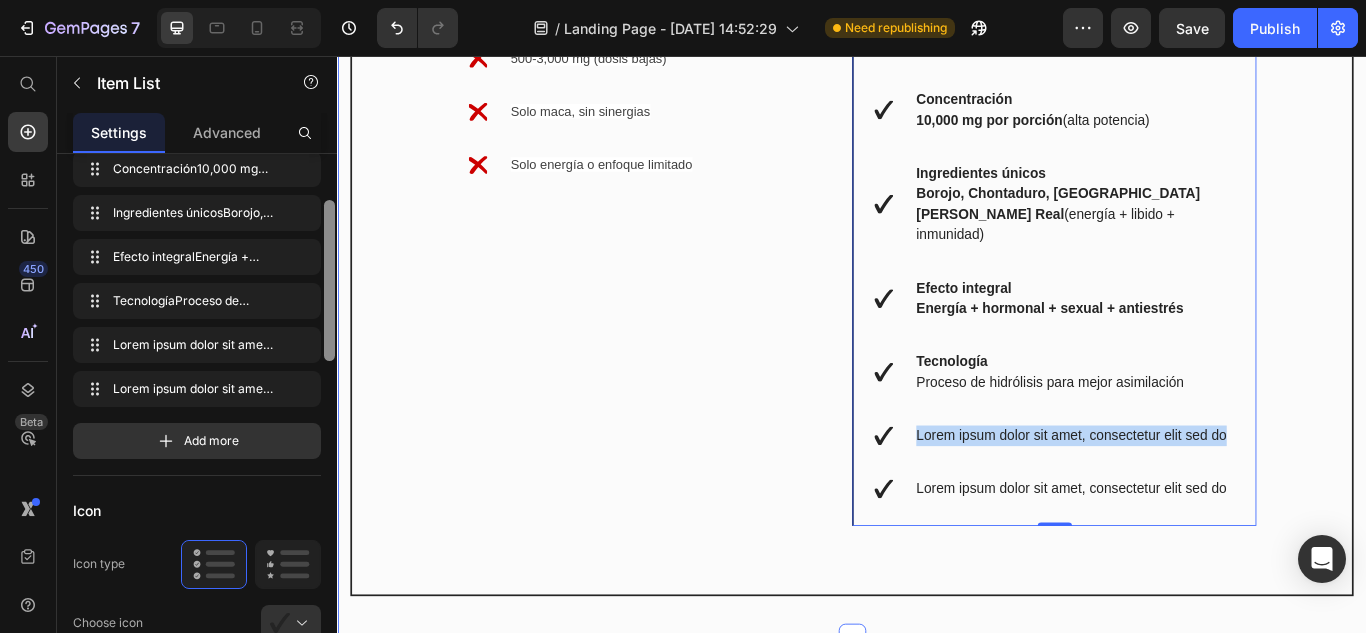 drag, startPoint x: 667, startPoint y: 346, endPoint x: 338, endPoint y: 390, distance: 331.9292 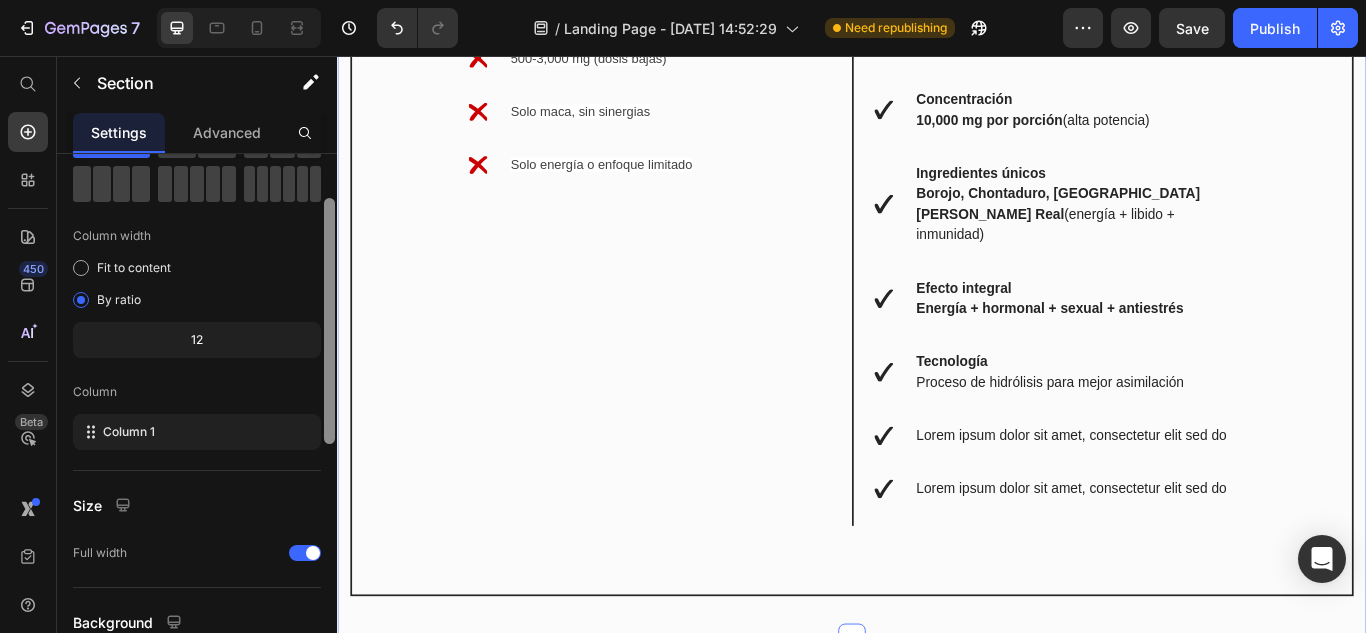 scroll, scrollTop: 69, scrollLeft: 0, axis: vertical 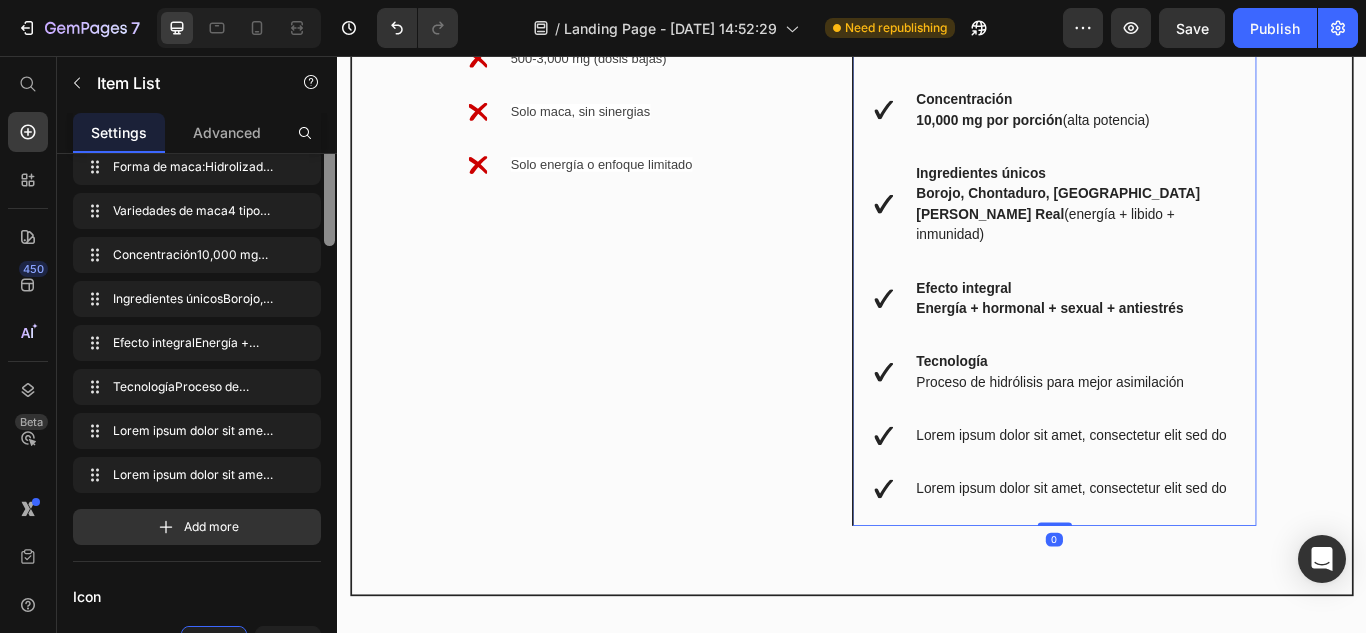 click on "Lorem ipsum dolor sit amet, consectetur elit sed do" at bounding box center [1196, 499] 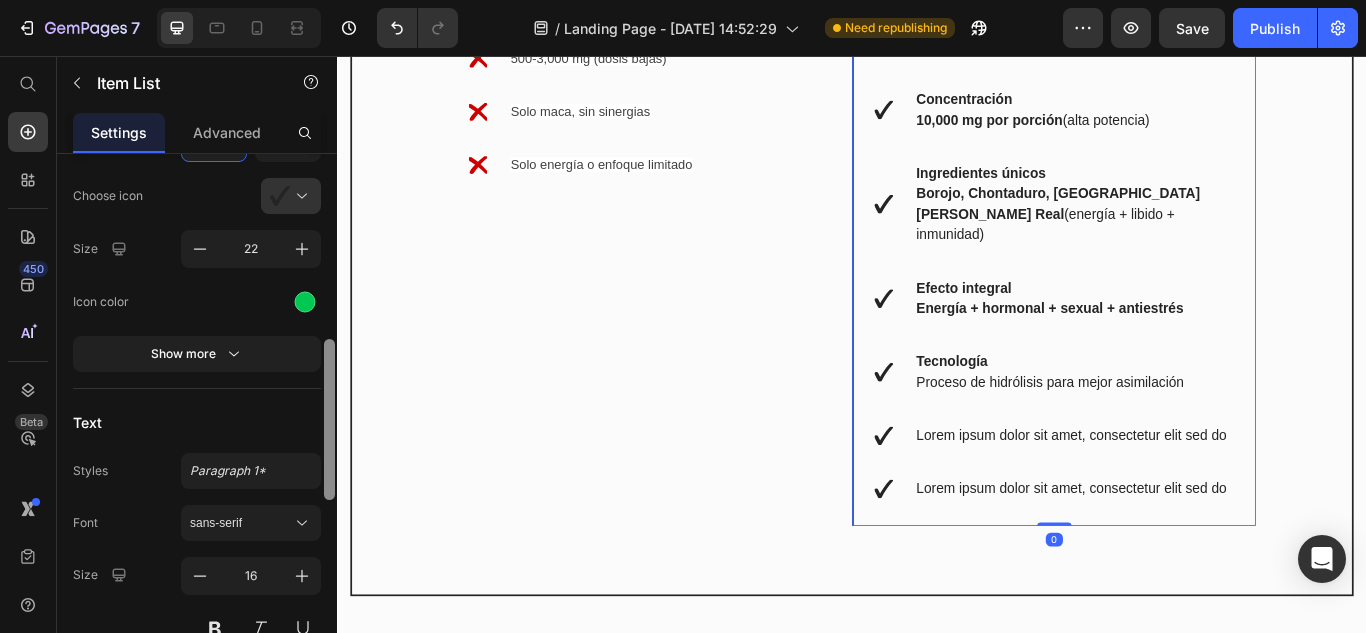 scroll, scrollTop: 539, scrollLeft: 0, axis: vertical 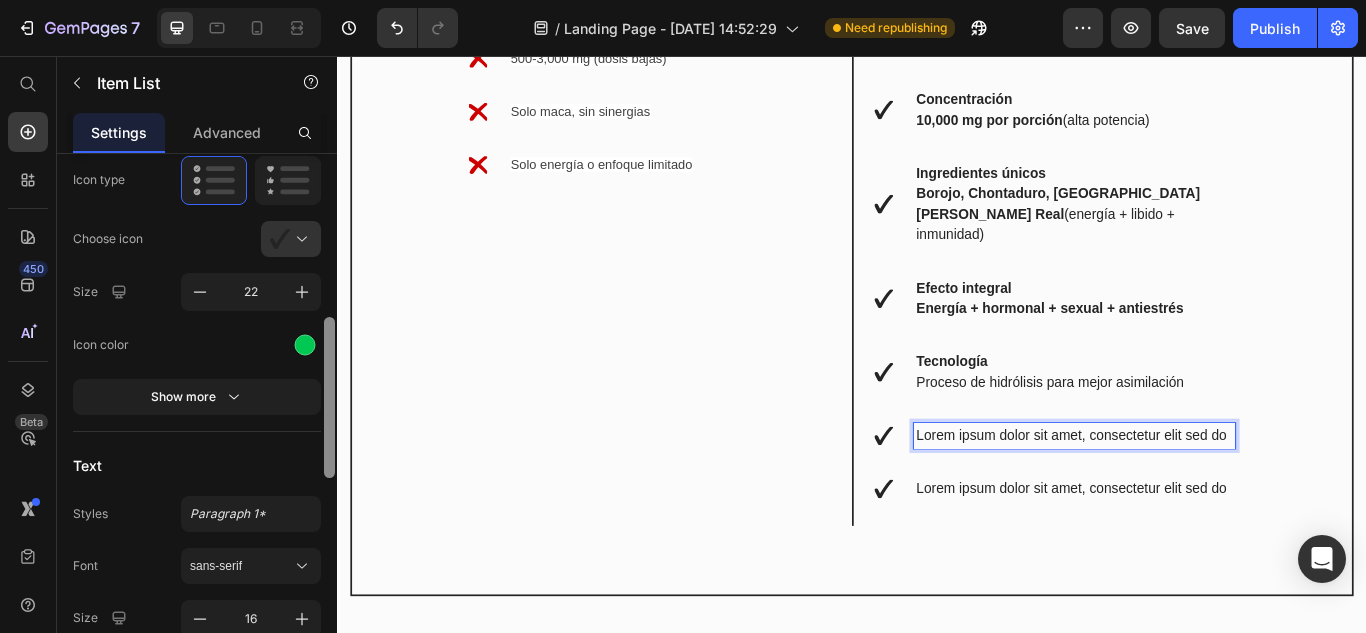 click on "Lorem ipsum dolor sit amet, consectetur elit sed do" at bounding box center [1196, 499] 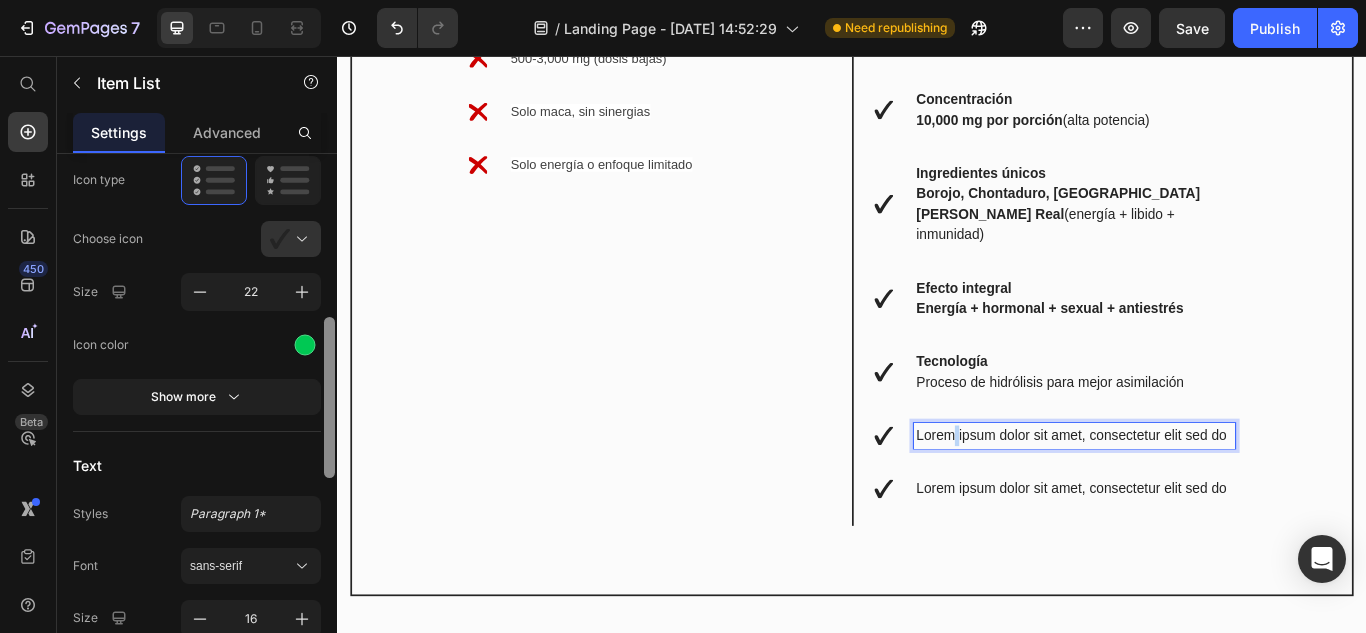 click on "Lorem ipsum dolor sit amet, consectetur elit sed do" at bounding box center [1196, 499] 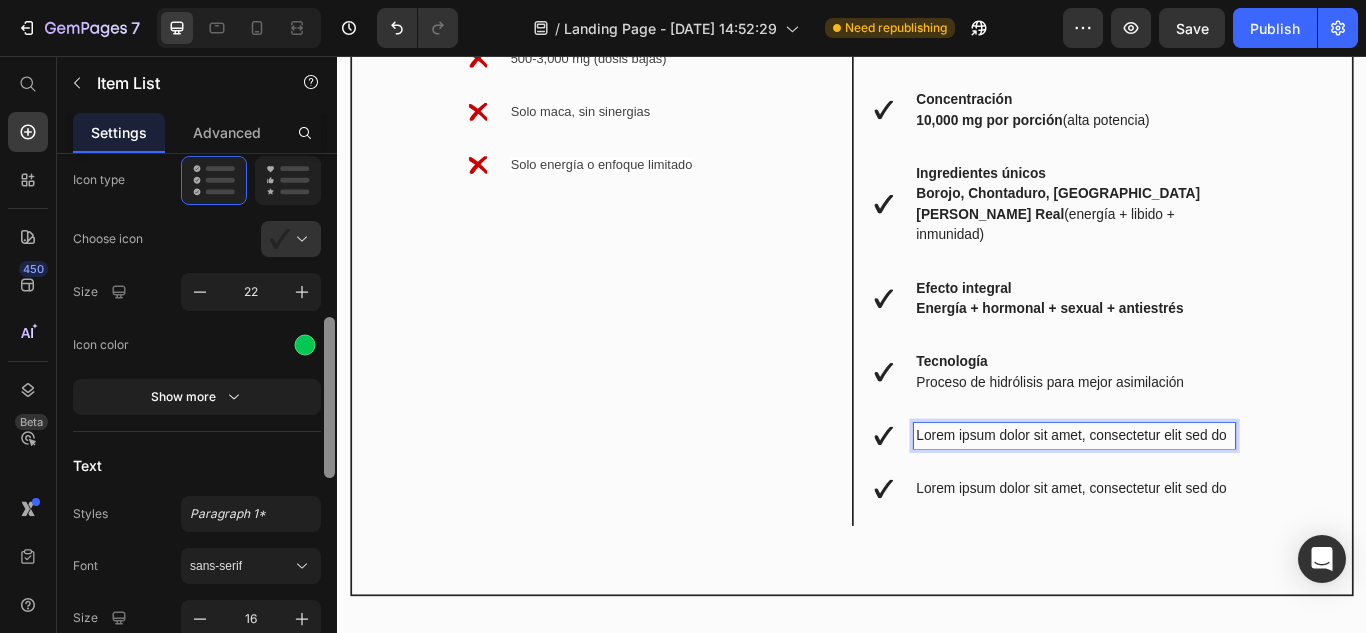 click on "Lorem ipsum dolor sit amet, consectetur elit sed do" at bounding box center [1196, 499] 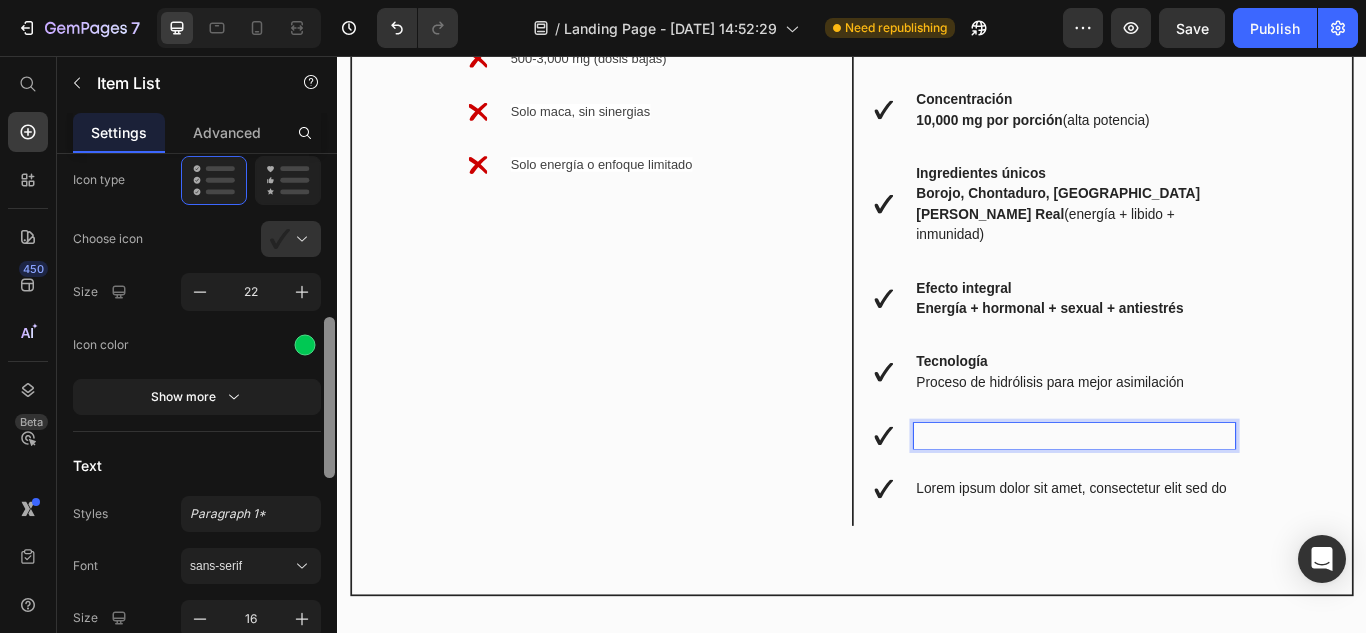 scroll, scrollTop: 4160, scrollLeft: 0, axis: vertical 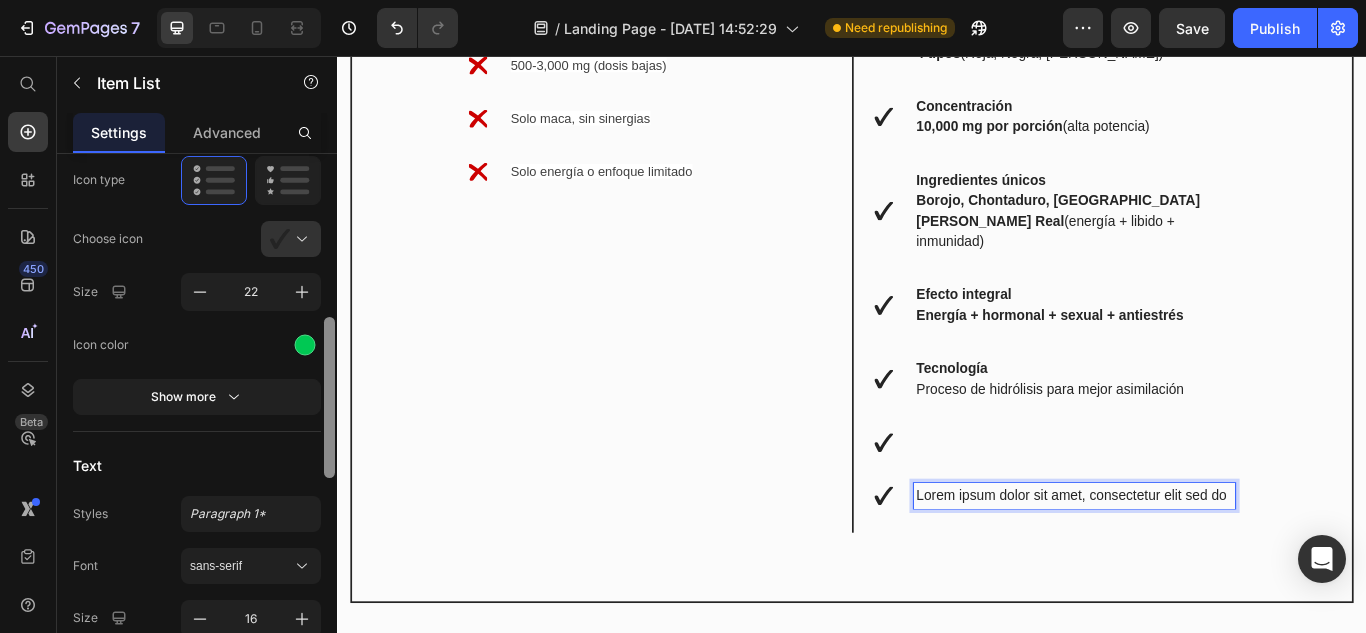 click on "Lorem ipsum dolor sit amet, consectetur elit sed do" at bounding box center [1196, 569] 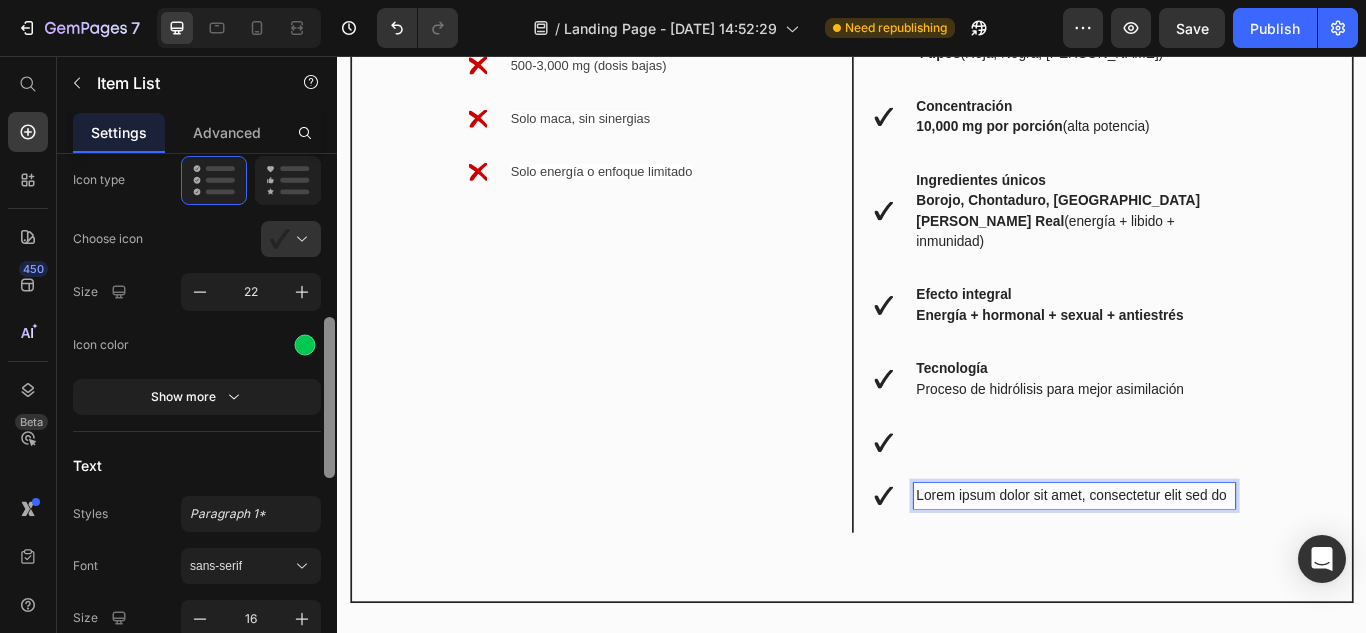 click on "Lorem ipsum dolor sit amet, consectetur elit sed do" at bounding box center (1196, 569) 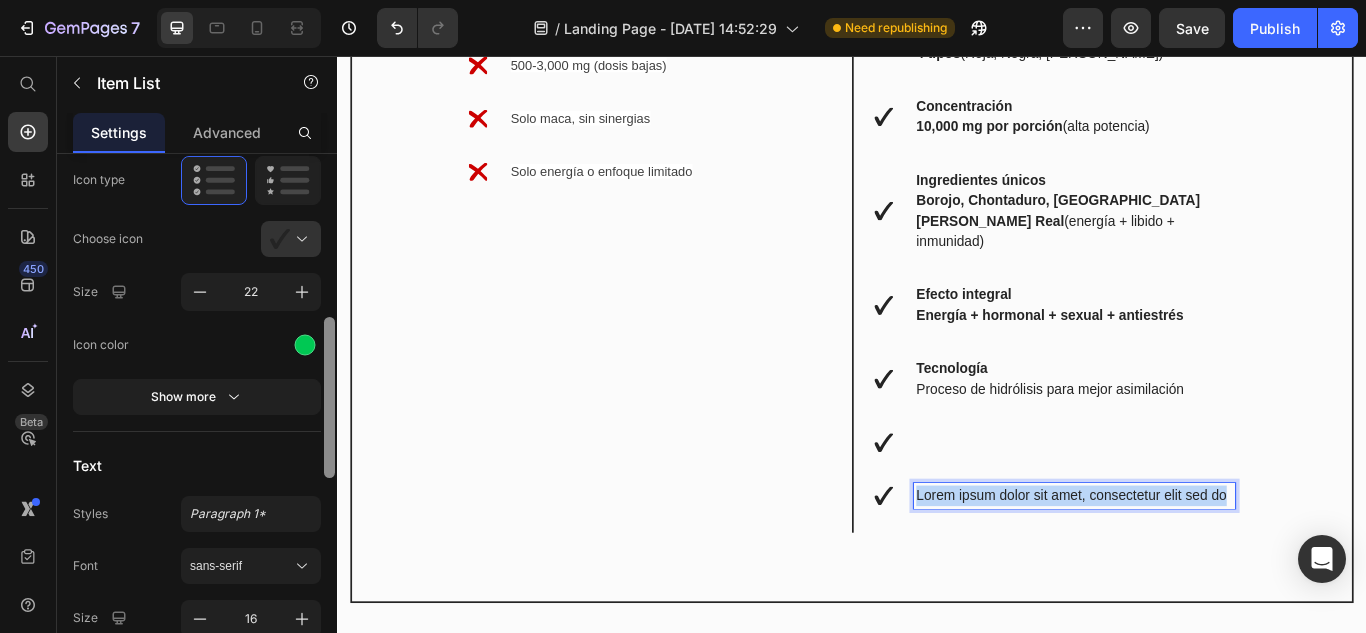click on "Lorem ipsum dolor sit amet, consectetur elit sed do" at bounding box center (1196, 569) 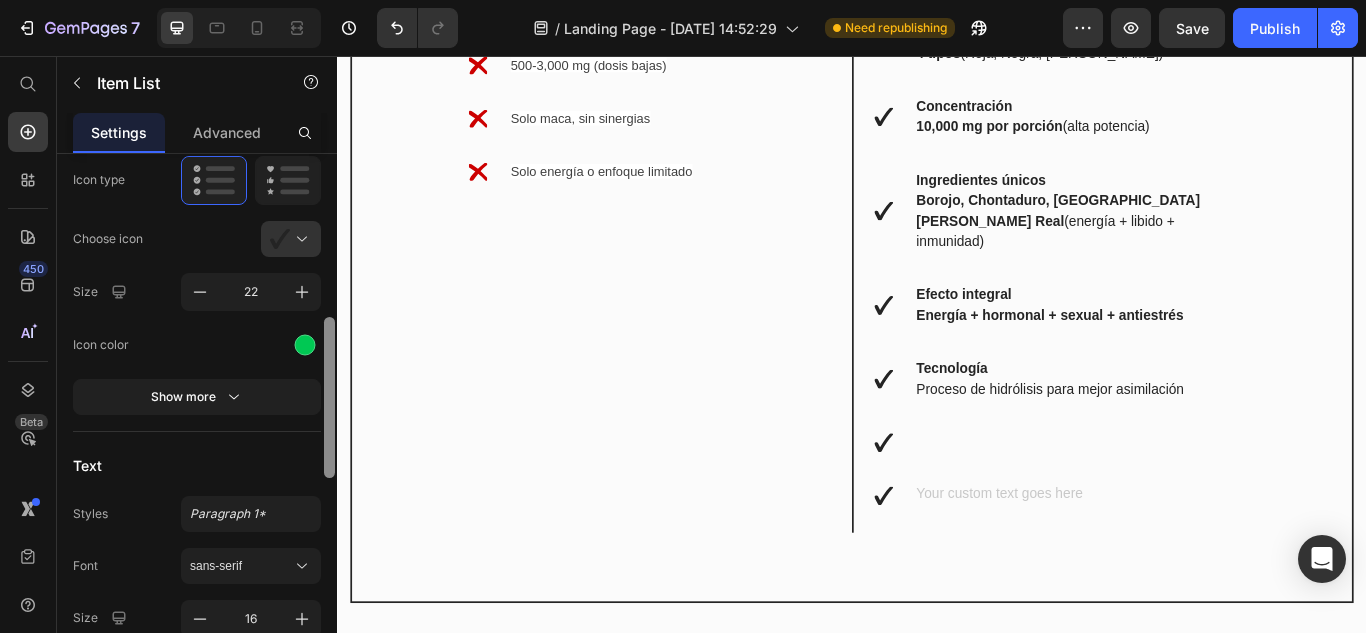 scroll, scrollTop: 4152, scrollLeft: 0, axis: vertical 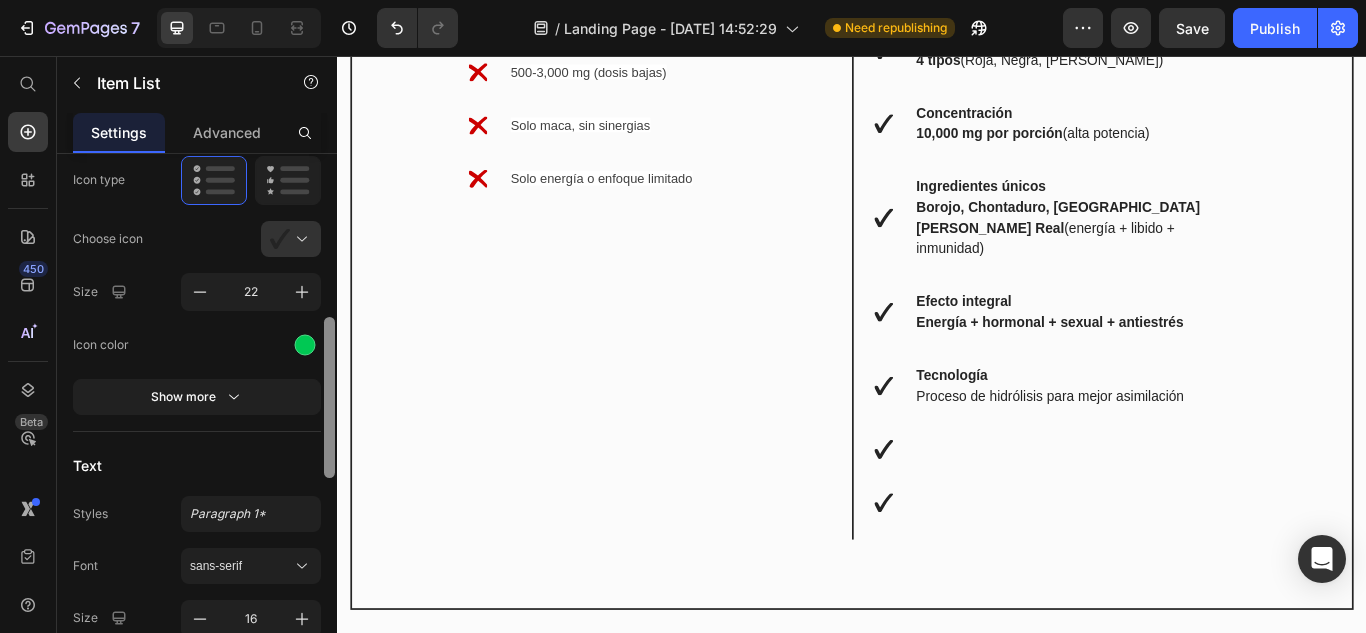 click 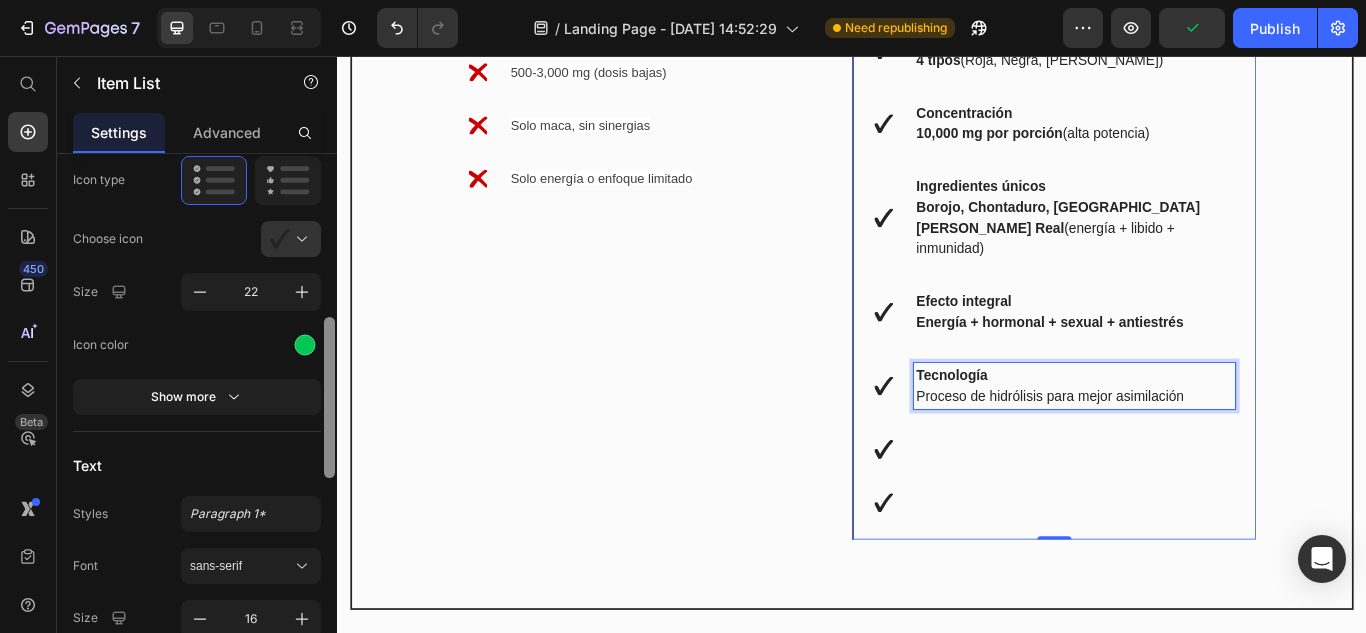 click on "Proceso de hidrólisis para mejor asimilación" at bounding box center (1196, 453) 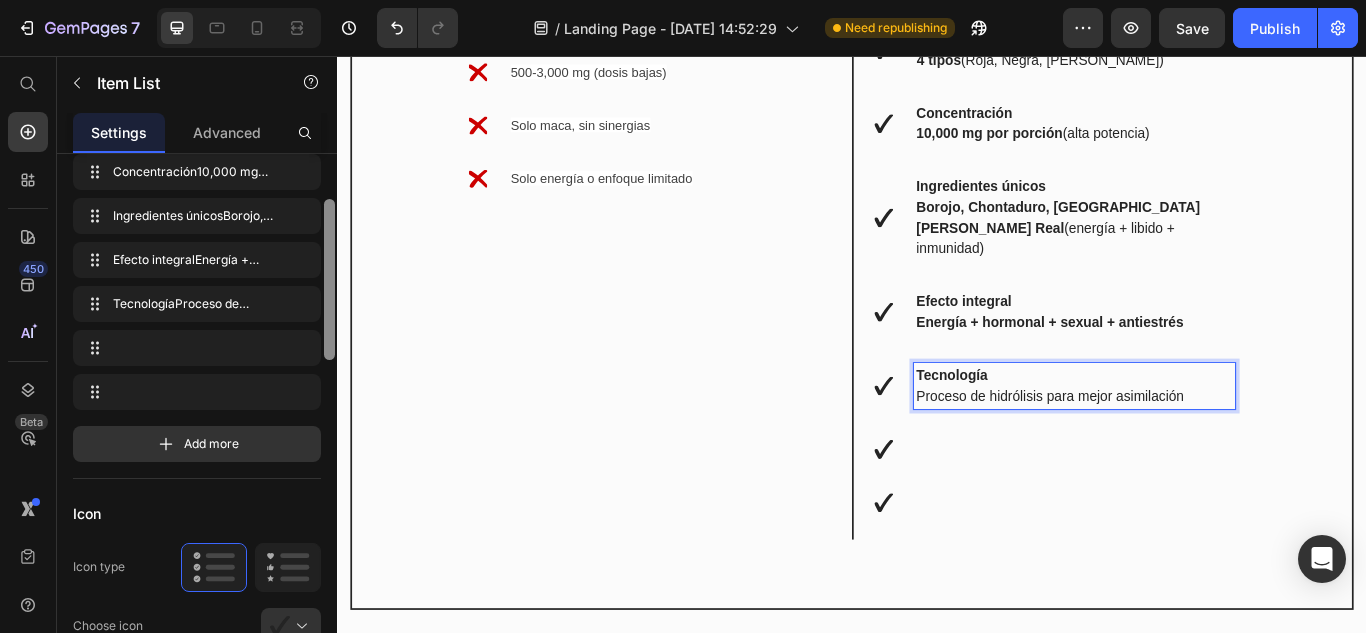 scroll, scrollTop: 172, scrollLeft: 0, axis: vertical 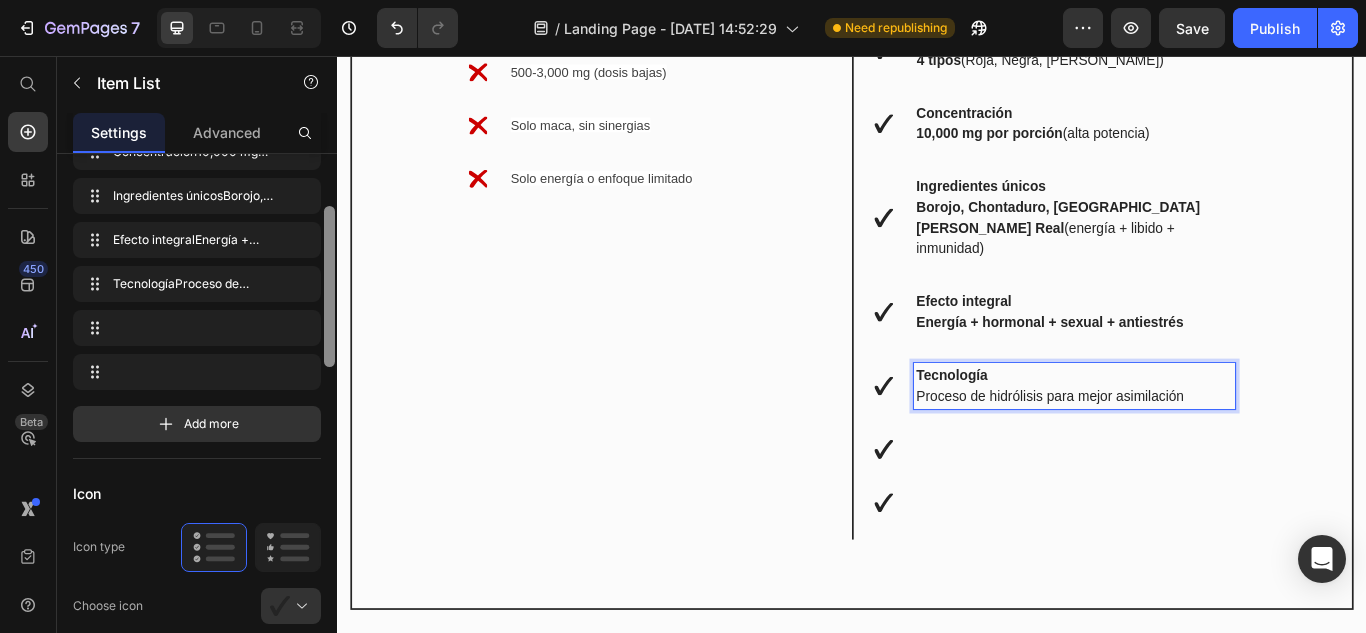 drag, startPoint x: 330, startPoint y: 210, endPoint x: 329, endPoint y: 262, distance: 52.009613 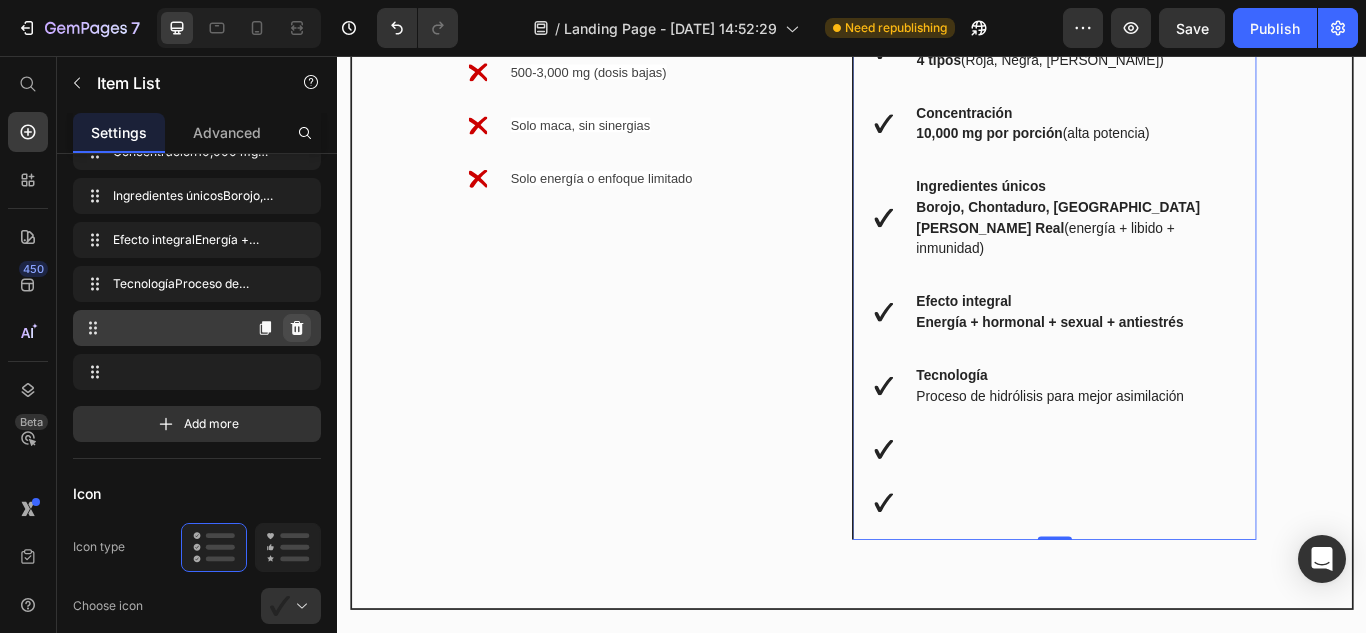 click 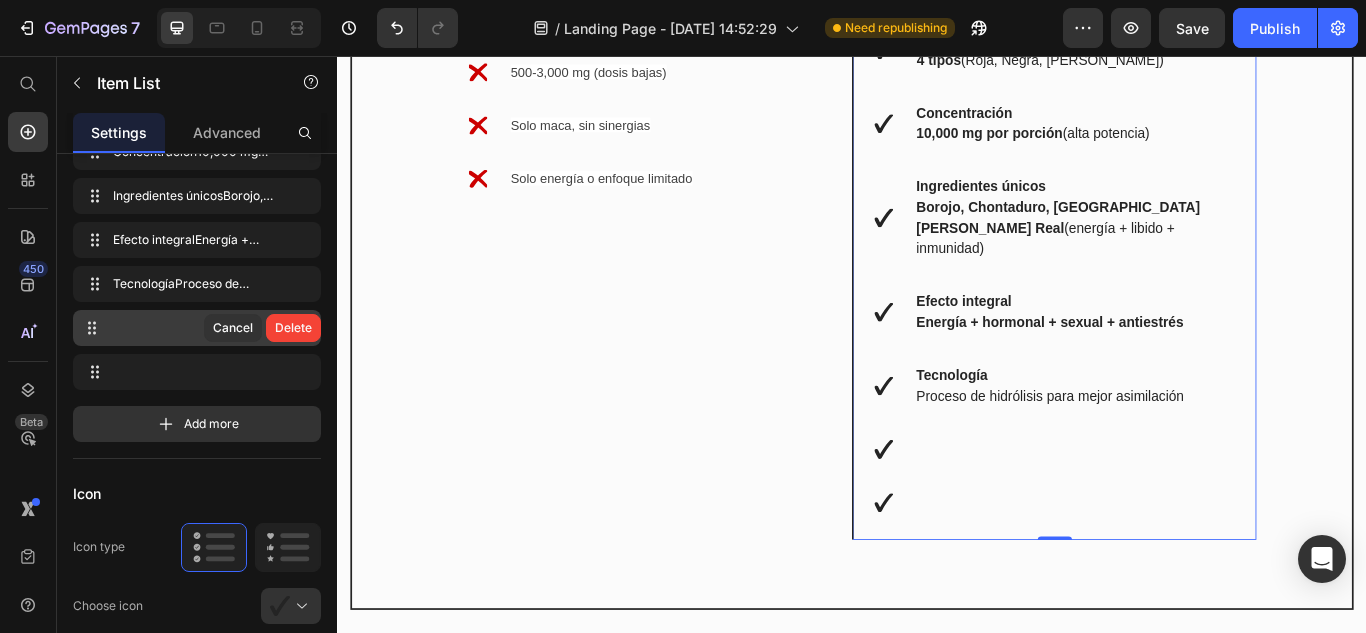 click on "Delete" at bounding box center (293, 328) 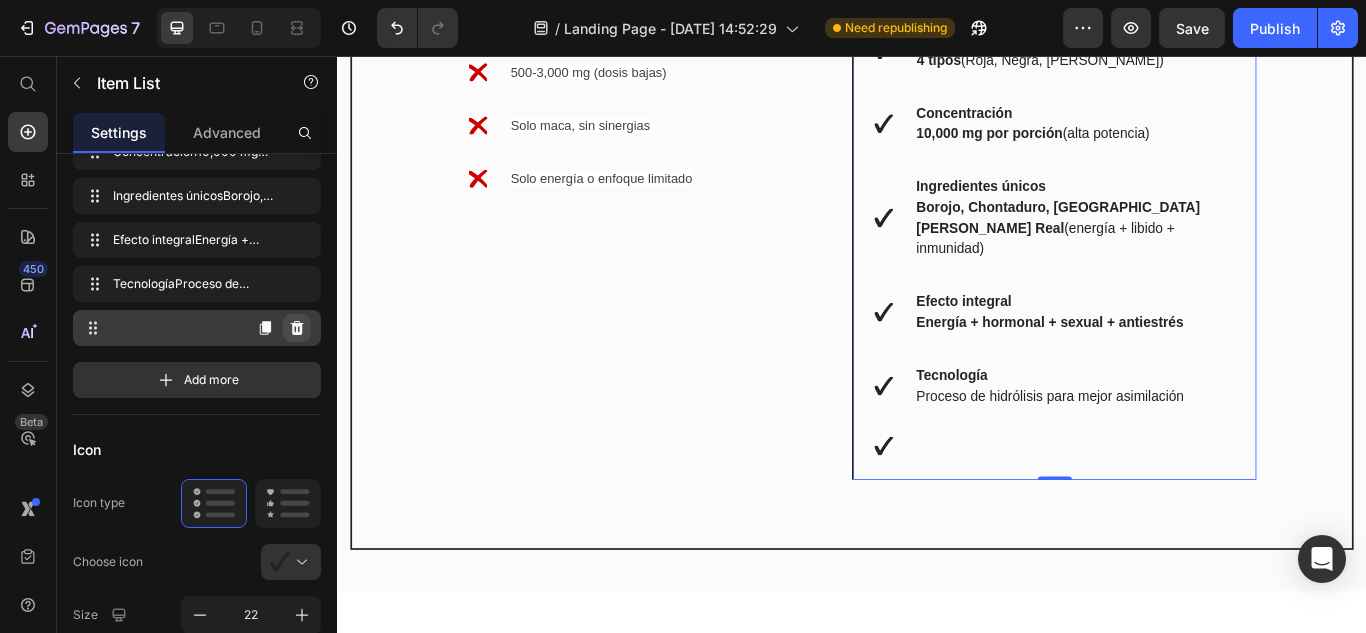 click 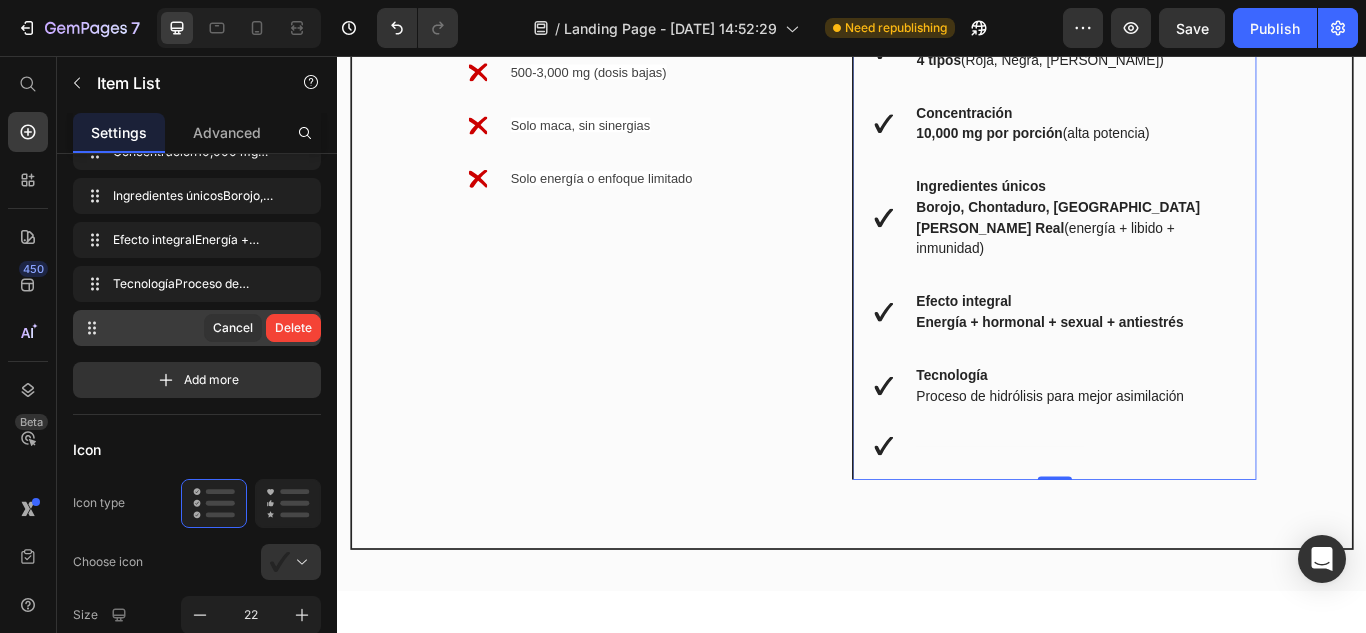 click on "Delete" at bounding box center [293, 328] 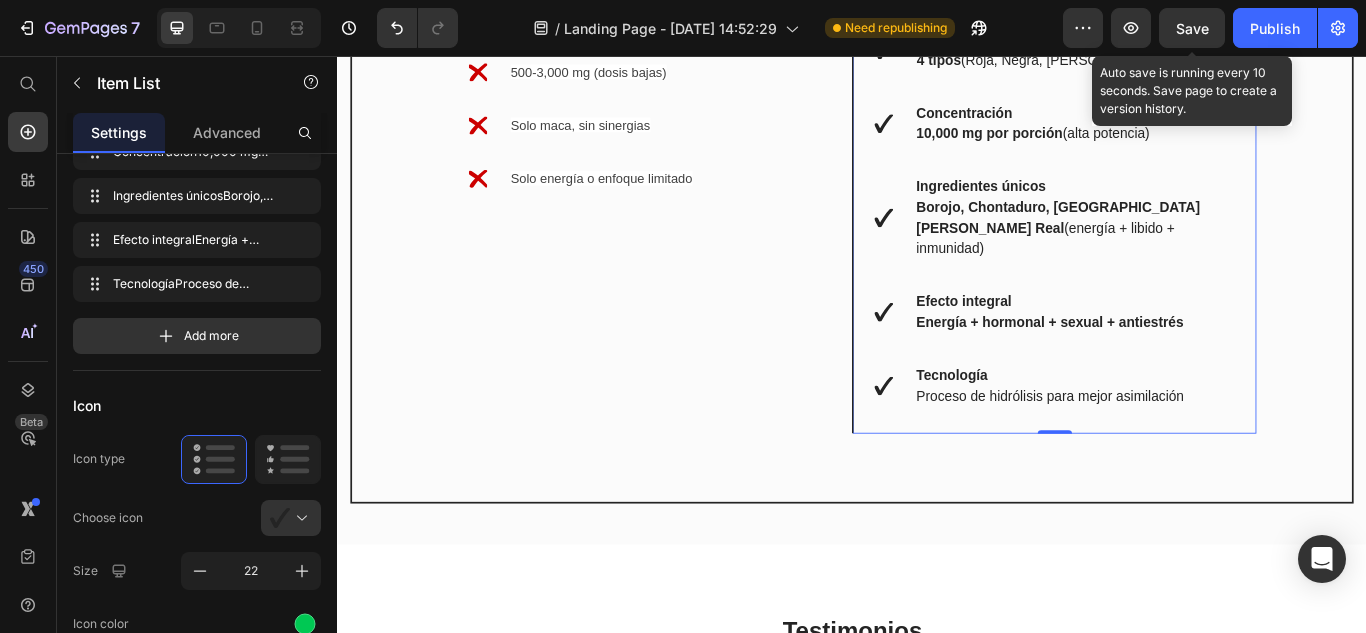 click on "Save" at bounding box center [1192, 28] 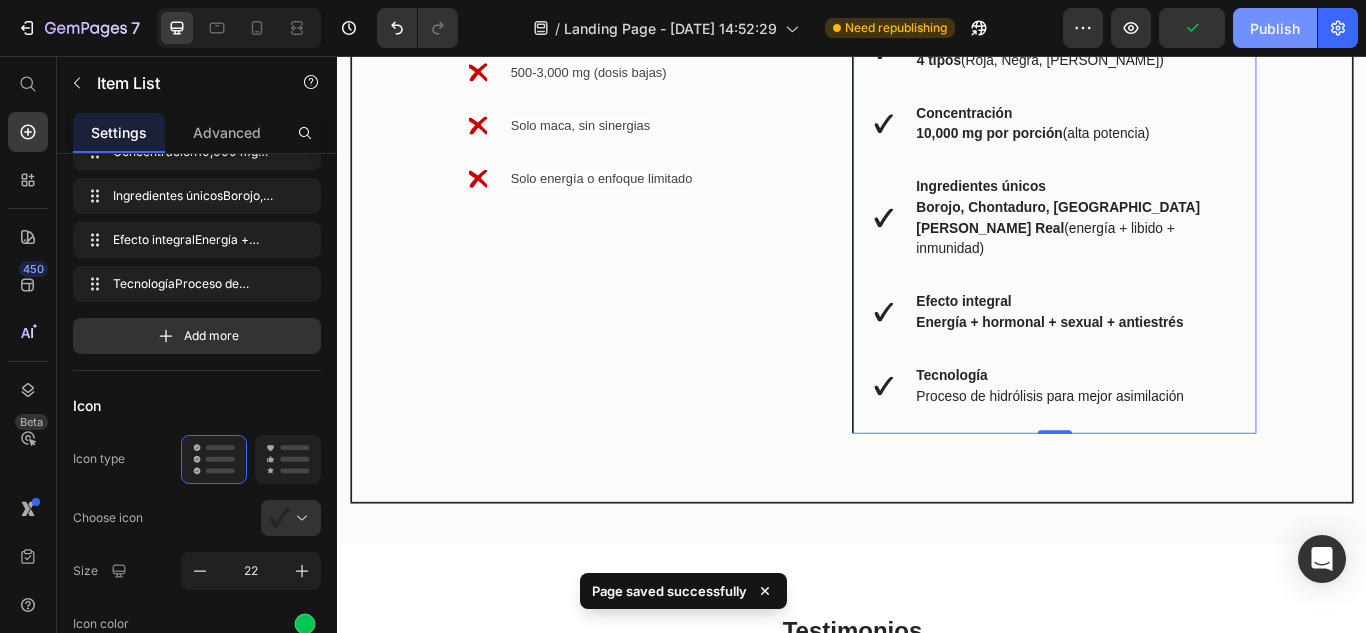 click on "Publish" at bounding box center [1275, 28] 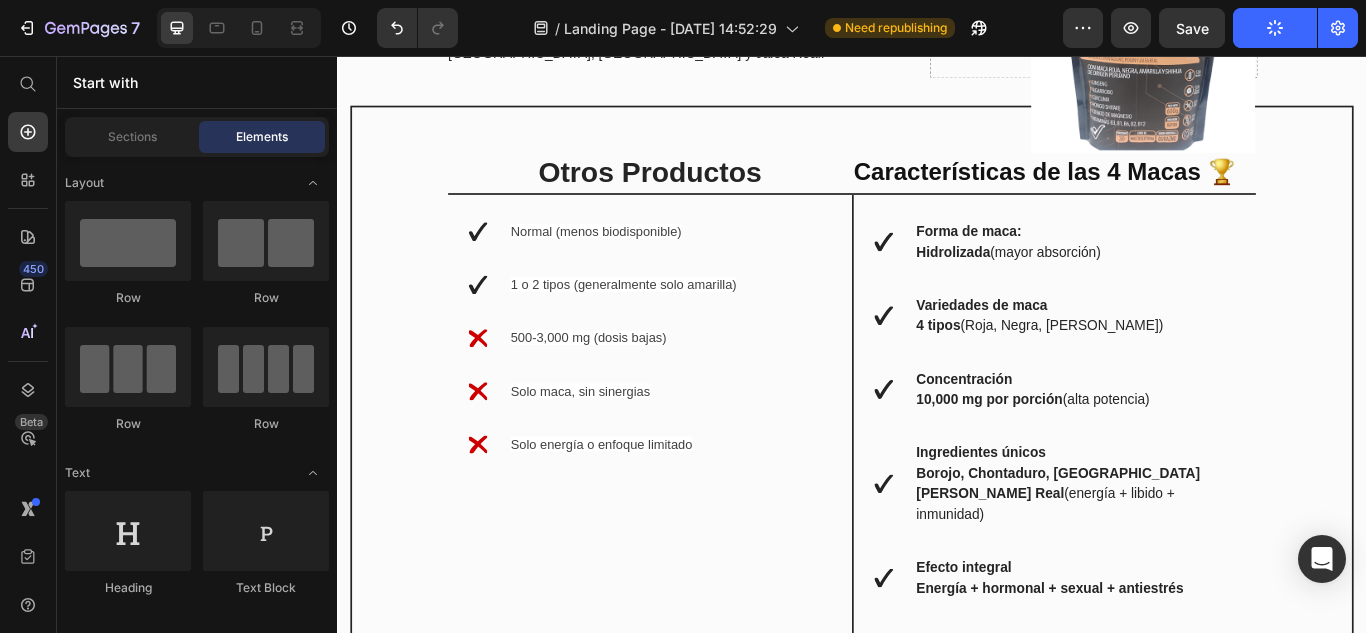 scroll, scrollTop: 3865, scrollLeft: 0, axis: vertical 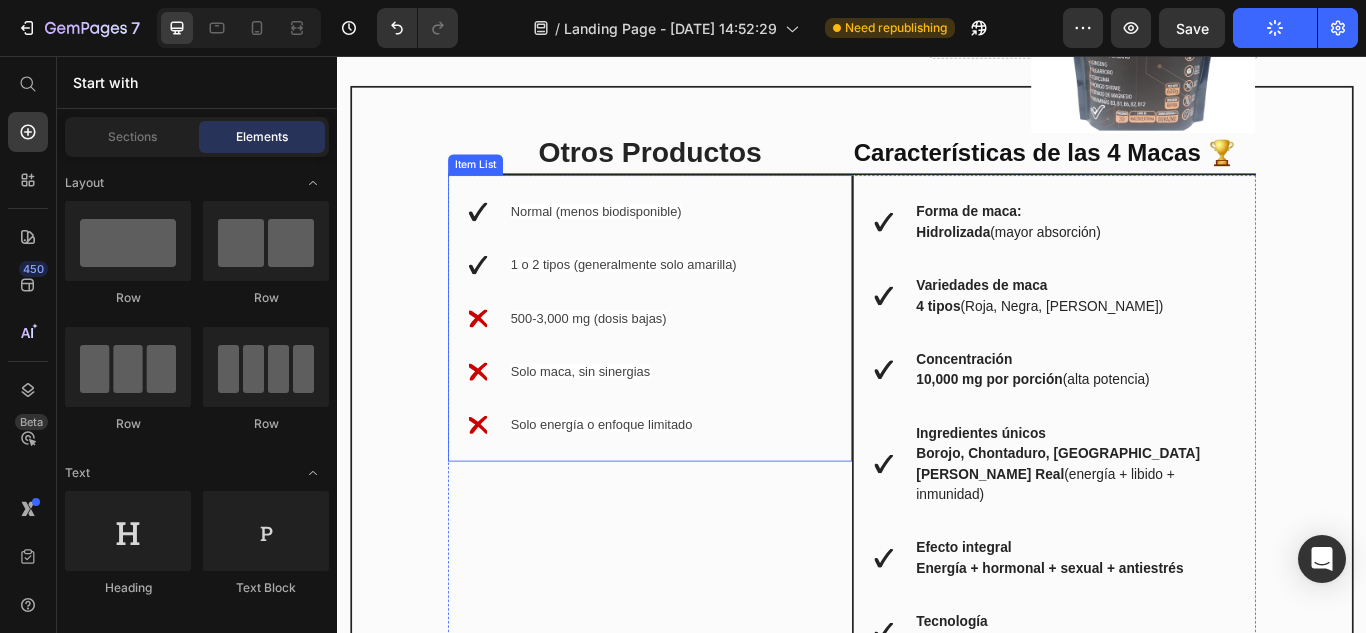click on "1 o 2 tipos (generalmente solo amarilla)" at bounding box center [670, 299] 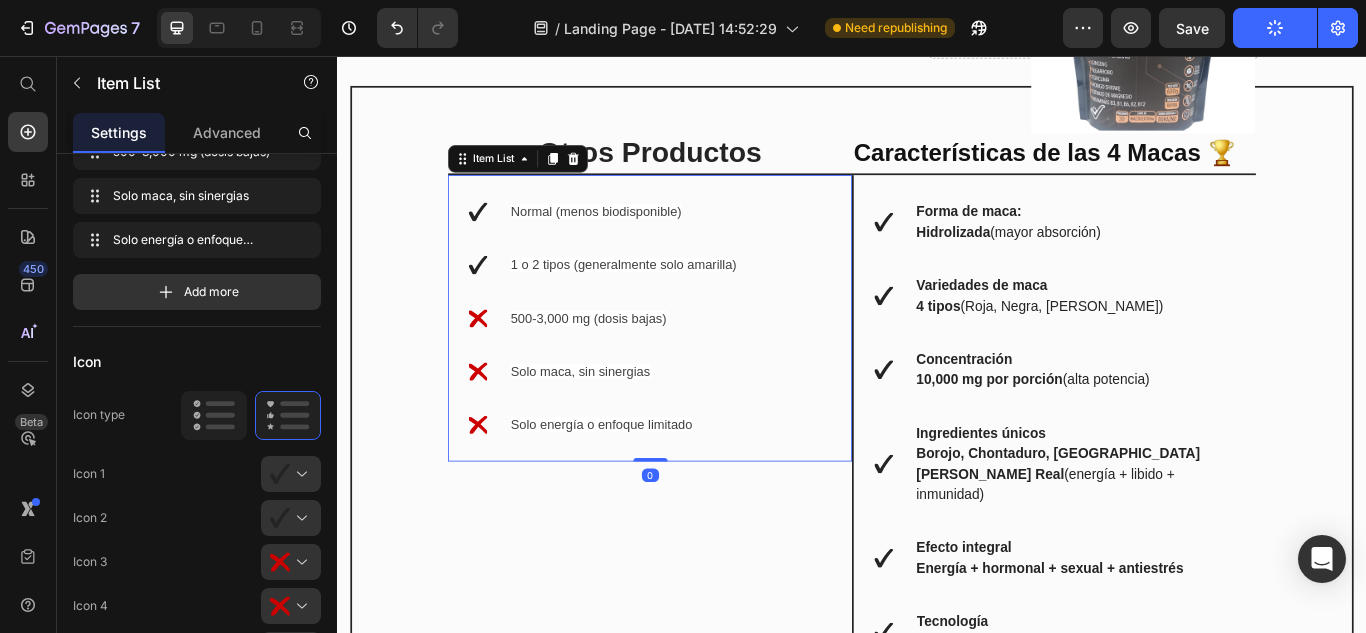 click 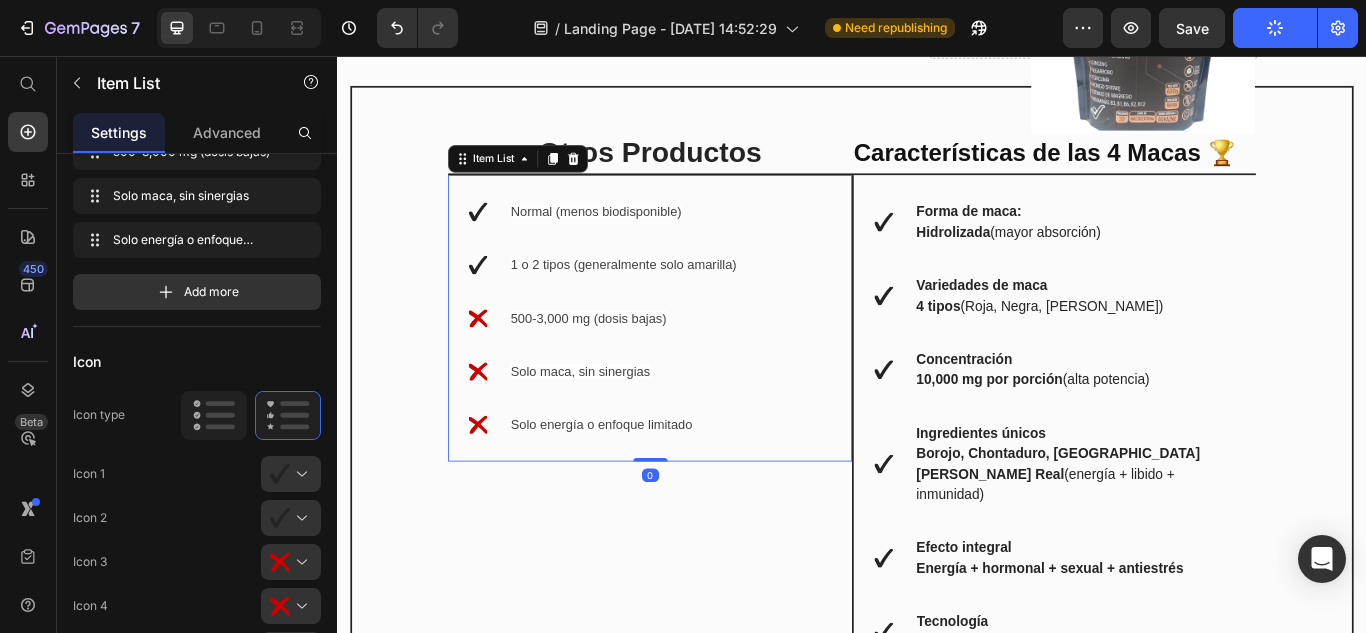 click 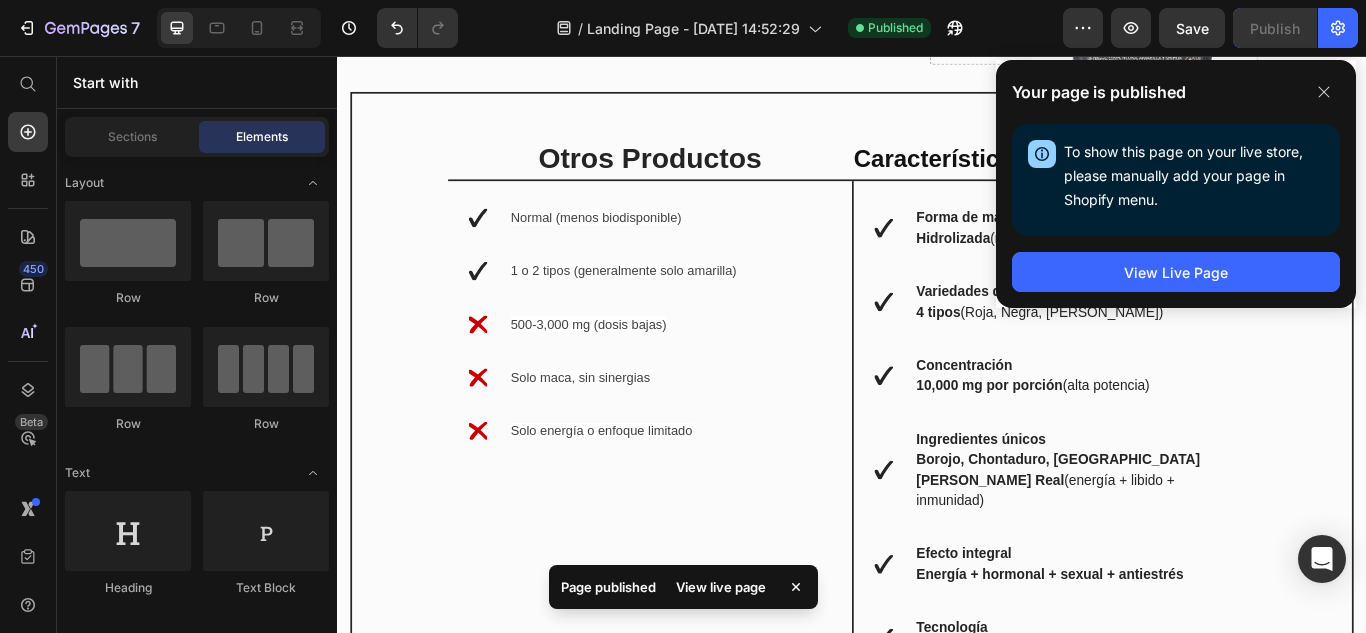 scroll, scrollTop: 3871, scrollLeft: 0, axis: vertical 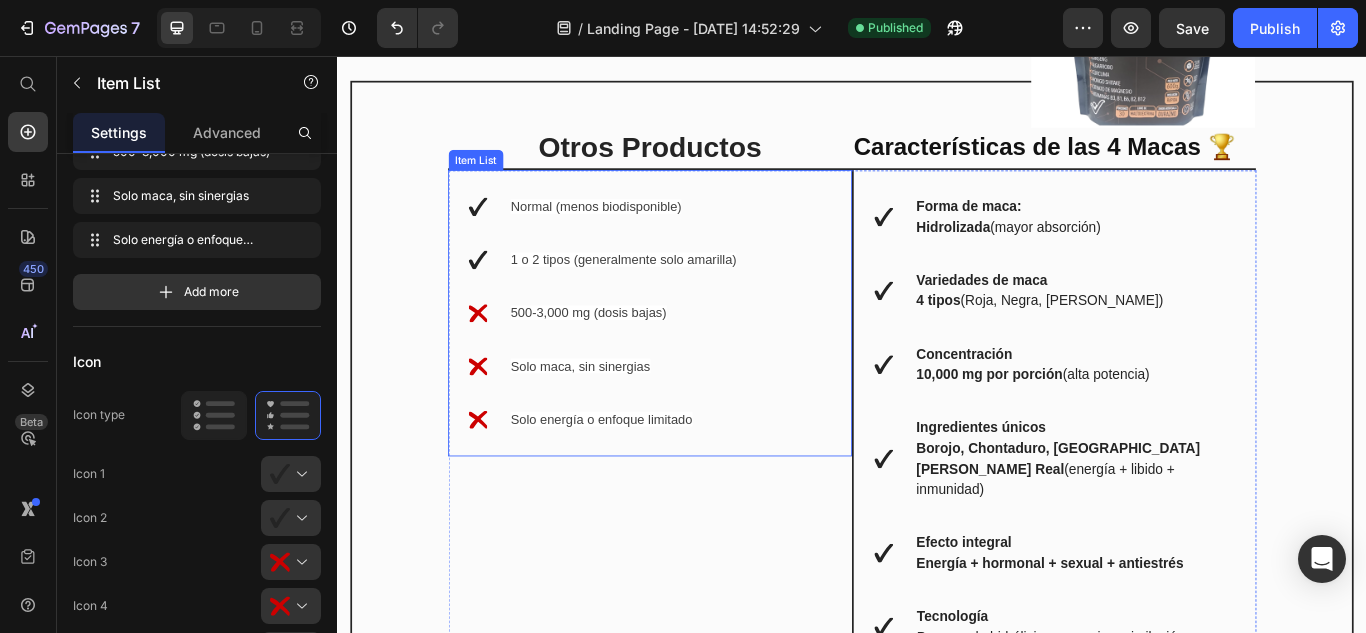 click 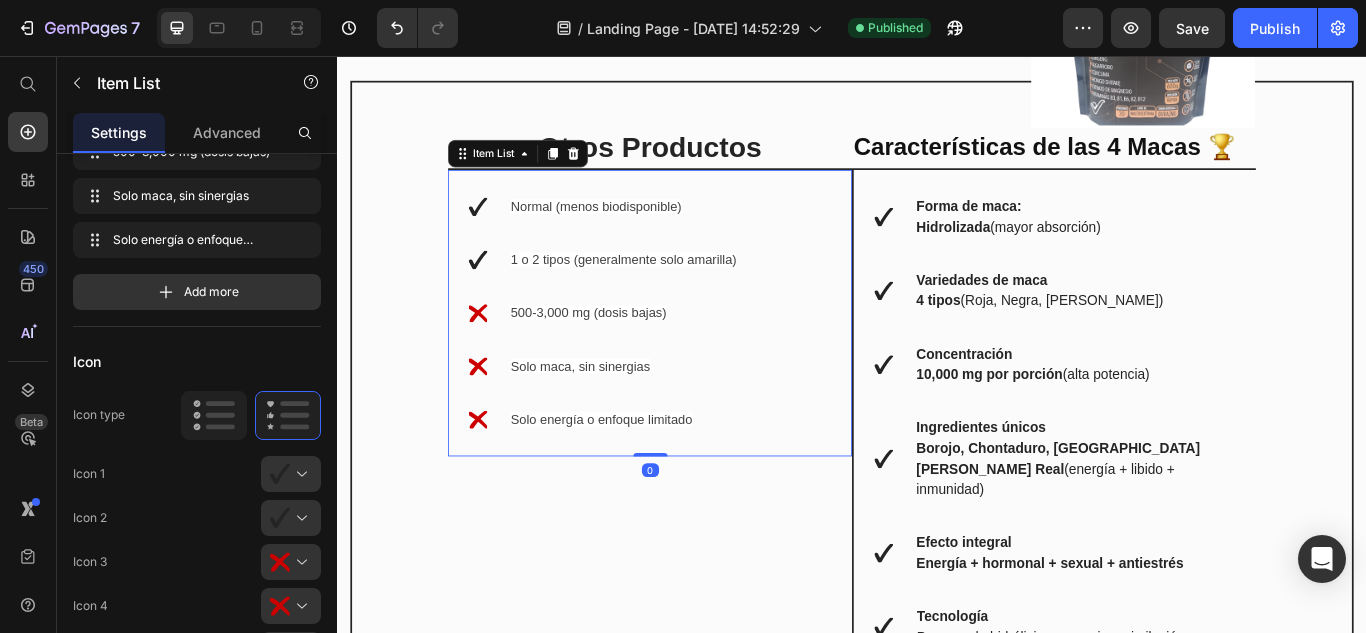 click 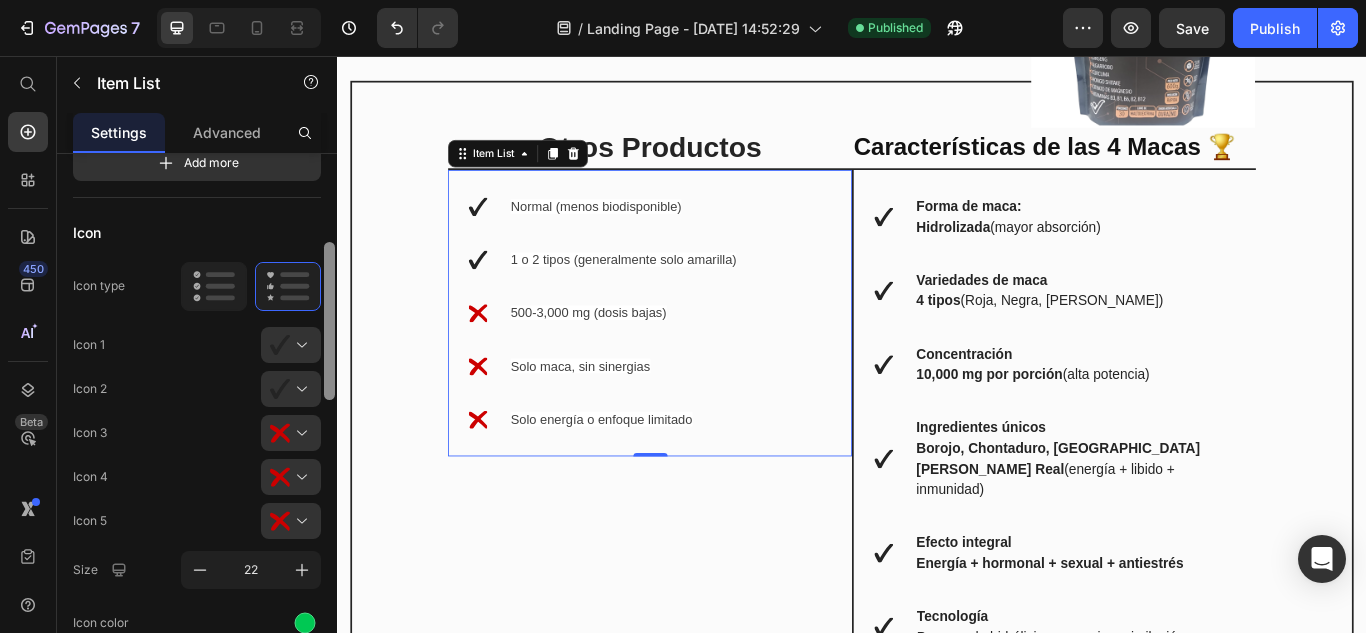 scroll, scrollTop: 307, scrollLeft: 0, axis: vertical 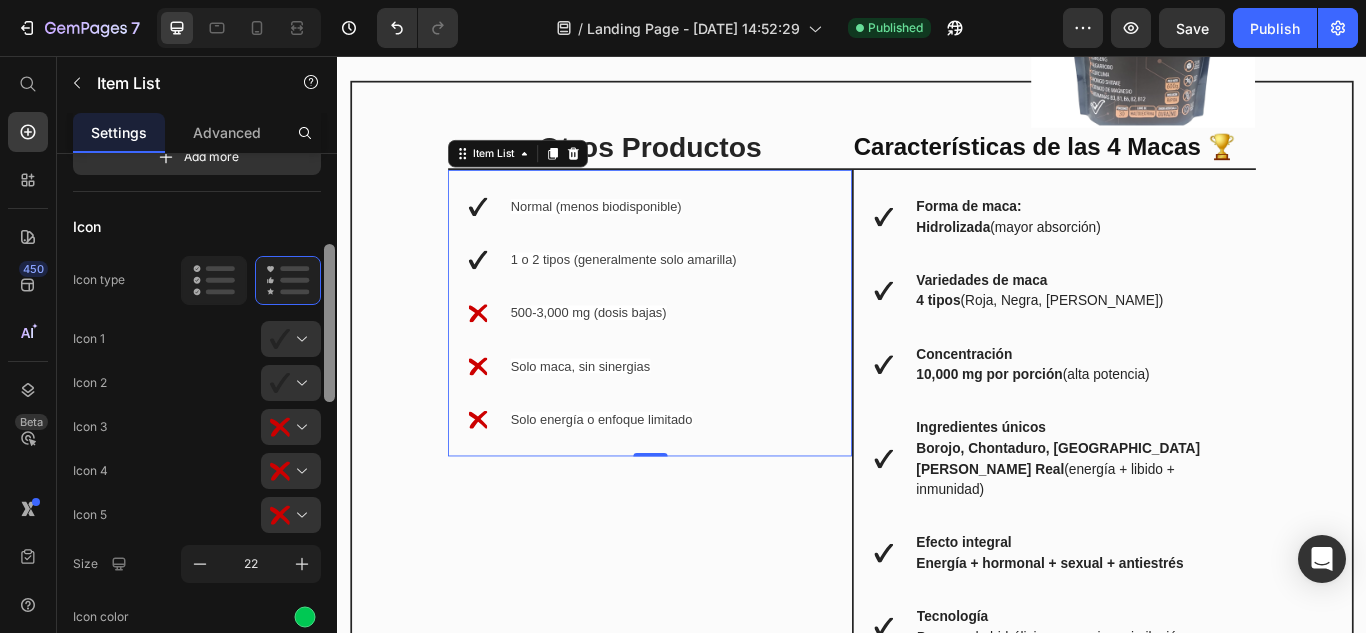 drag, startPoint x: 327, startPoint y: 349, endPoint x: 332, endPoint y: 389, distance: 40.311287 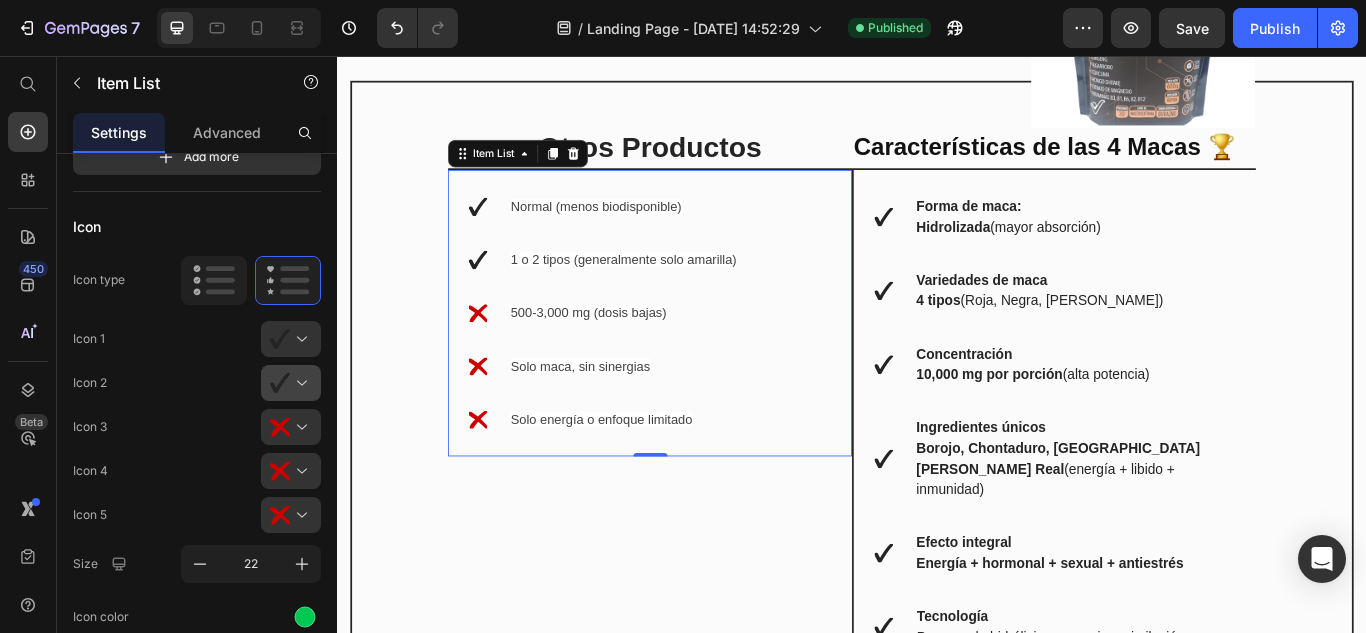 click at bounding box center (299, 383) 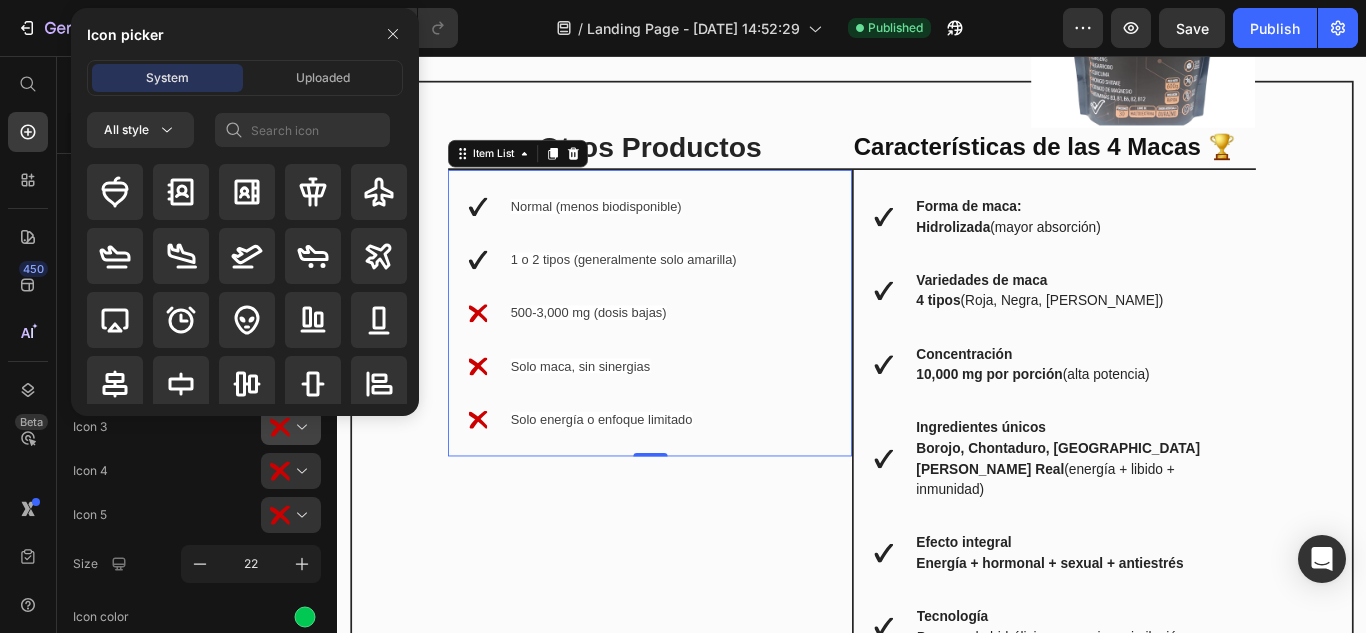 click at bounding box center (299, 427) 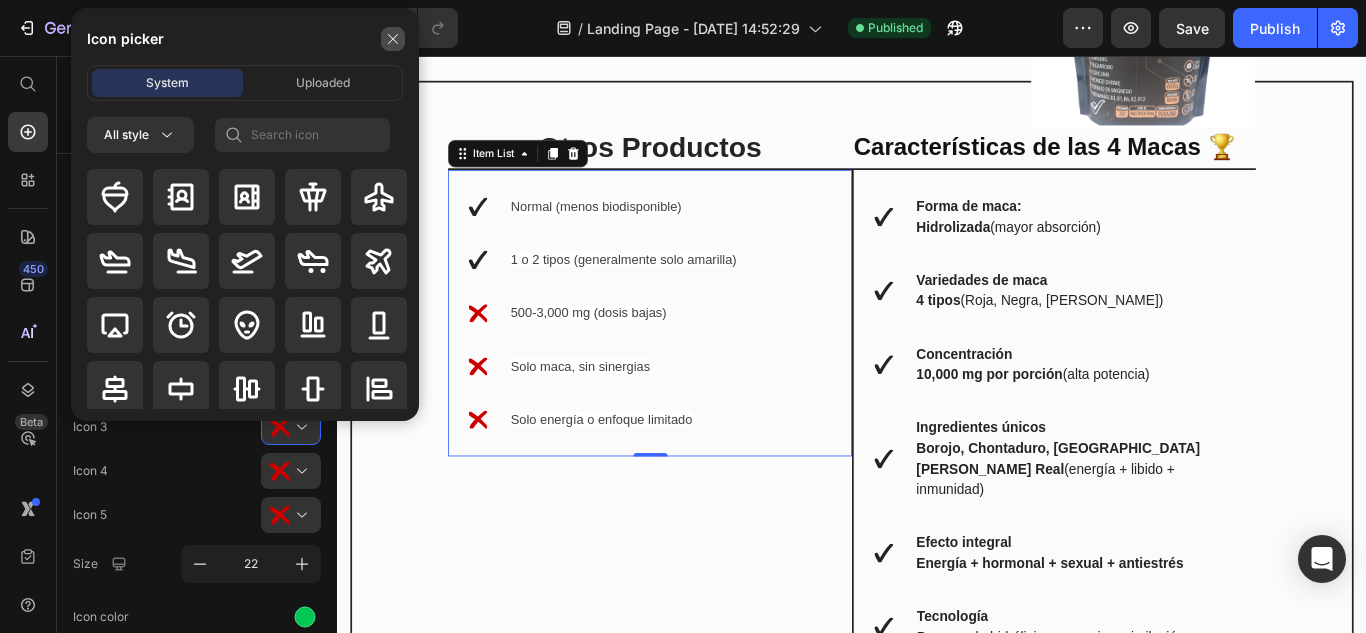 click 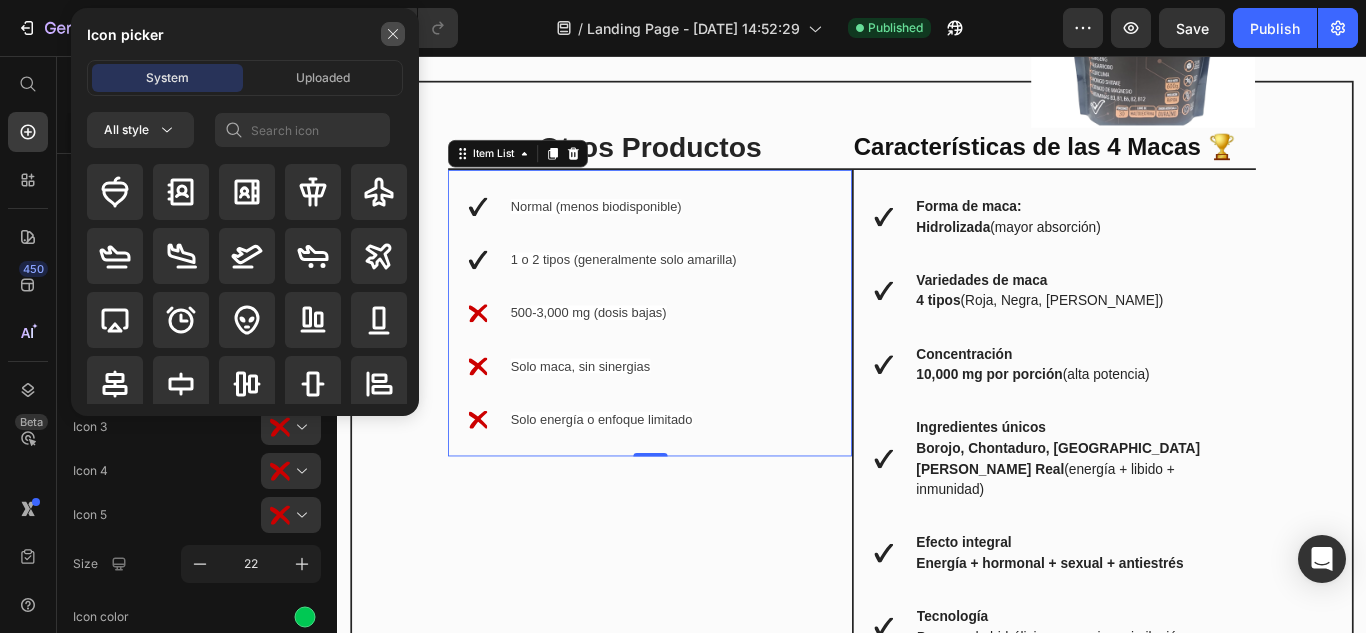 click 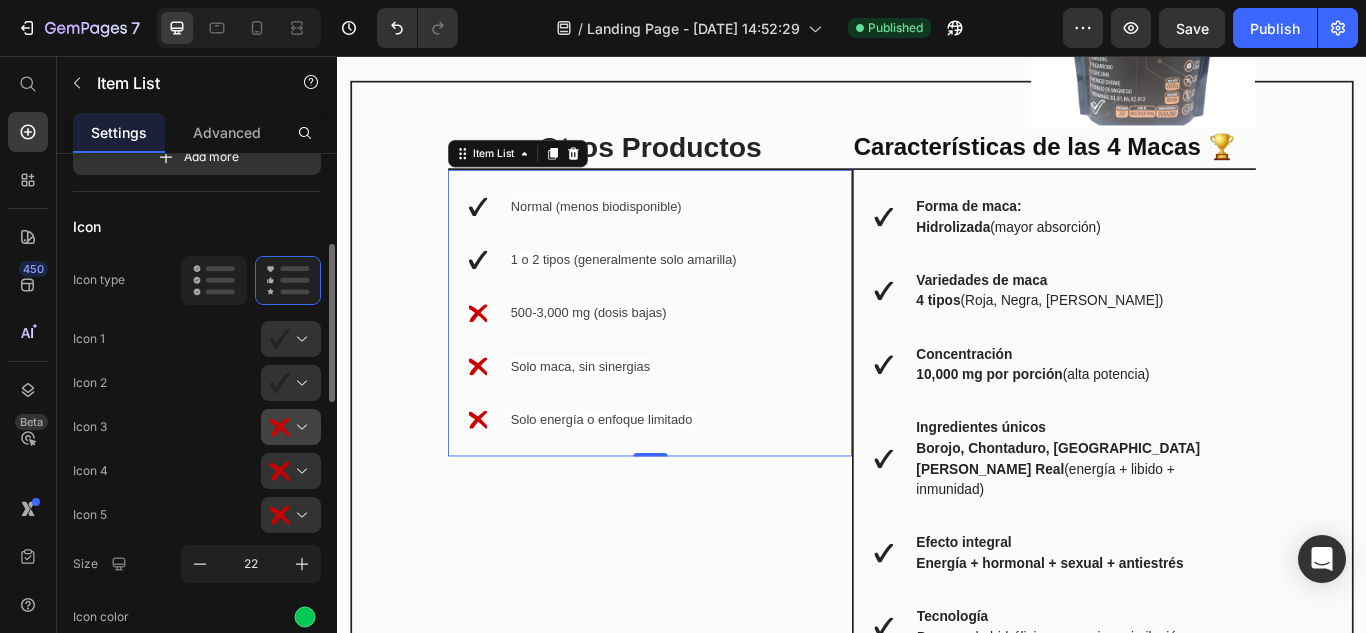 click at bounding box center (299, 427) 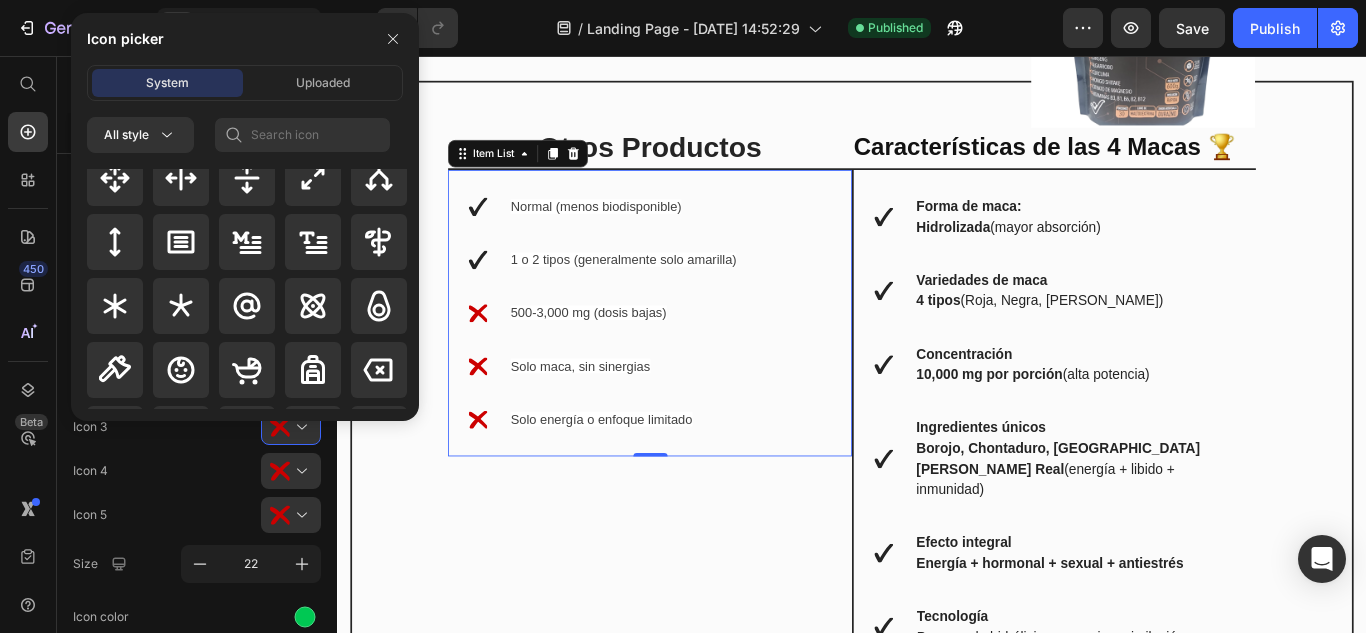 scroll, scrollTop: 1508, scrollLeft: 0, axis: vertical 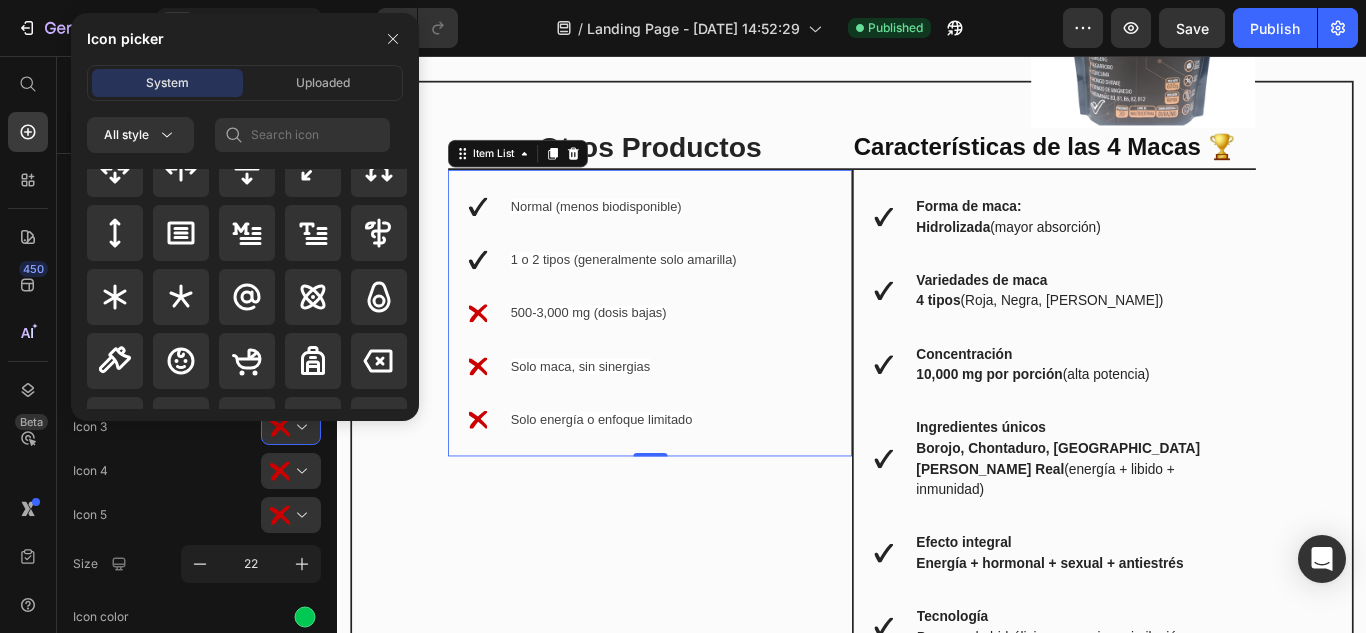 drag, startPoint x: 412, startPoint y: 202, endPoint x: 57, endPoint y: 472, distance: 446.0101 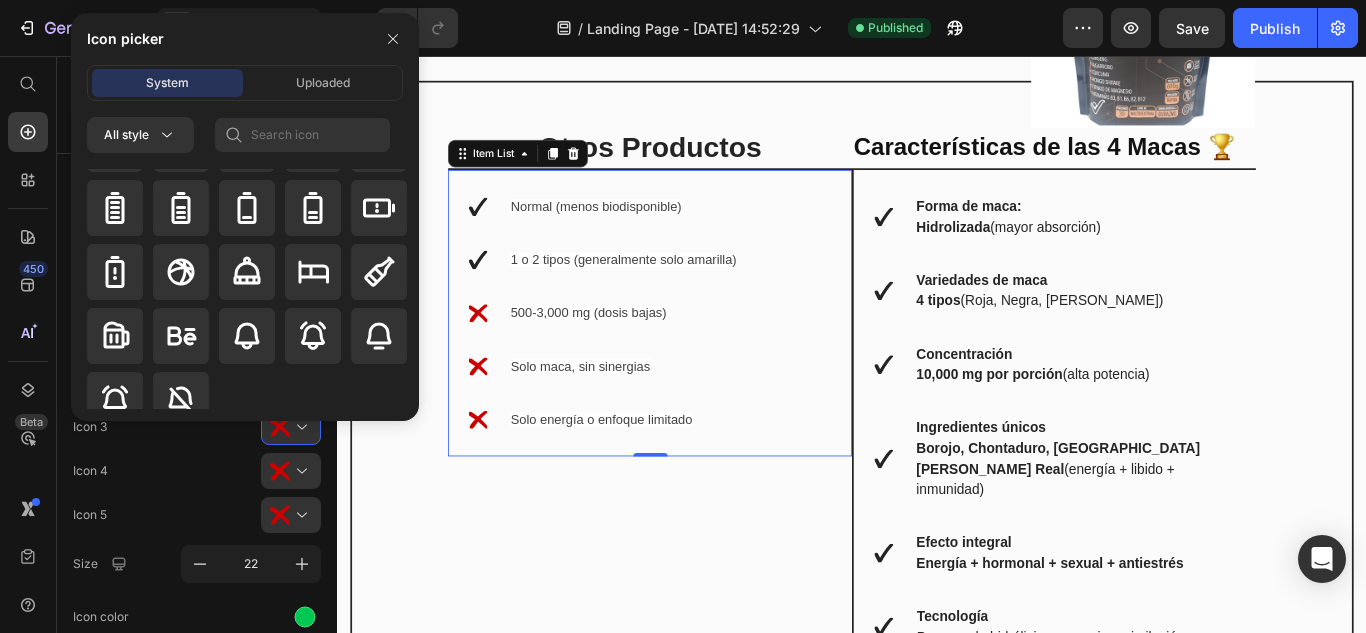 scroll, scrollTop: 1992, scrollLeft: 0, axis: vertical 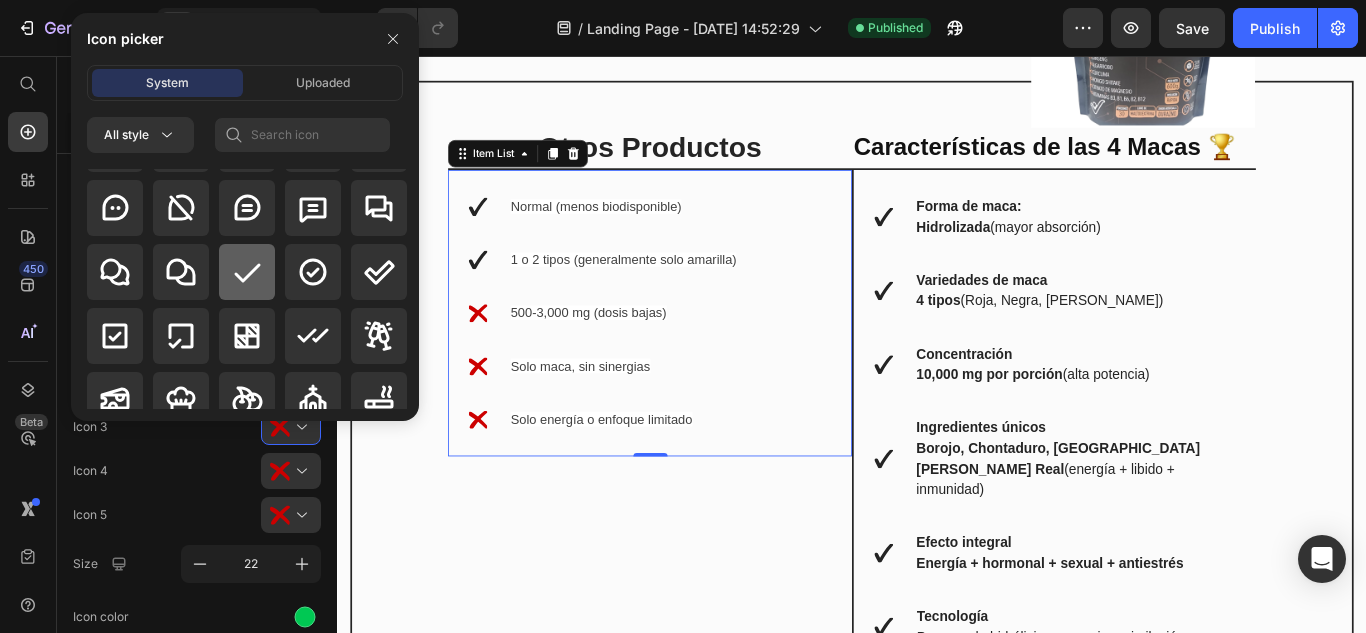 click 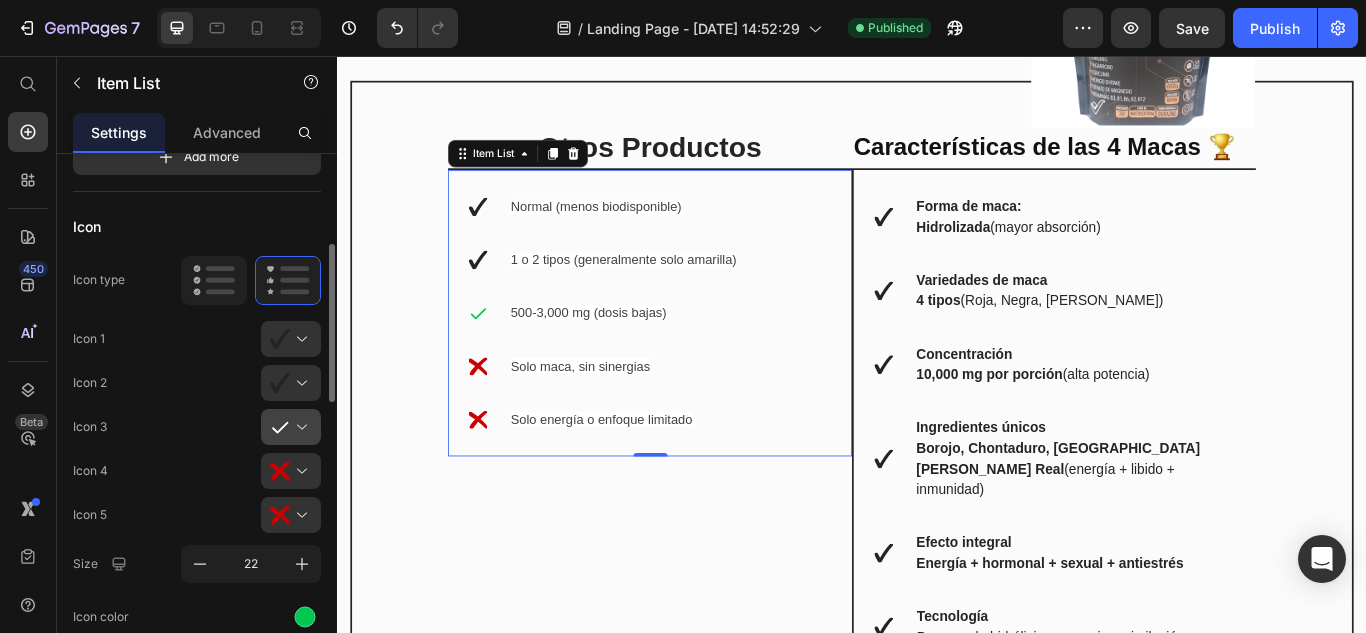 click at bounding box center [299, 427] 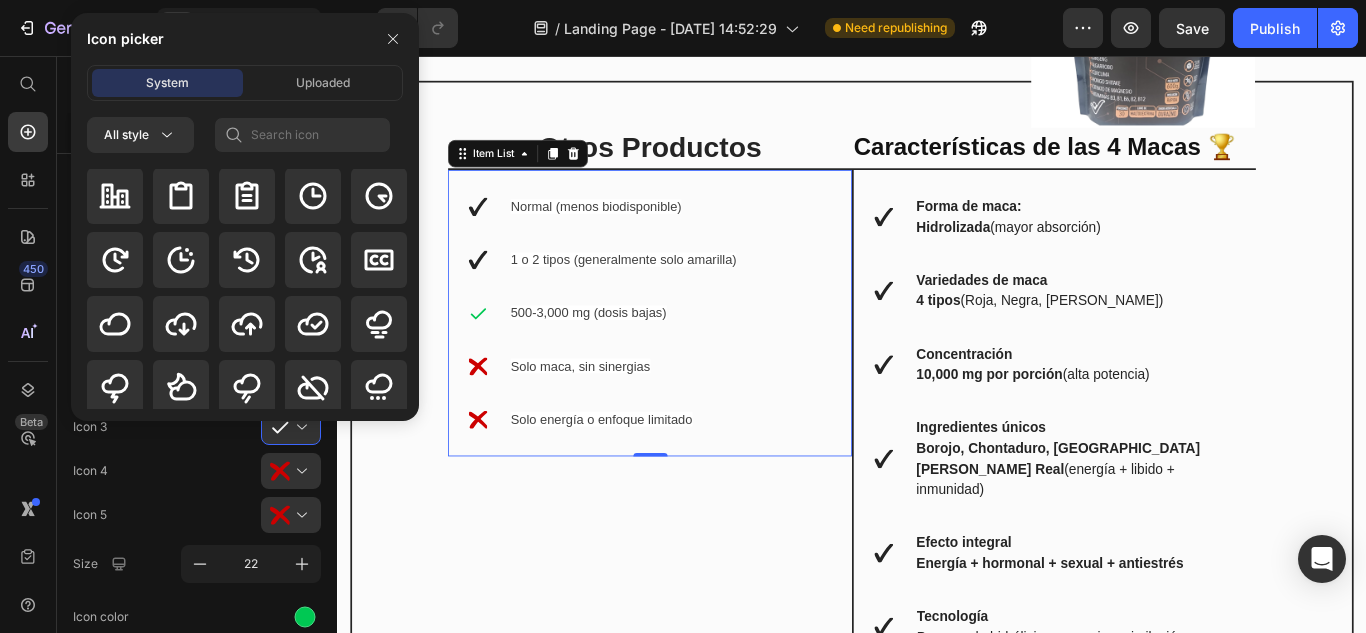 scroll, scrollTop: 4155, scrollLeft: 0, axis: vertical 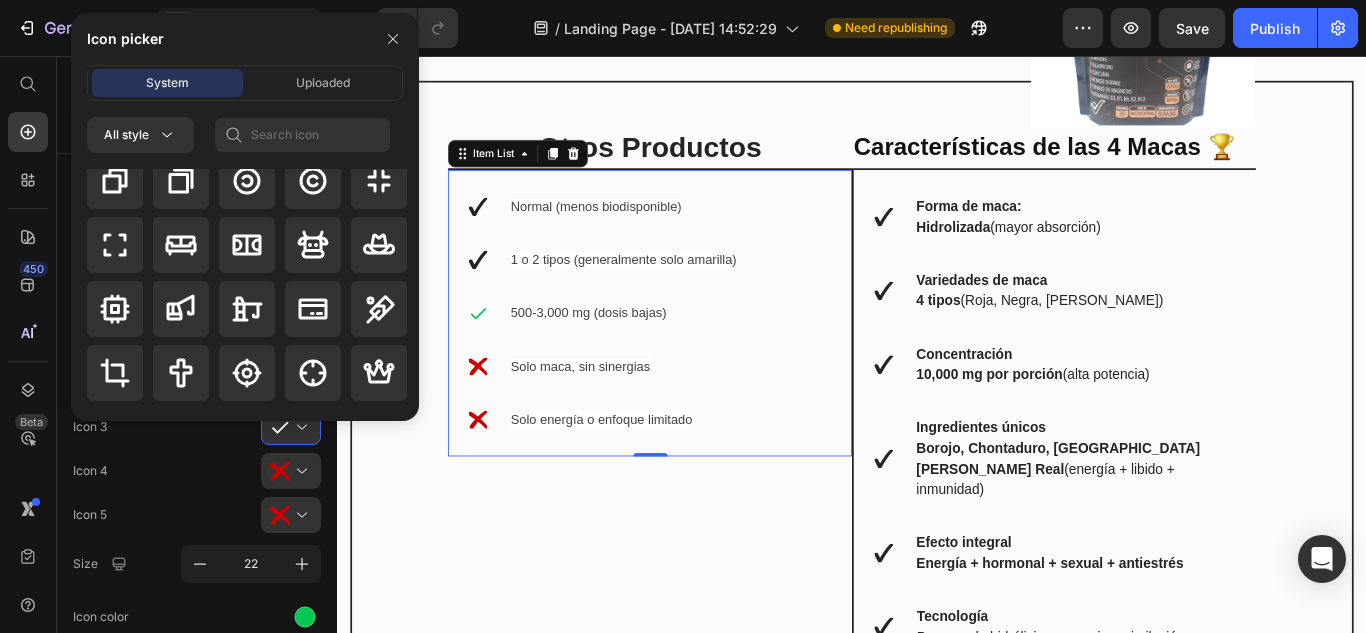 drag, startPoint x: 413, startPoint y: 357, endPoint x: 100, endPoint y: 383, distance: 314.078 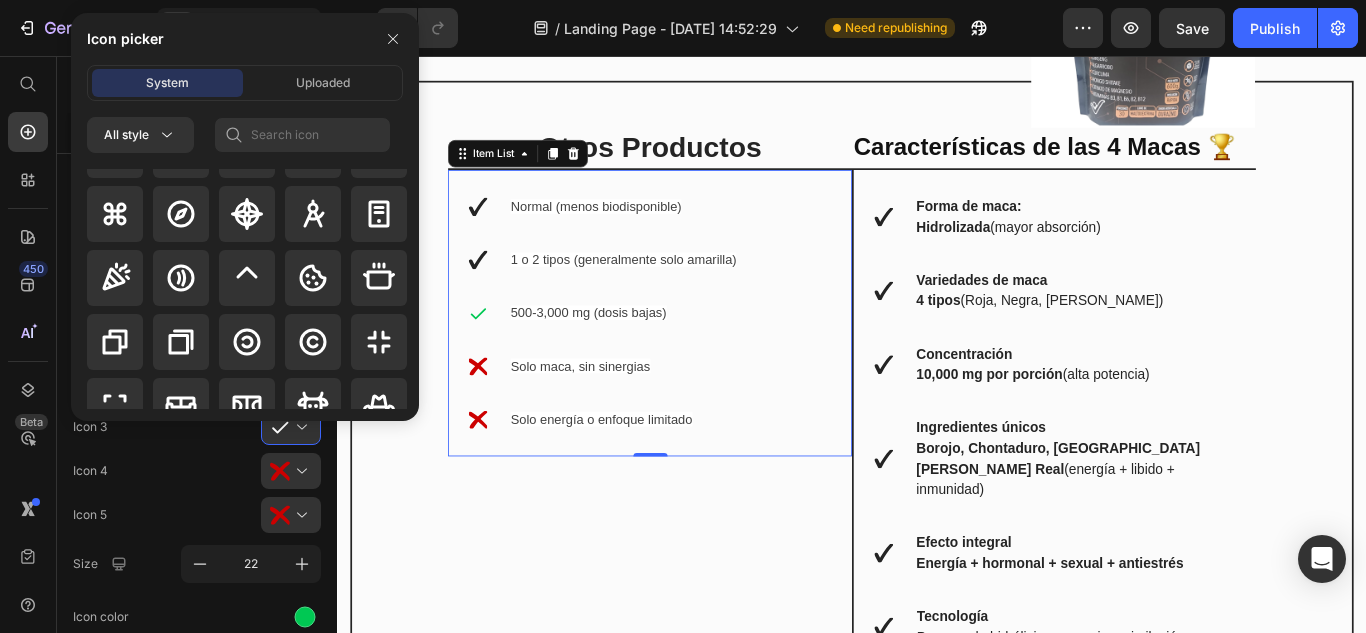 scroll, scrollTop: 4578, scrollLeft: 0, axis: vertical 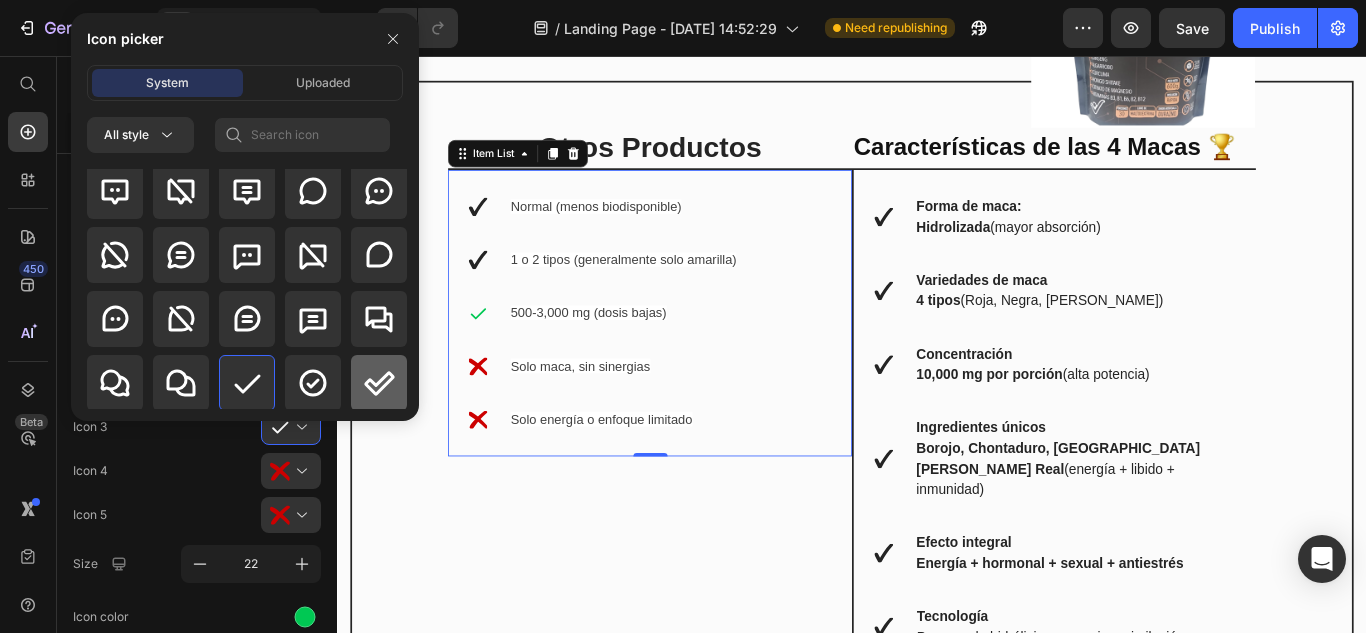 click 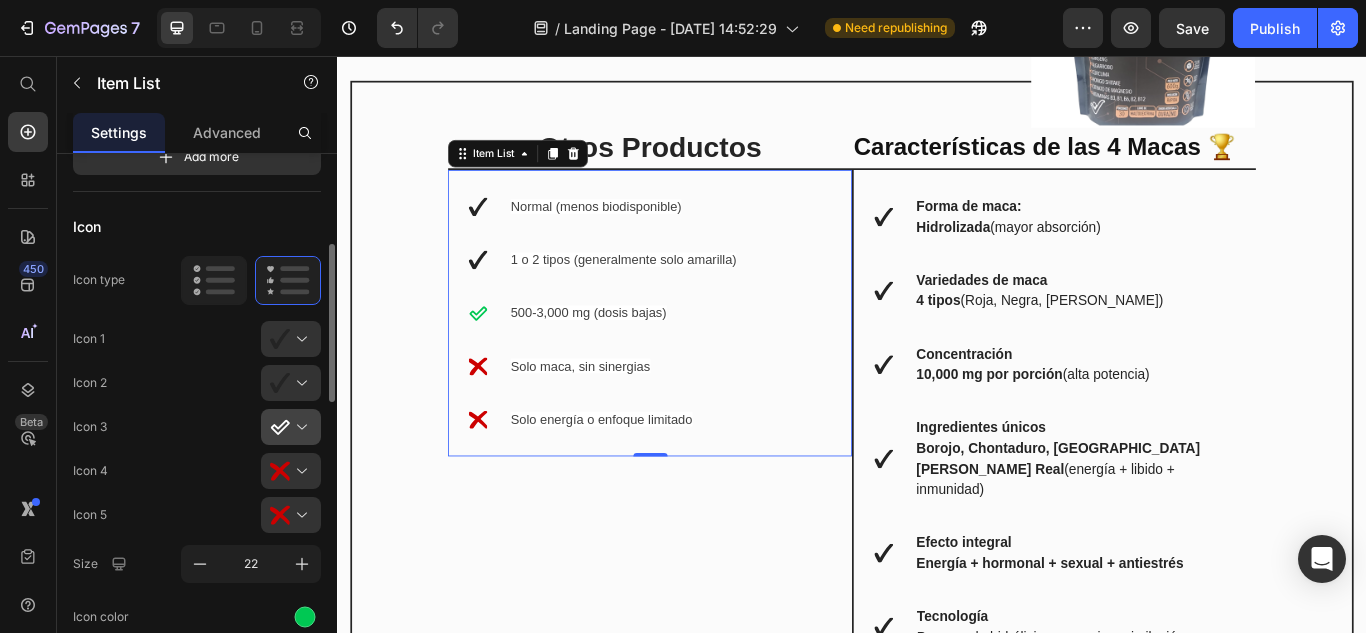 click at bounding box center (299, 427) 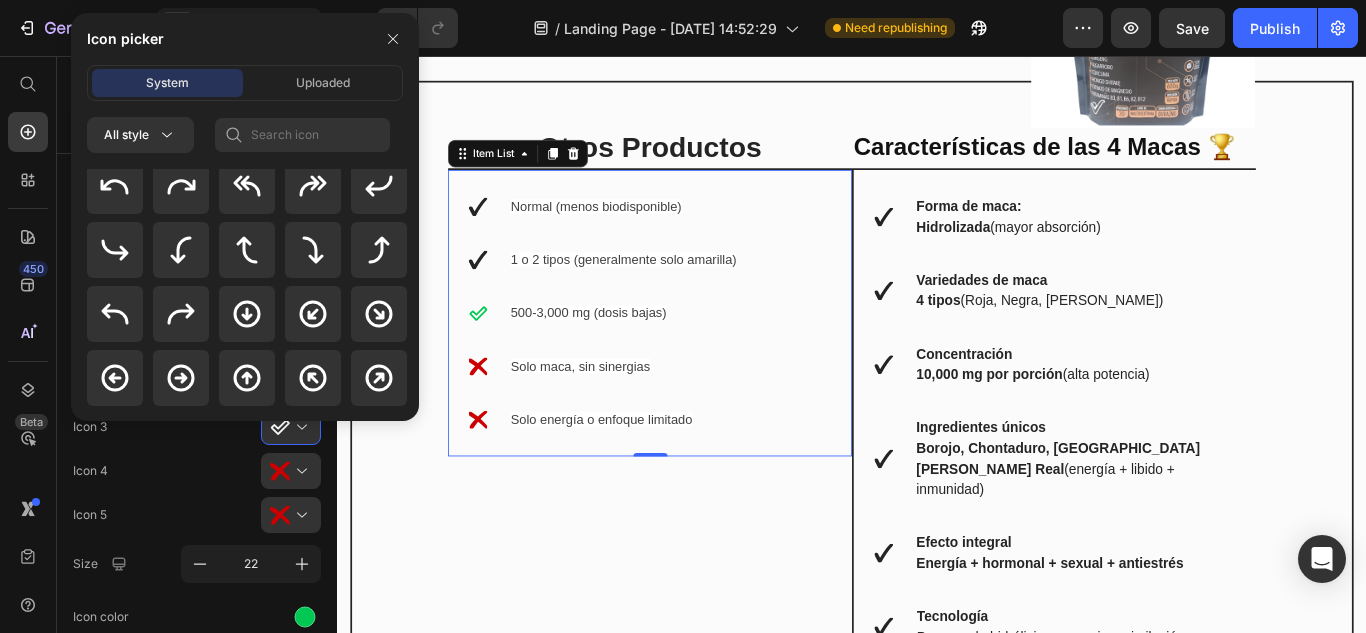 scroll, scrollTop: 427, scrollLeft: 0, axis: vertical 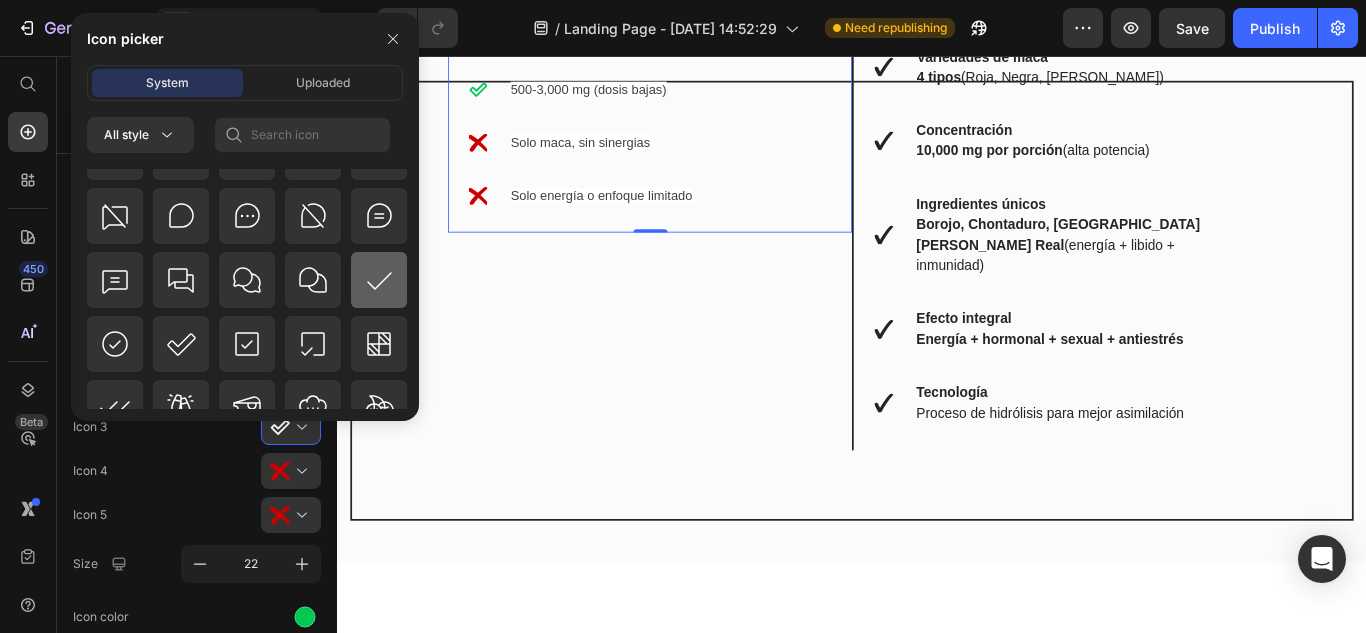 click 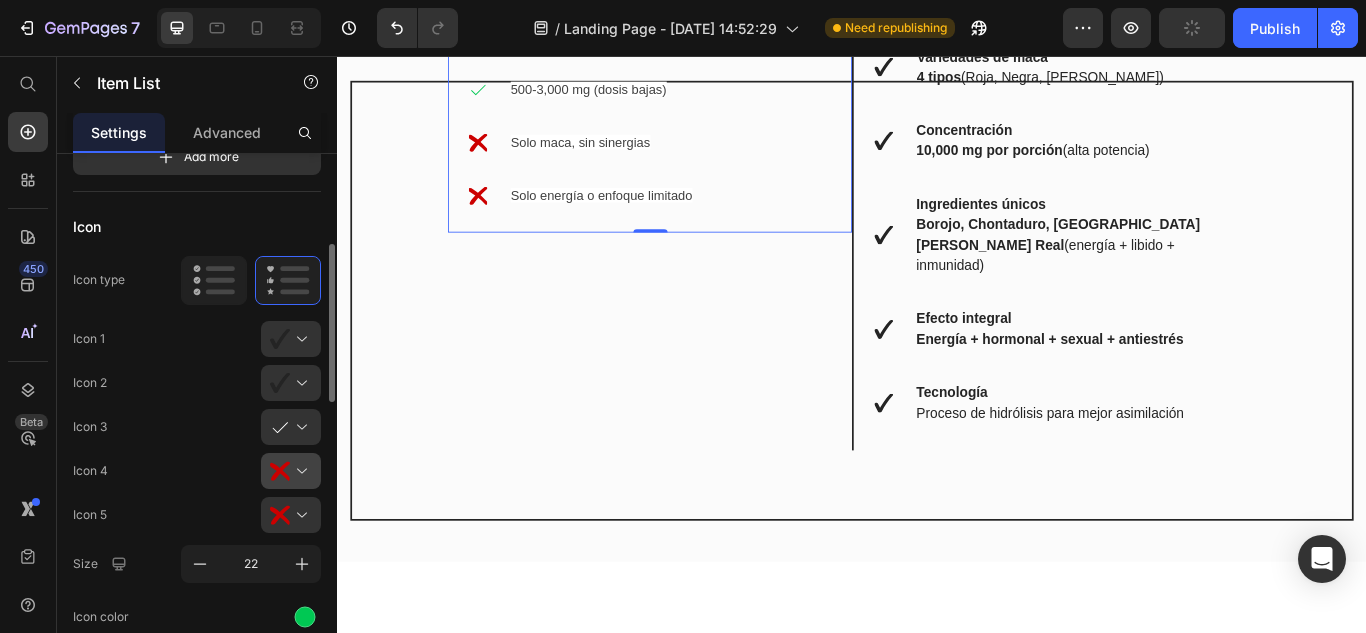 click at bounding box center (299, 471) 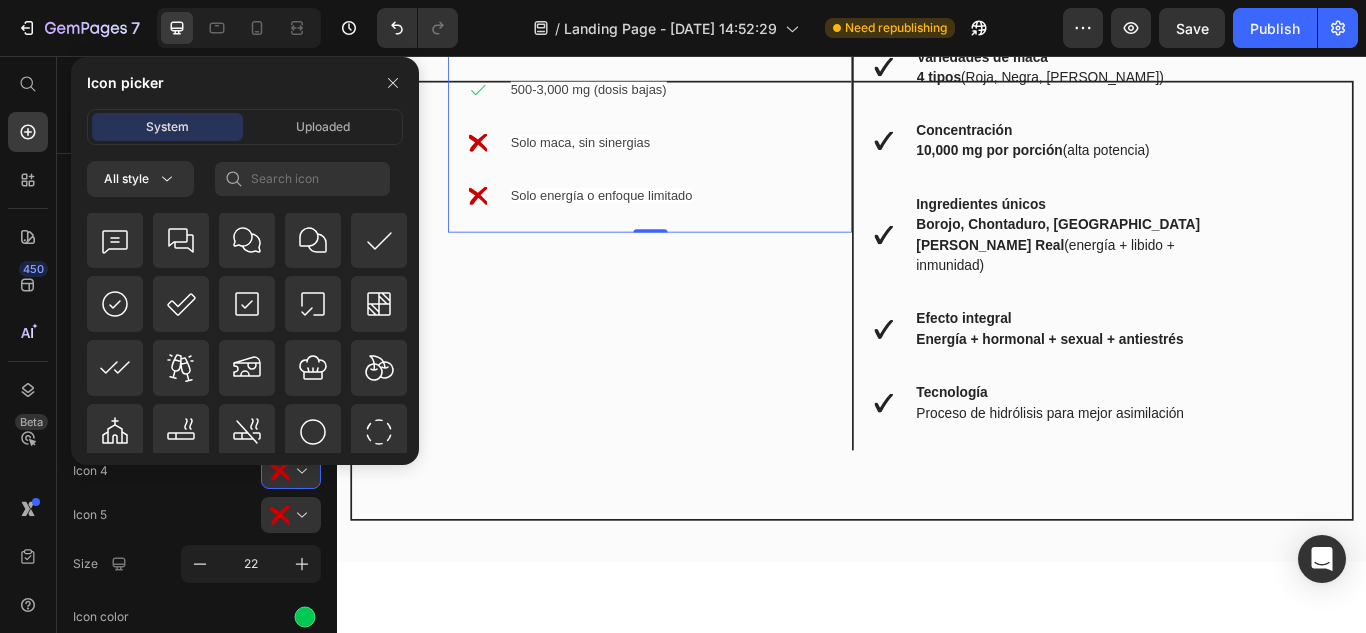 scroll, scrollTop: 20756, scrollLeft: 0, axis: vertical 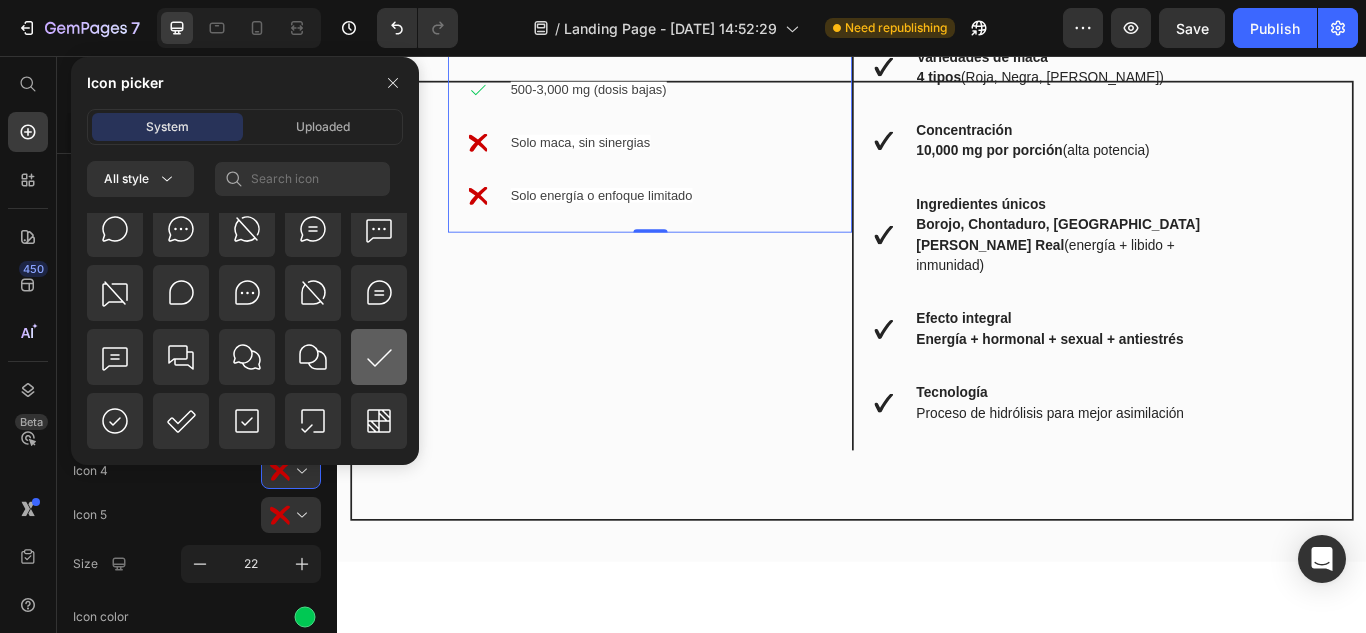 click 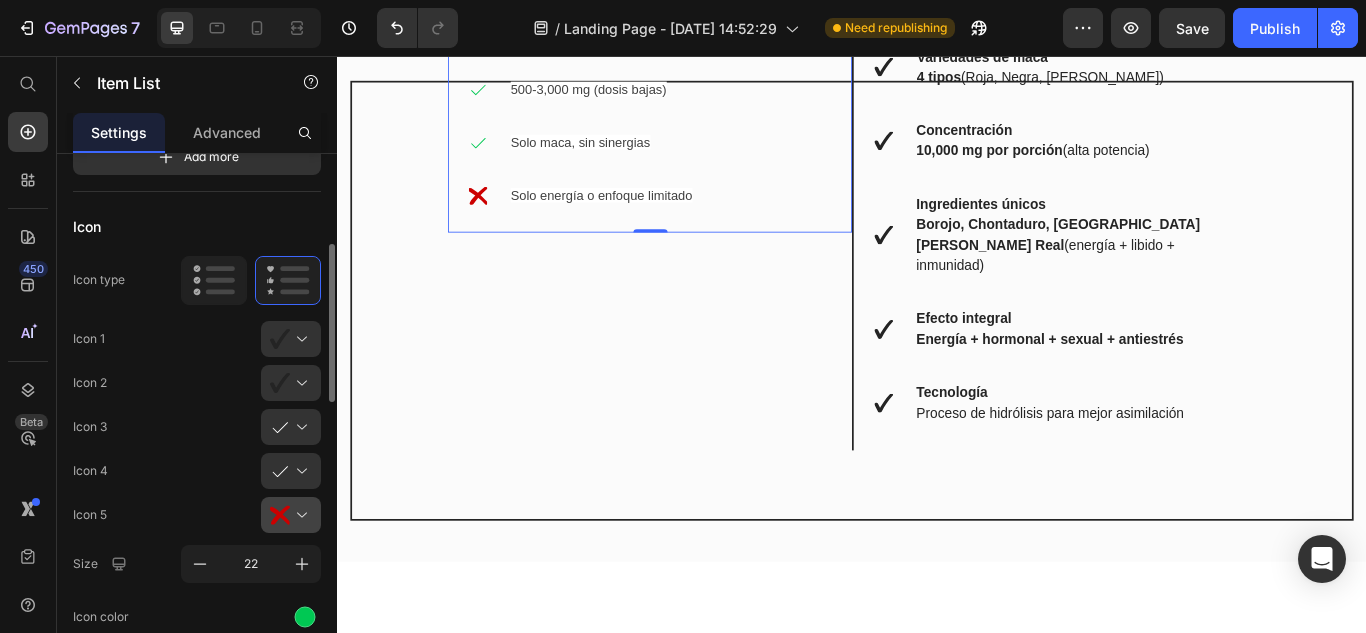 click at bounding box center [299, 515] 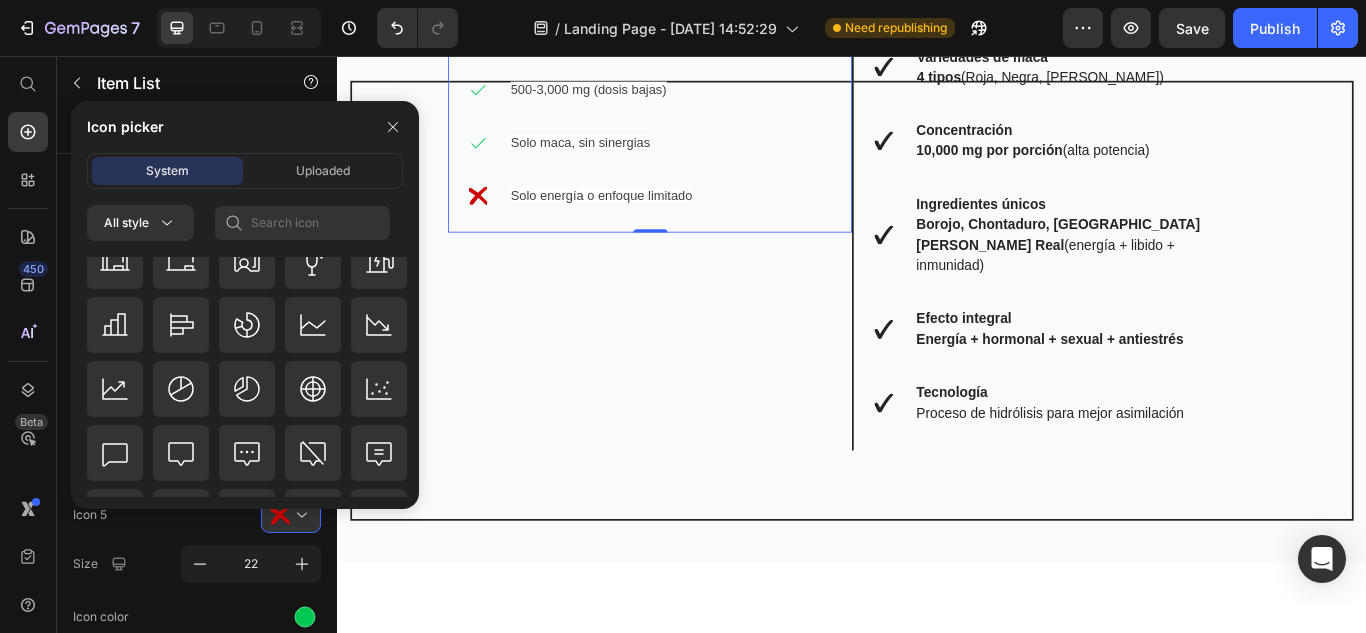 scroll, scrollTop: 20756, scrollLeft: 0, axis: vertical 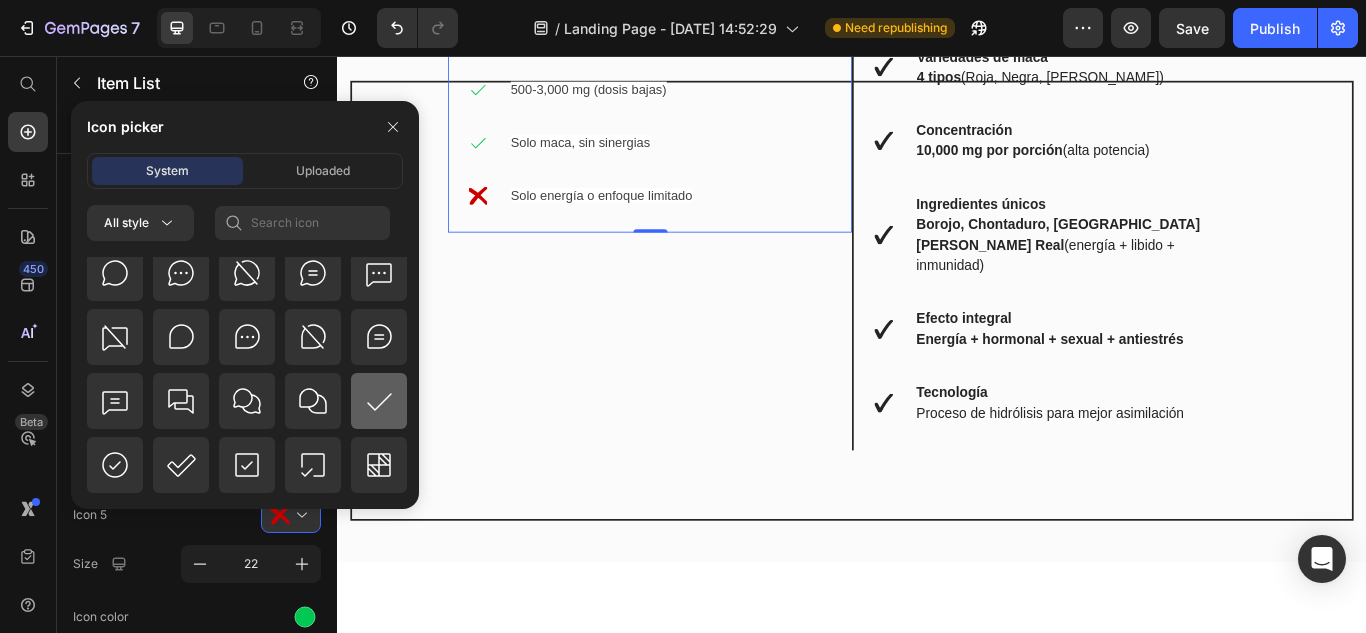 click 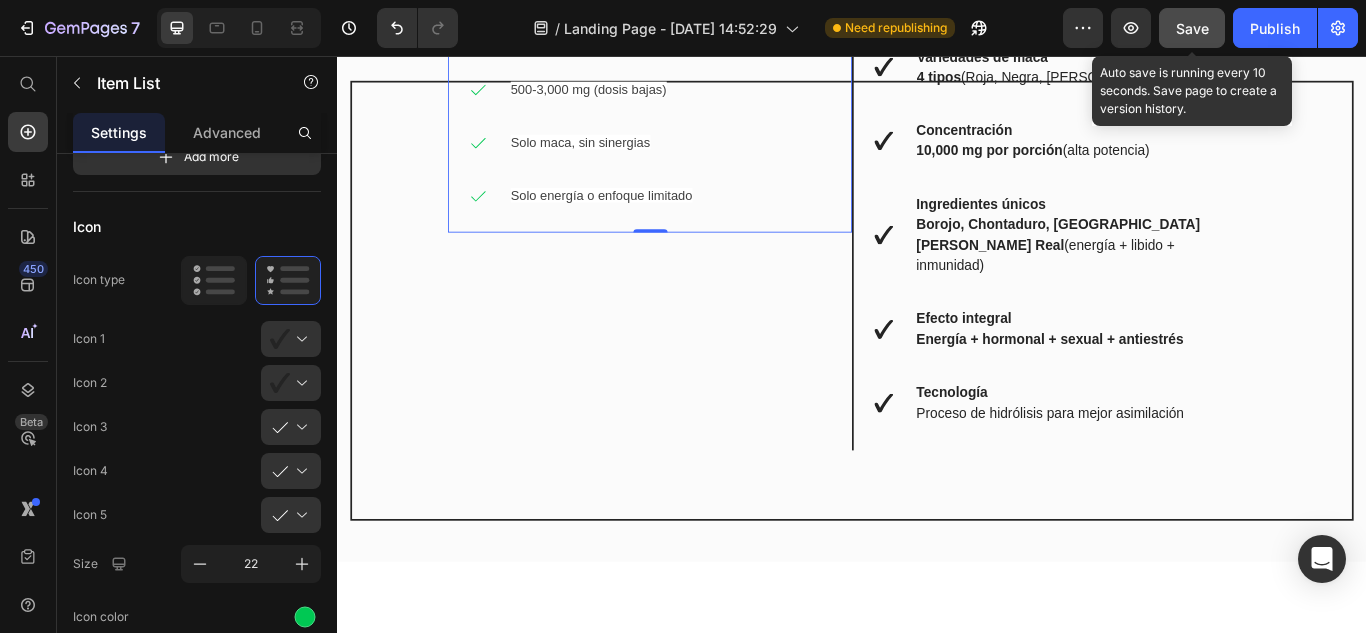click on "Save" at bounding box center [1192, 28] 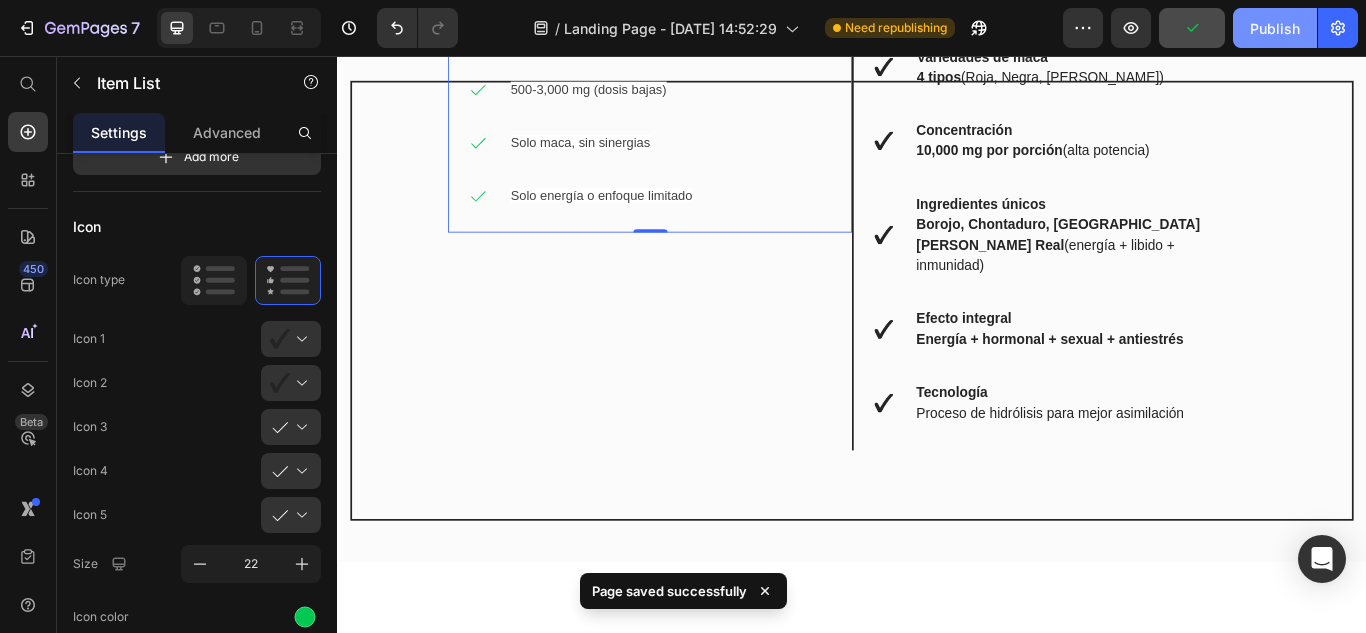 click on "Publish" at bounding box center [1275, 28] 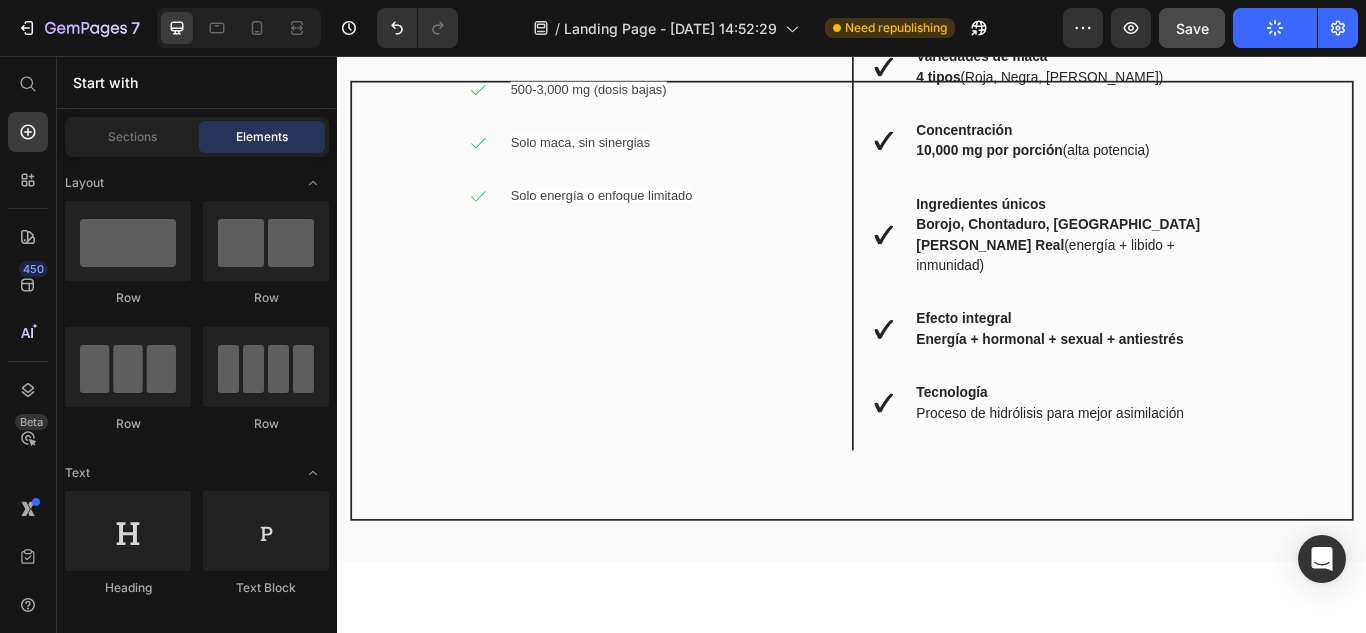 scroll, scrollTop: 4459, scrollLeft: 0, axis: vertical 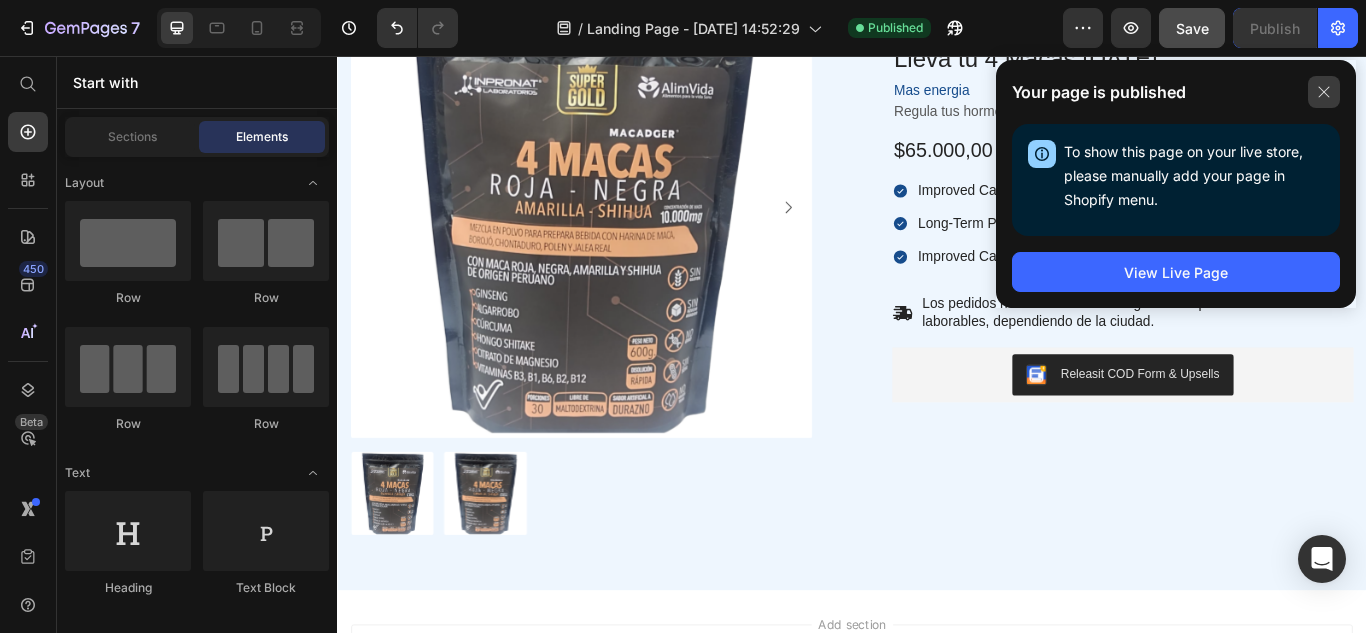 click 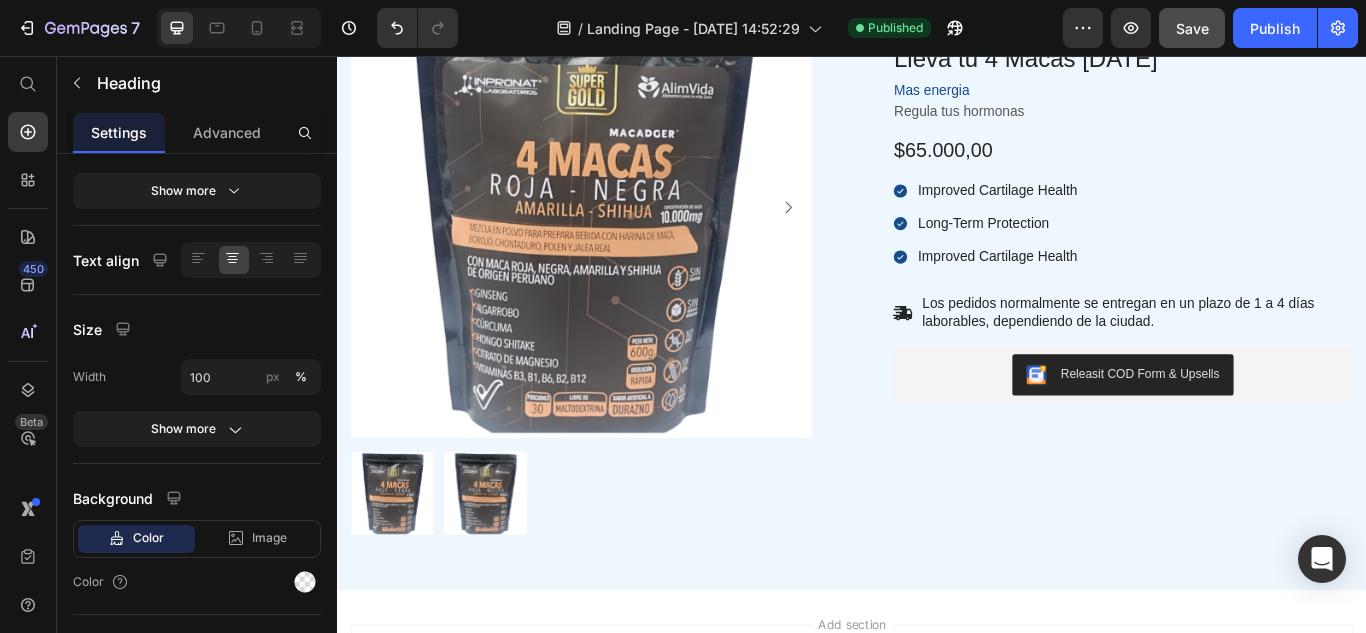 drag, startPoint x: 1535, startPoint y: 536, endPoint x: 955, endPoint y: 108, distance: 720.8218 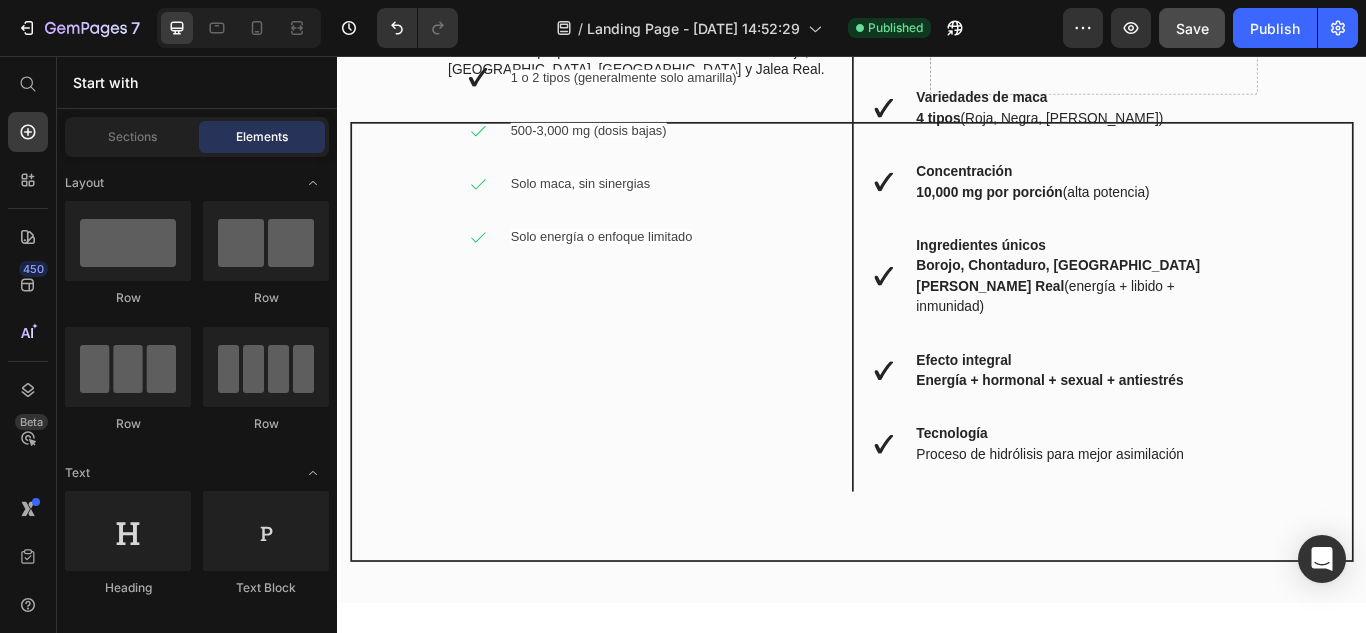 scroll, scrollTop: 3804, scrollLeft: 0, axis: vertical 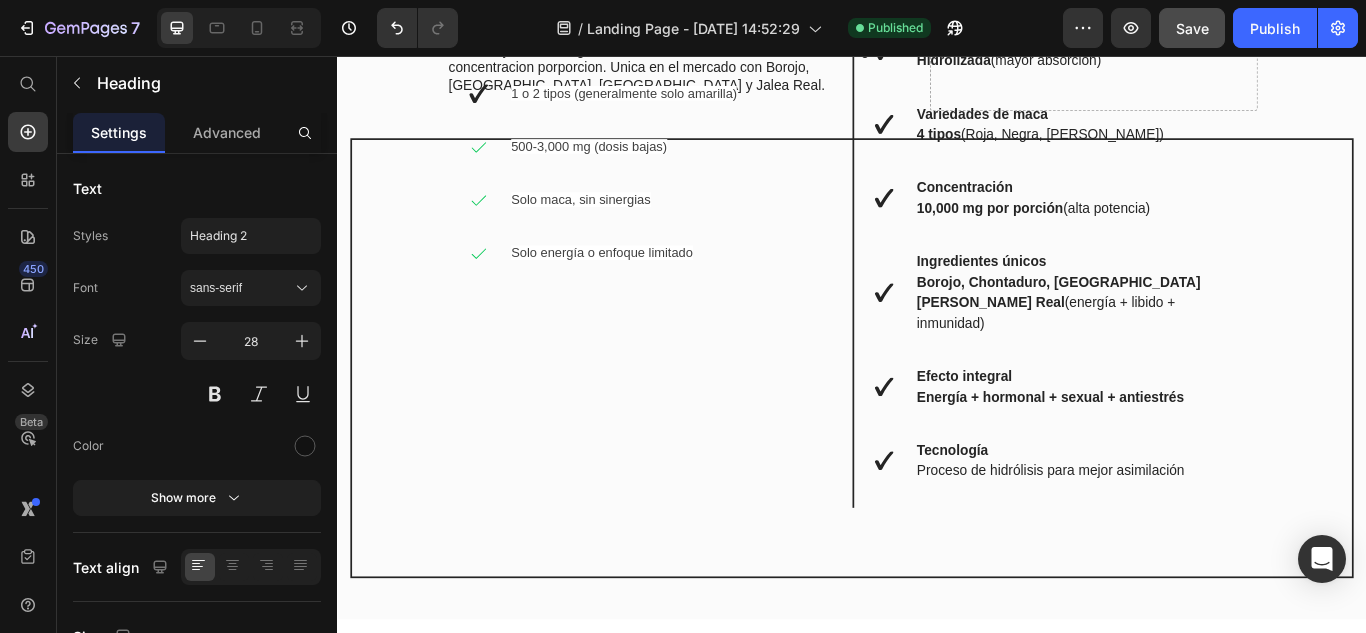 click on "Características de las 4 Macas 🏆" at bounding box center [1162, -32] 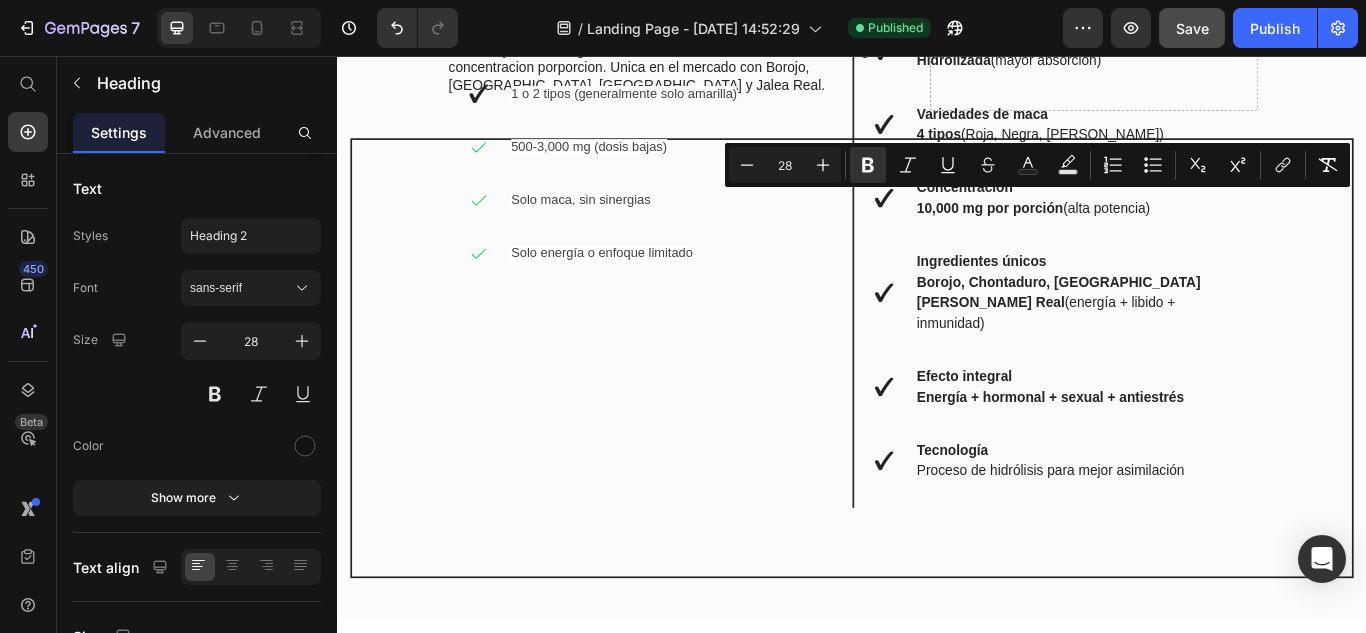 click on "Características de las 4 Macas 🏆" at bounding box center (1162, -32) 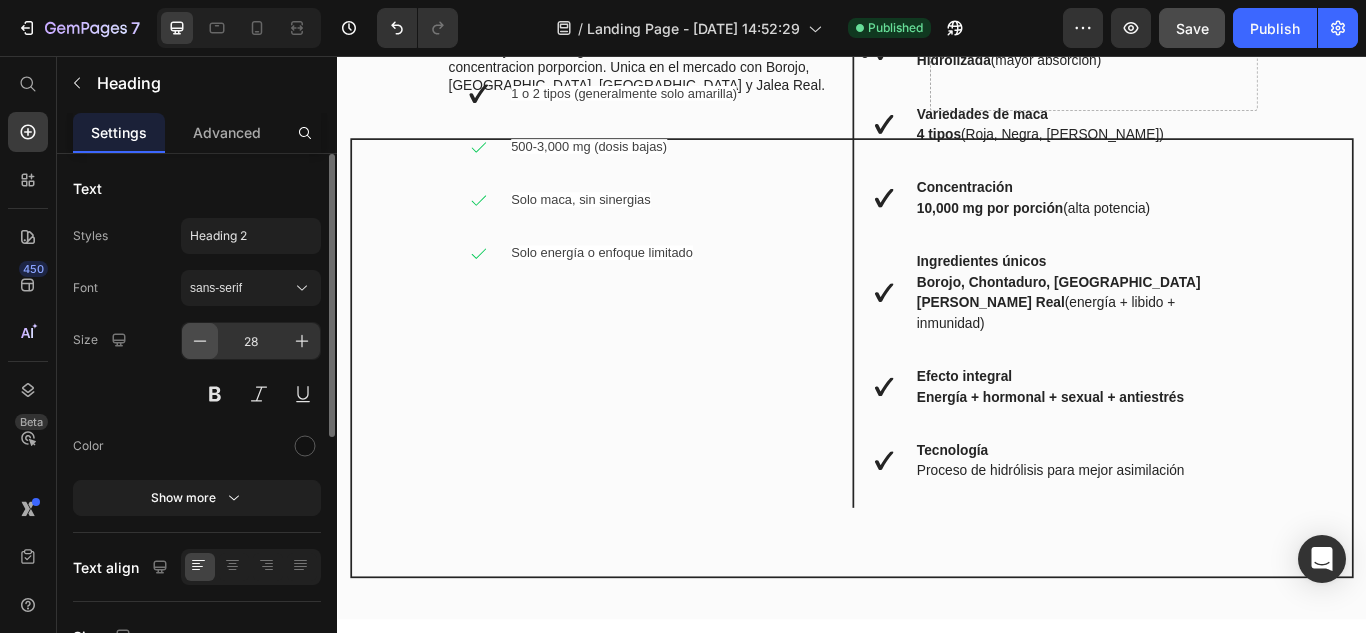 click 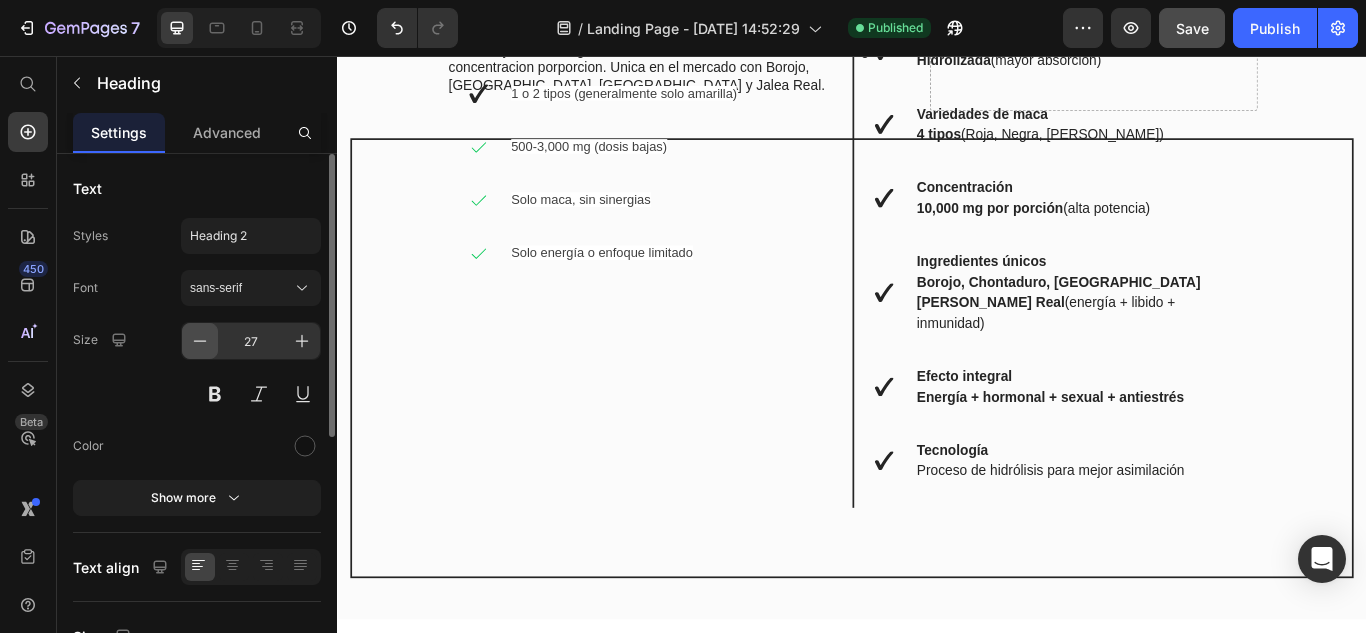 click 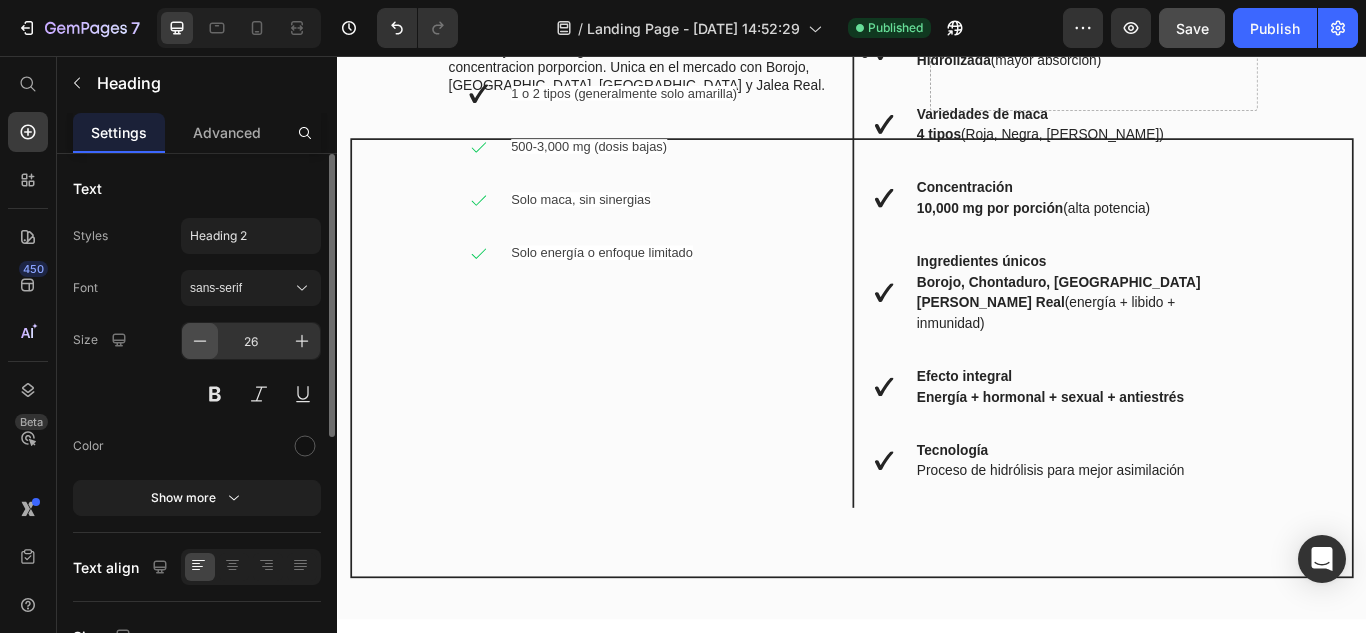 click 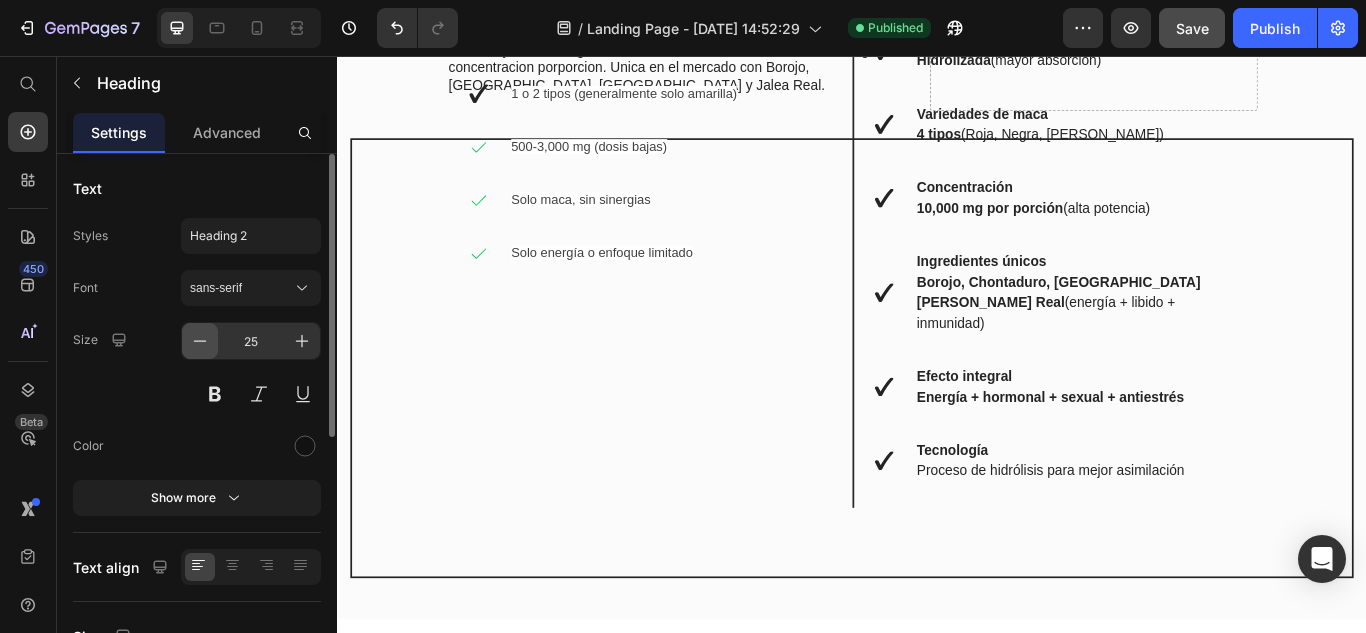 click 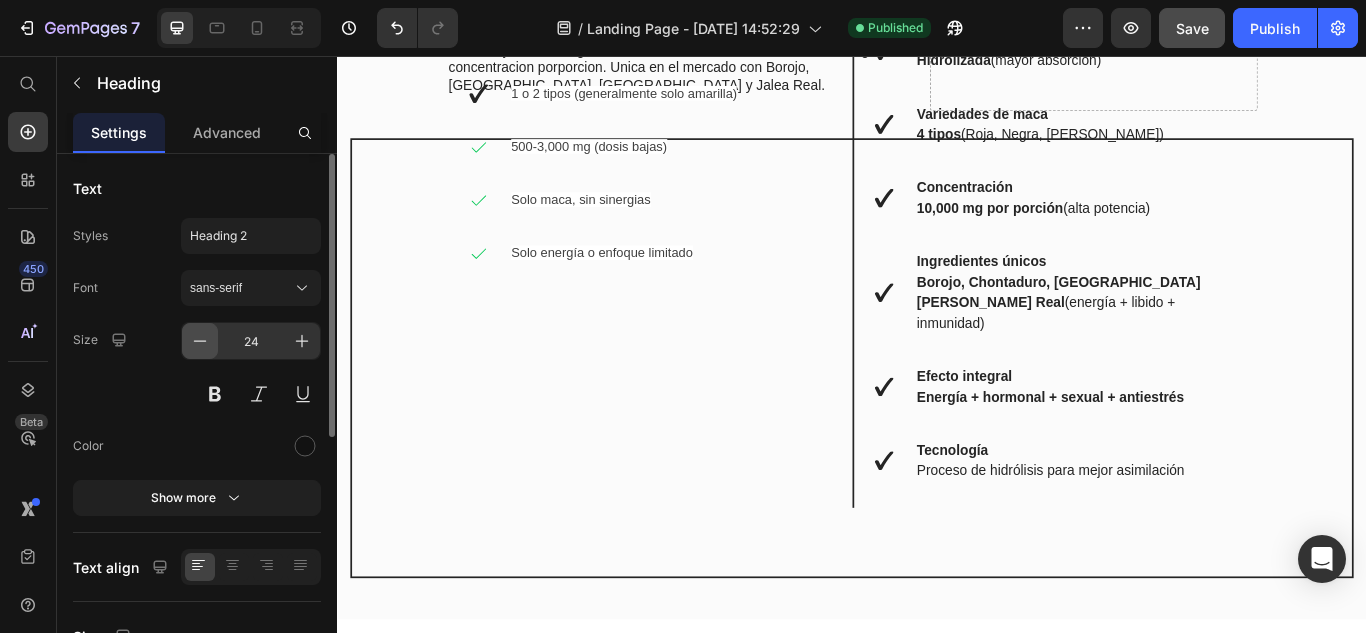 click 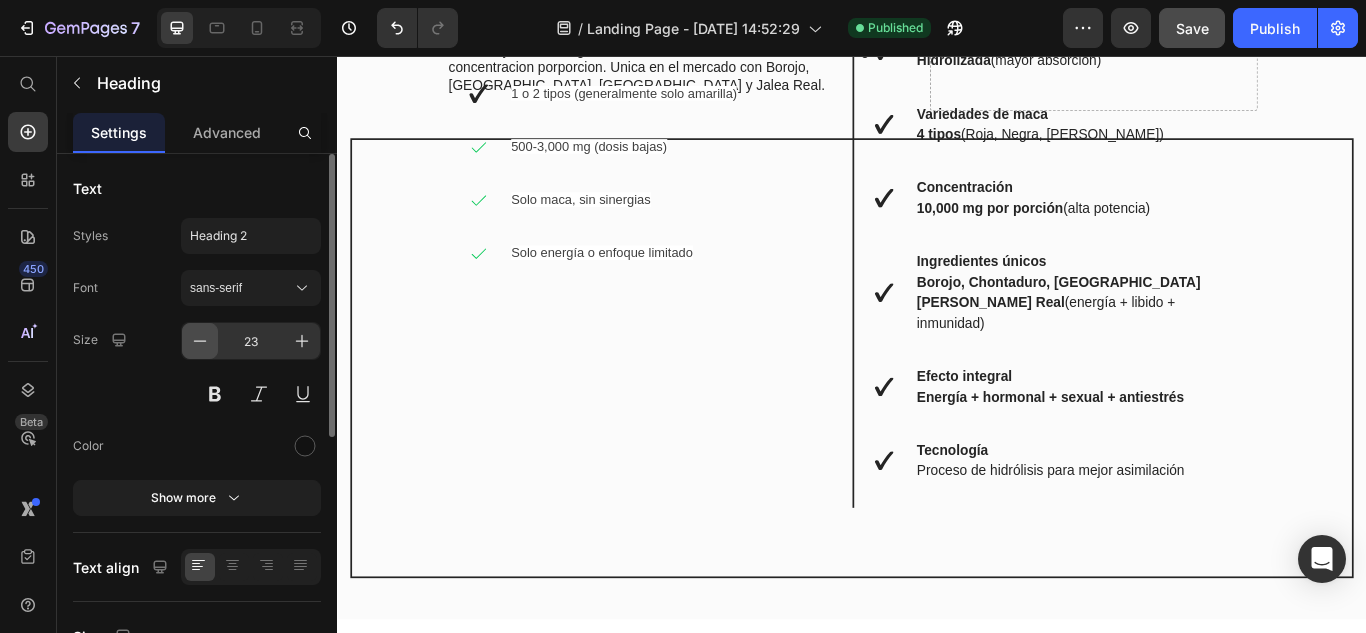 click 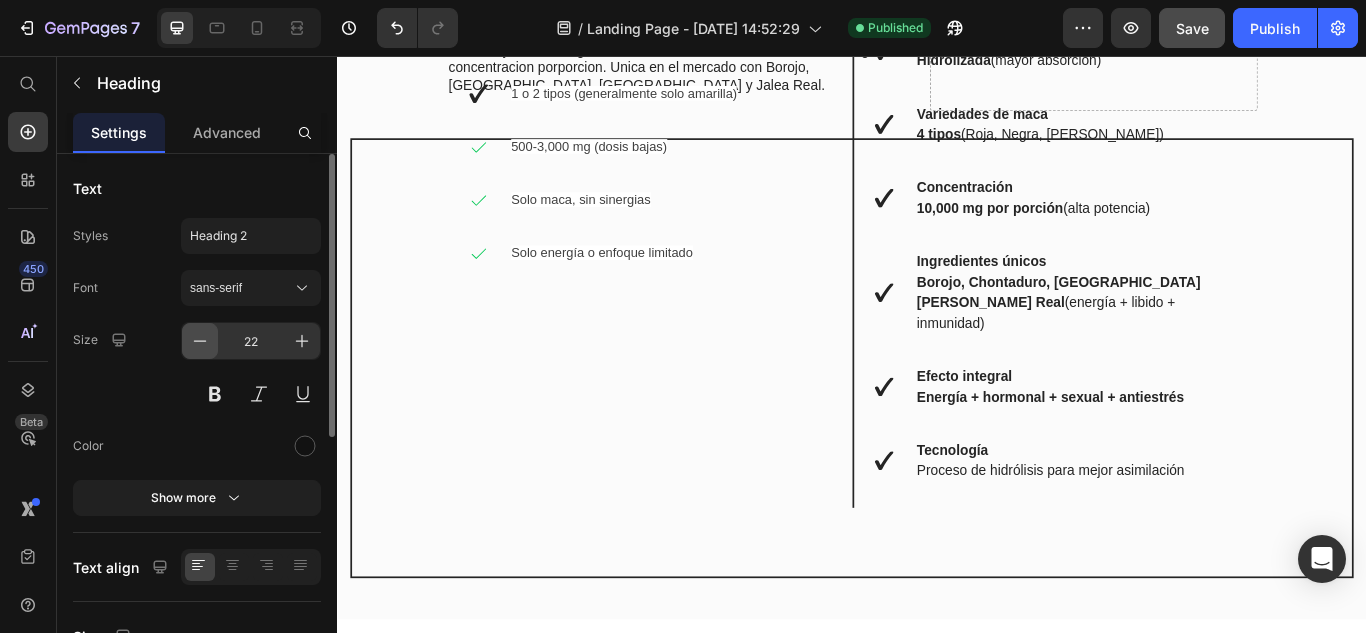 click 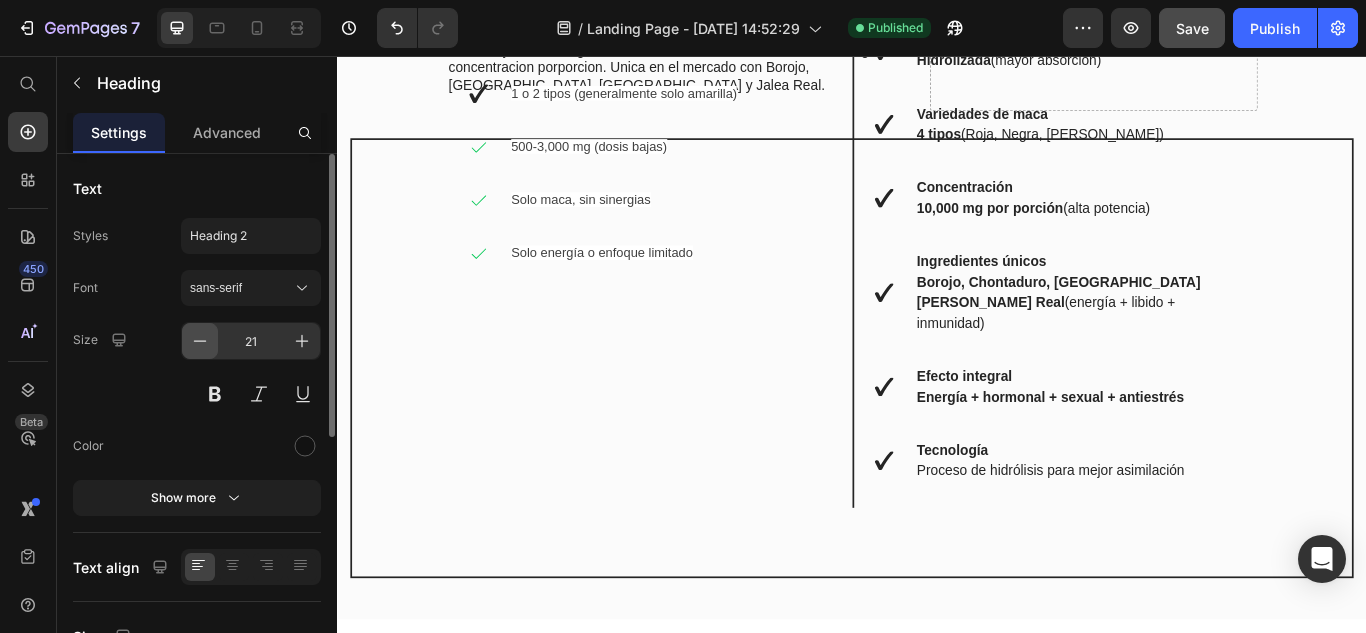click 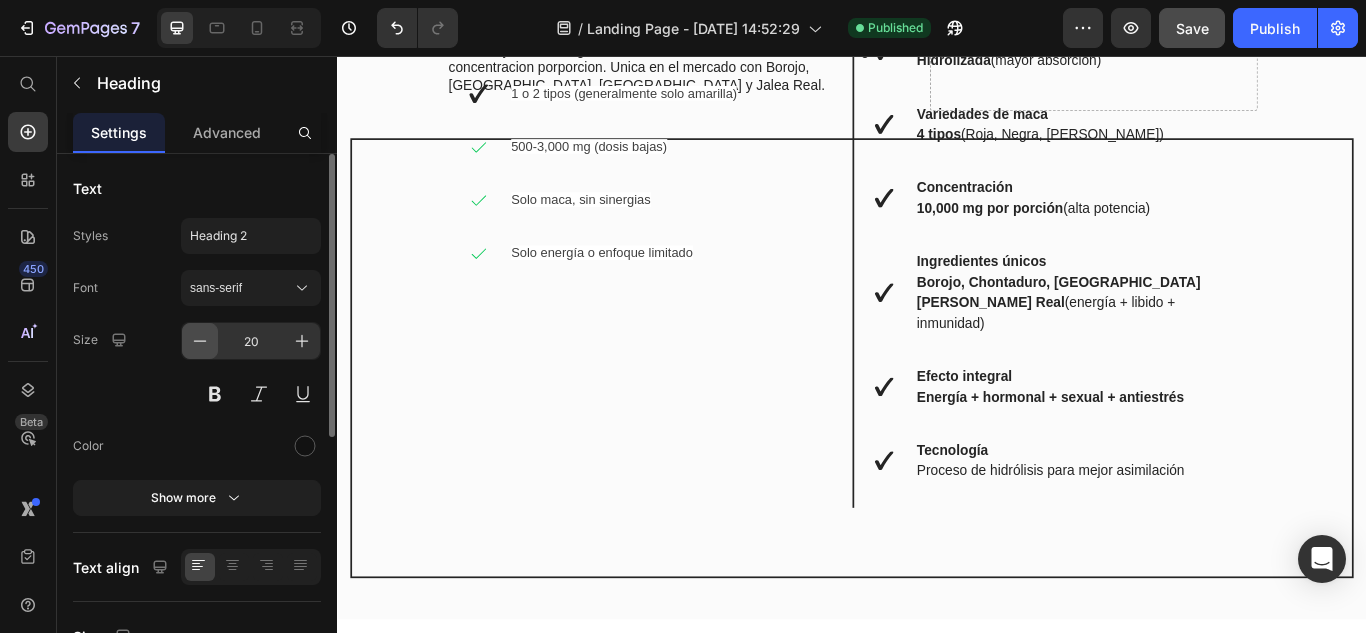 click 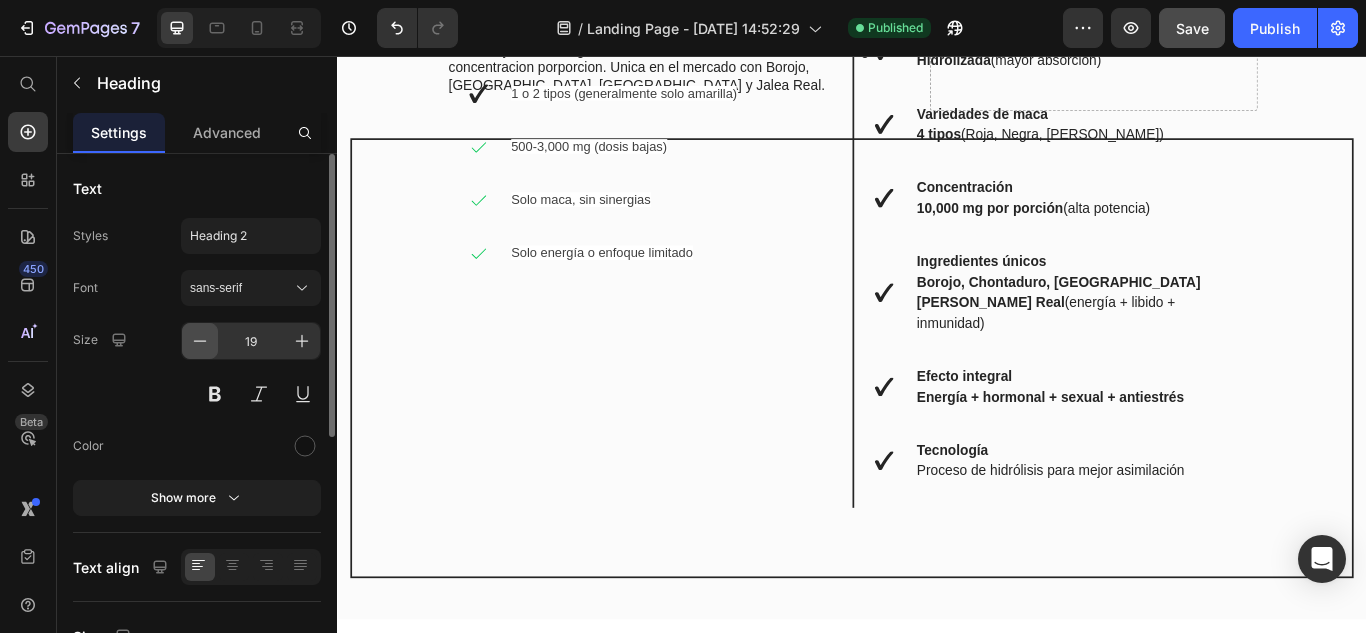 click 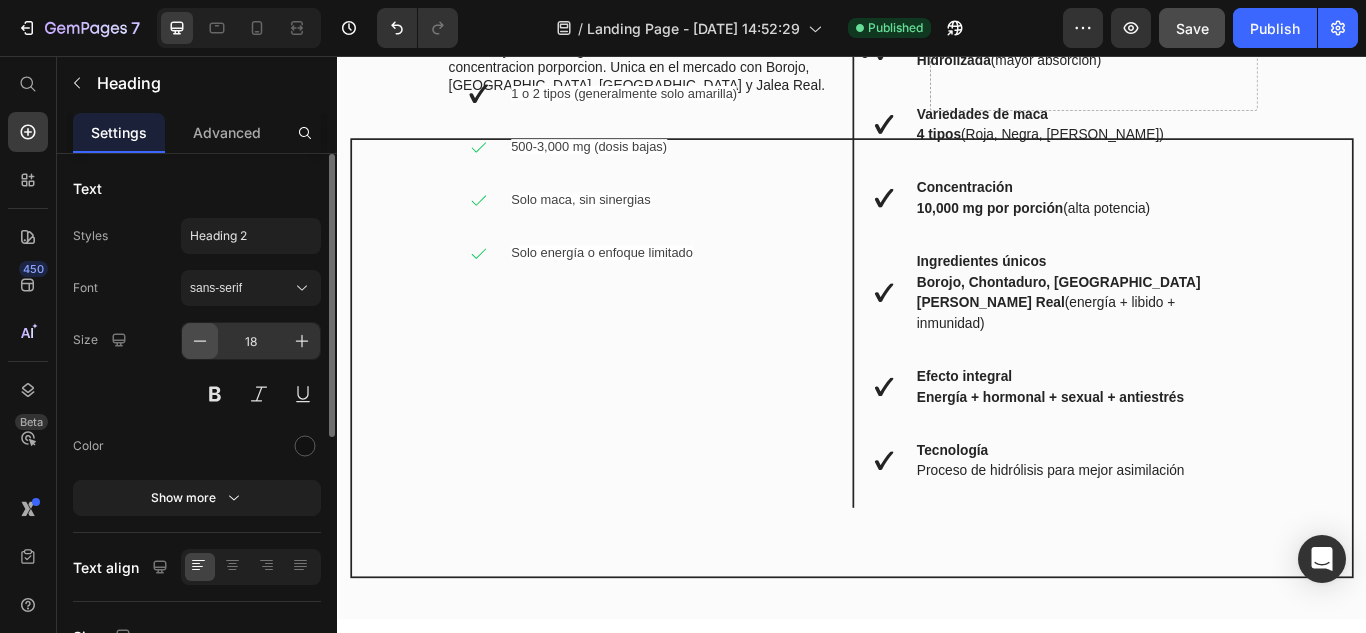 click 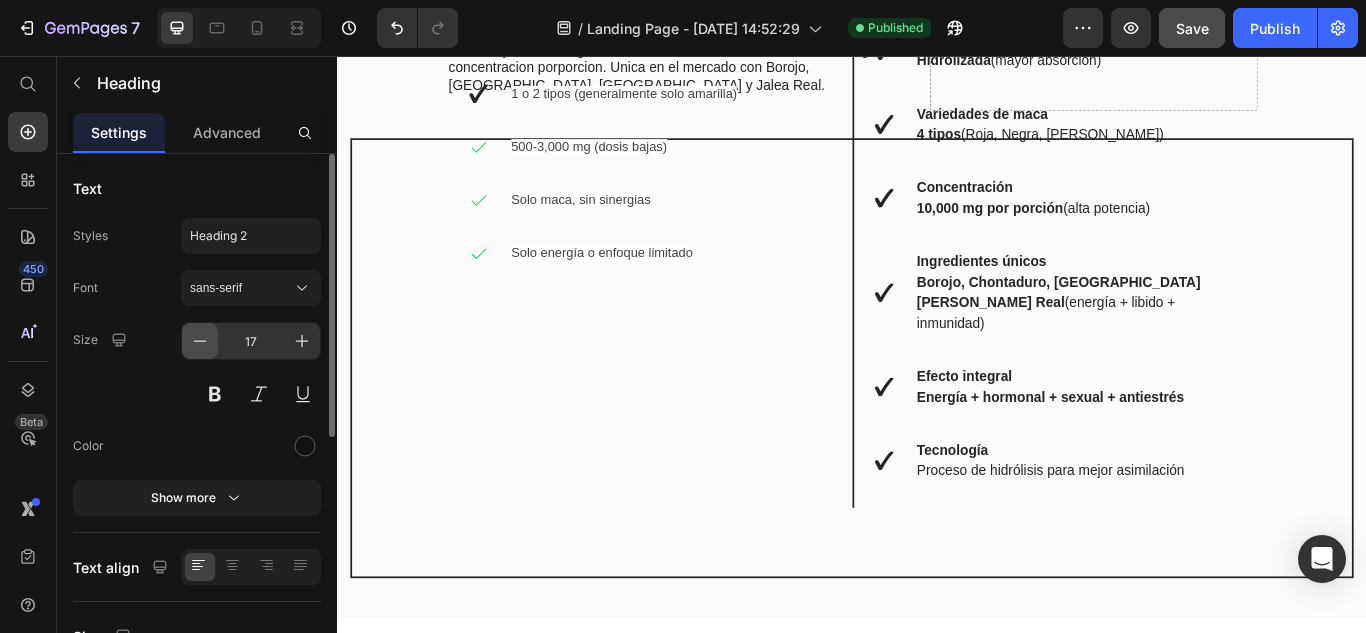 click 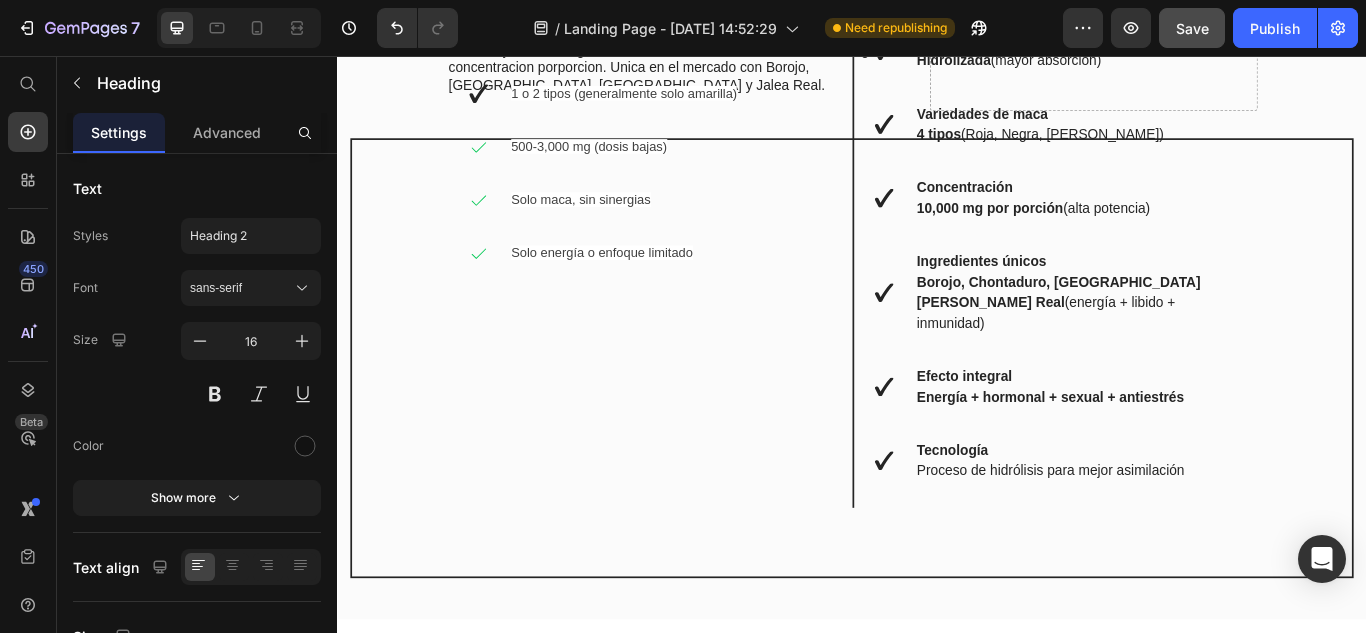 click on "Otros Productos" at bounding box center [701, -32] 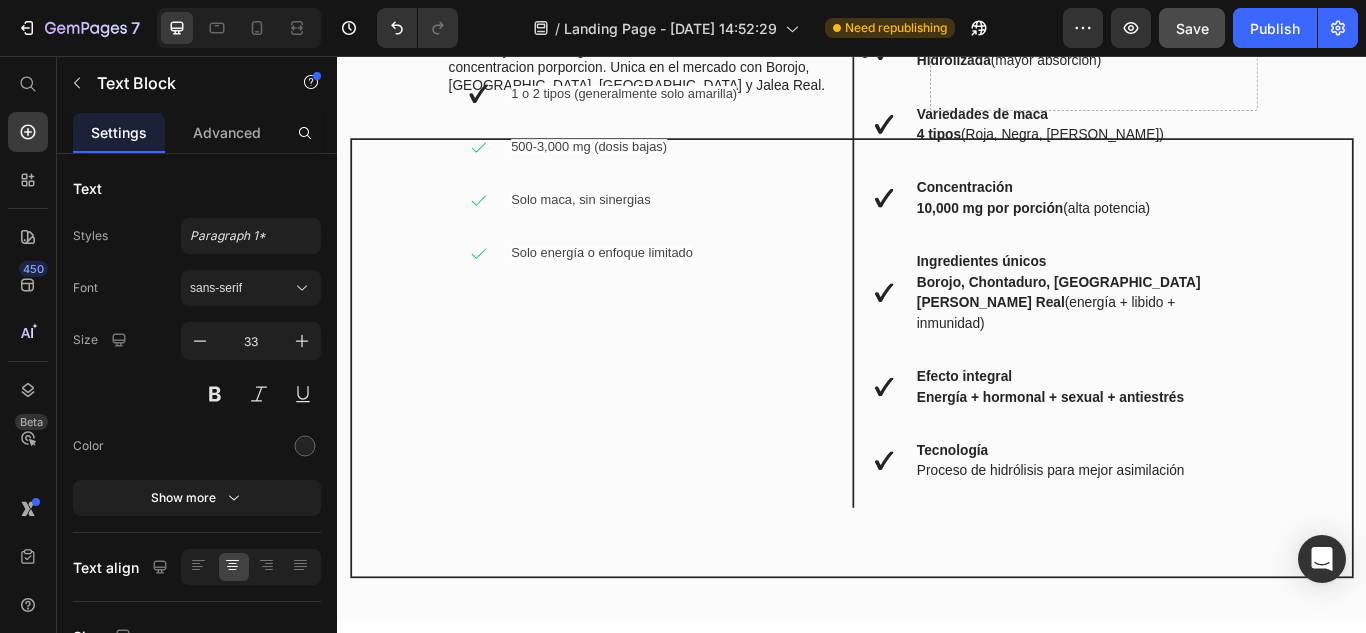 click on "Otros Productos" at bounding box center (701, -32) 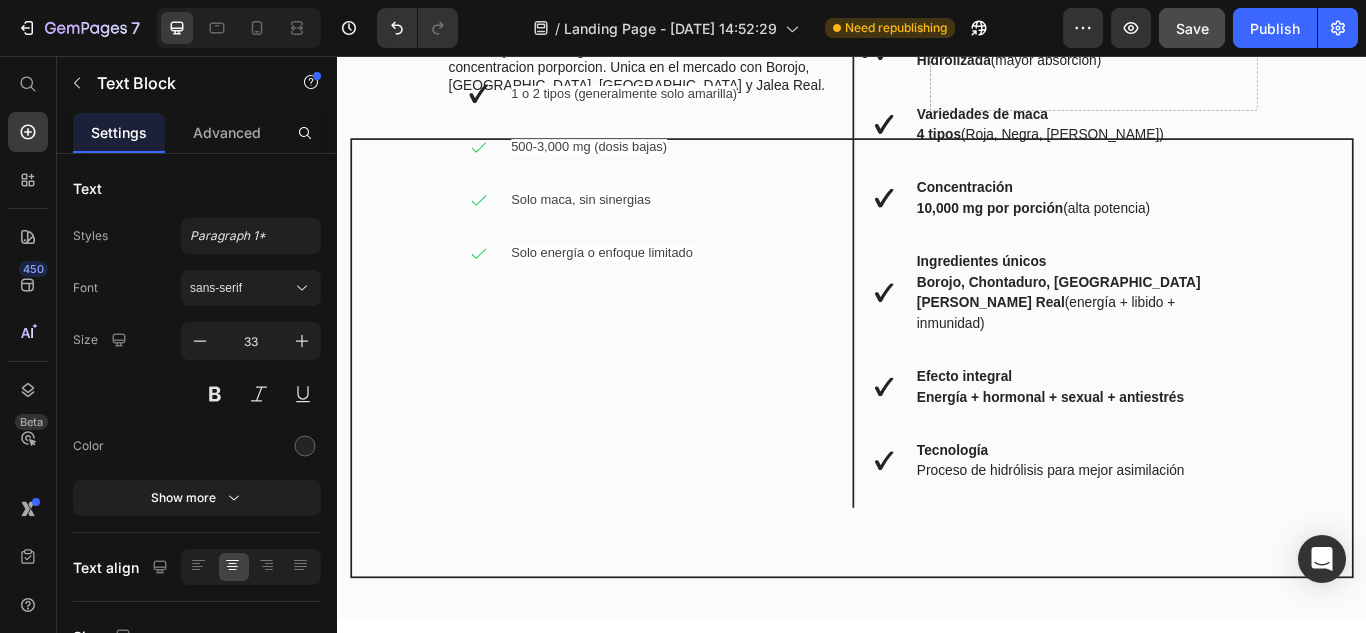 click on "Otros Productos" at bounding box center (701, -32) 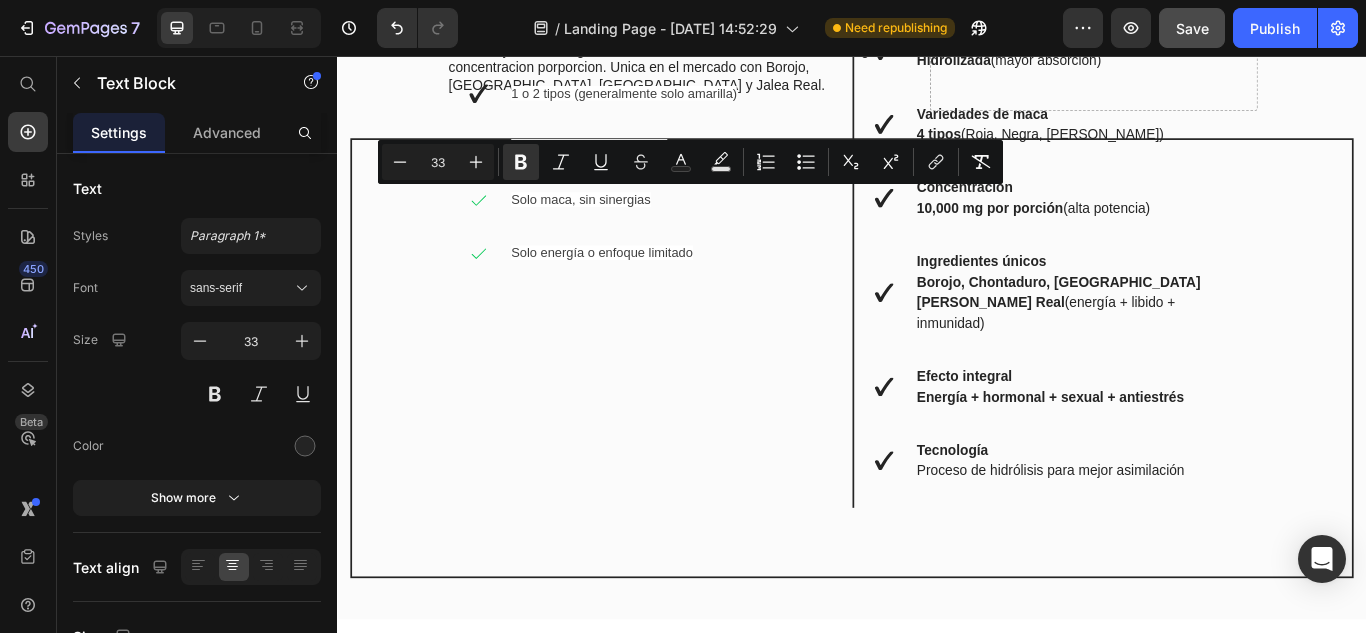 click on "Otros Productos" at bounding box center [701, -32] 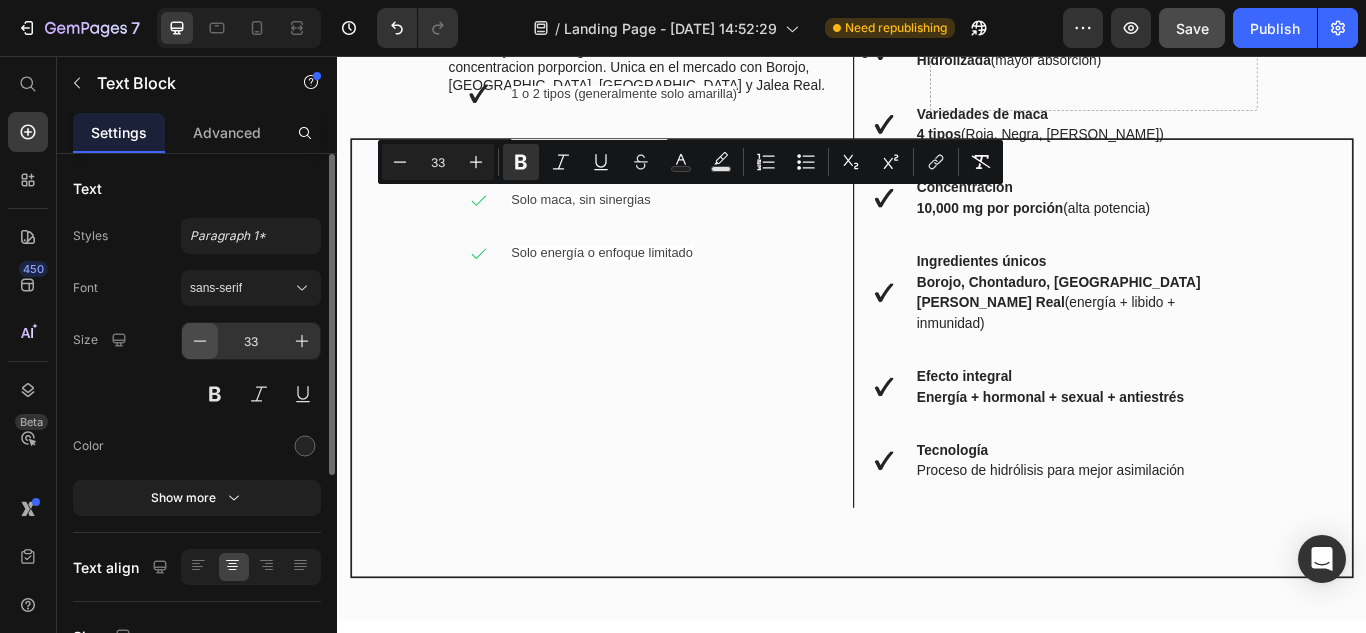 click 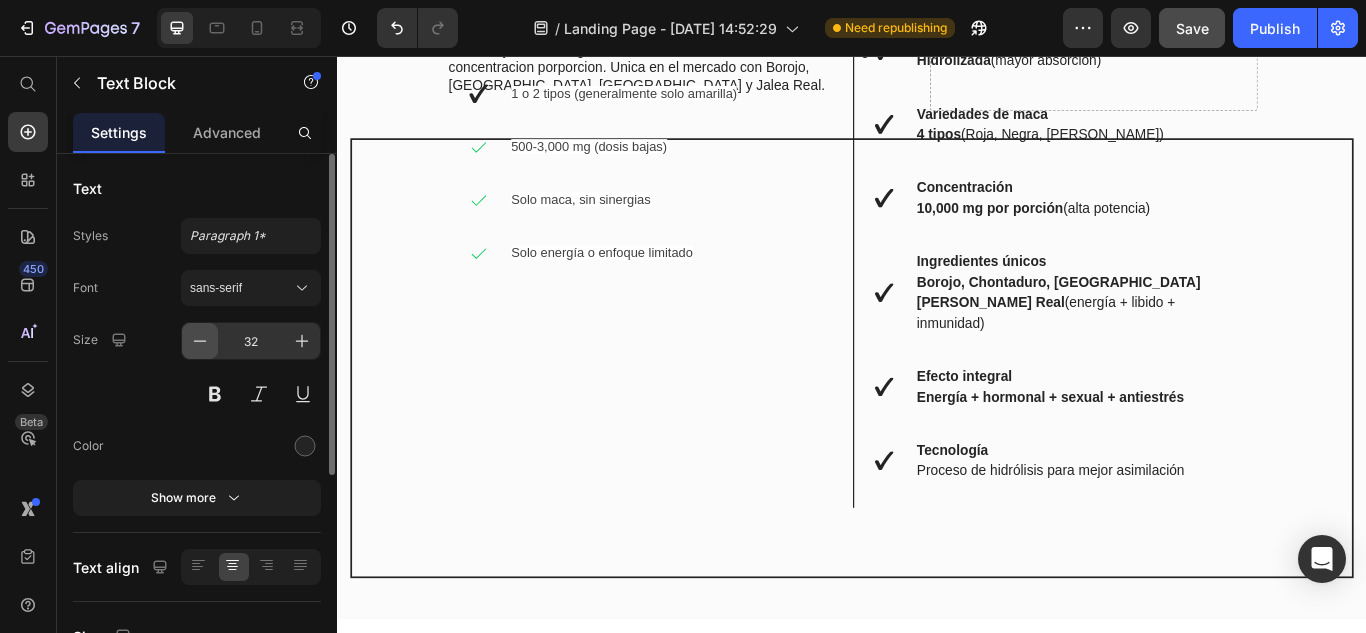 click 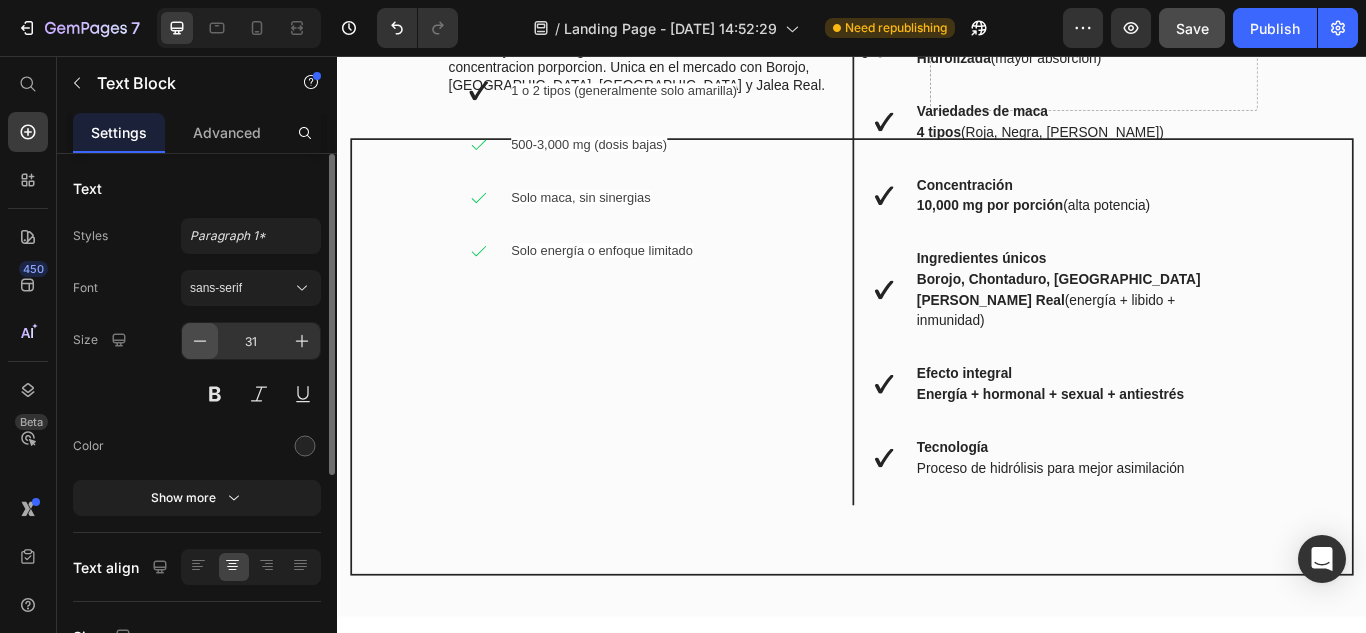 click 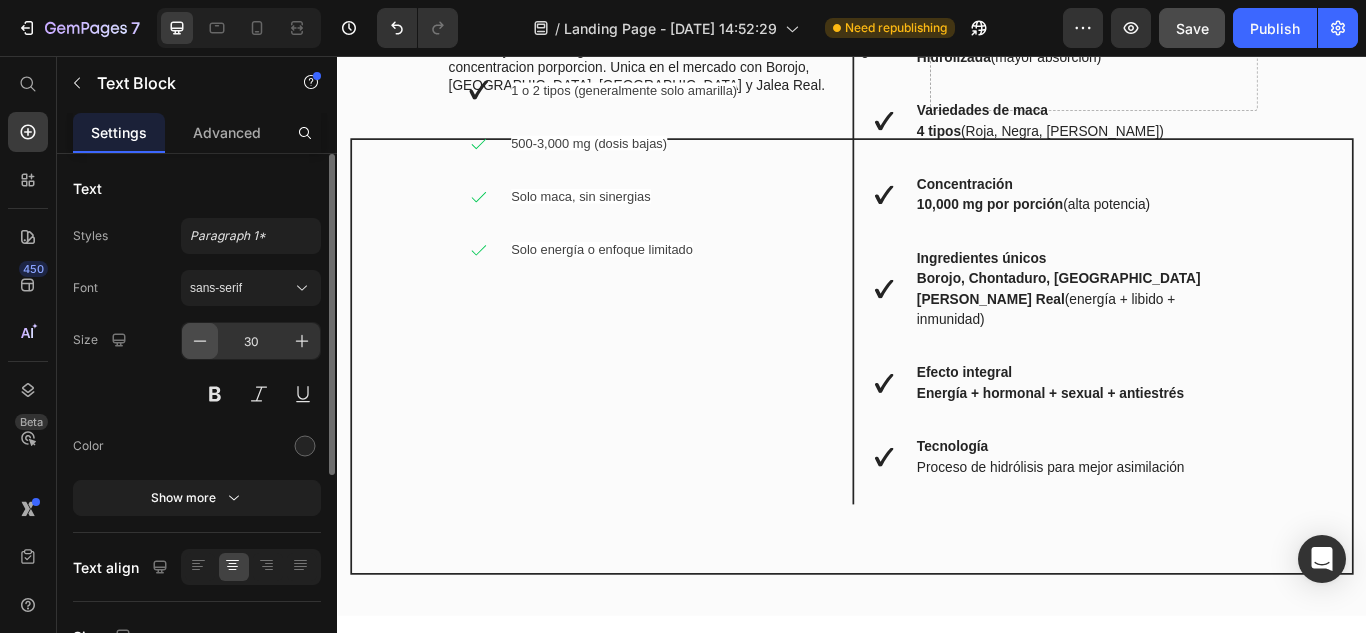 click 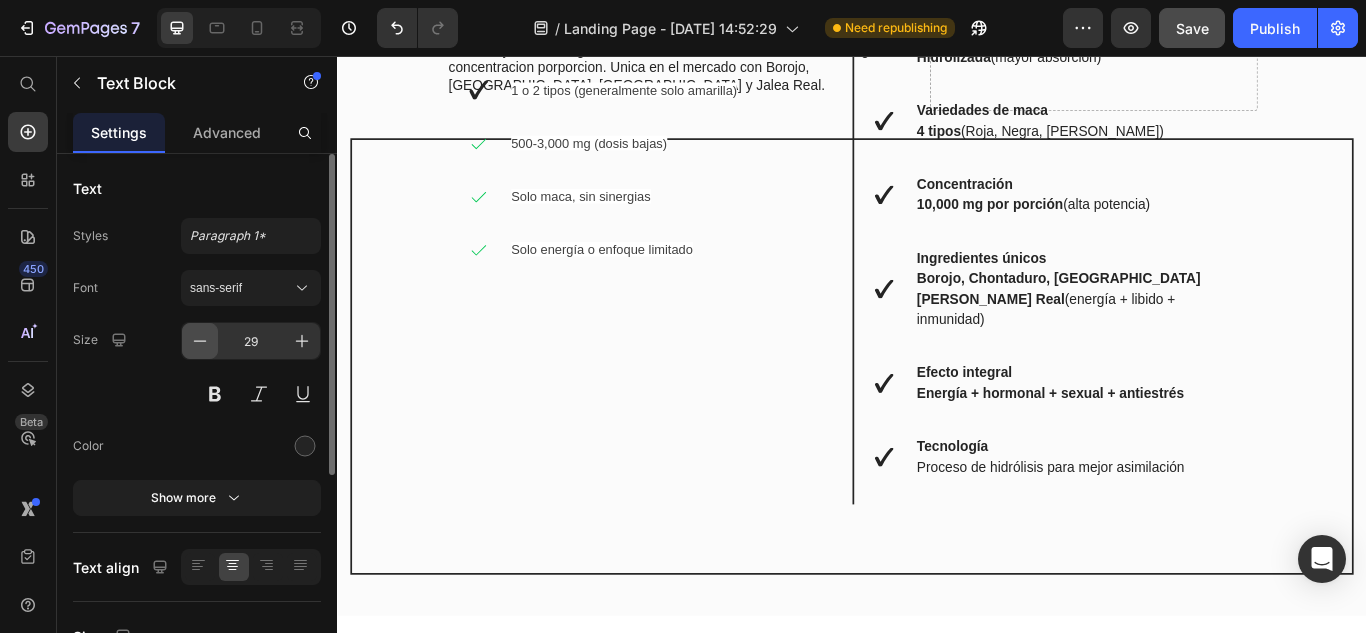click 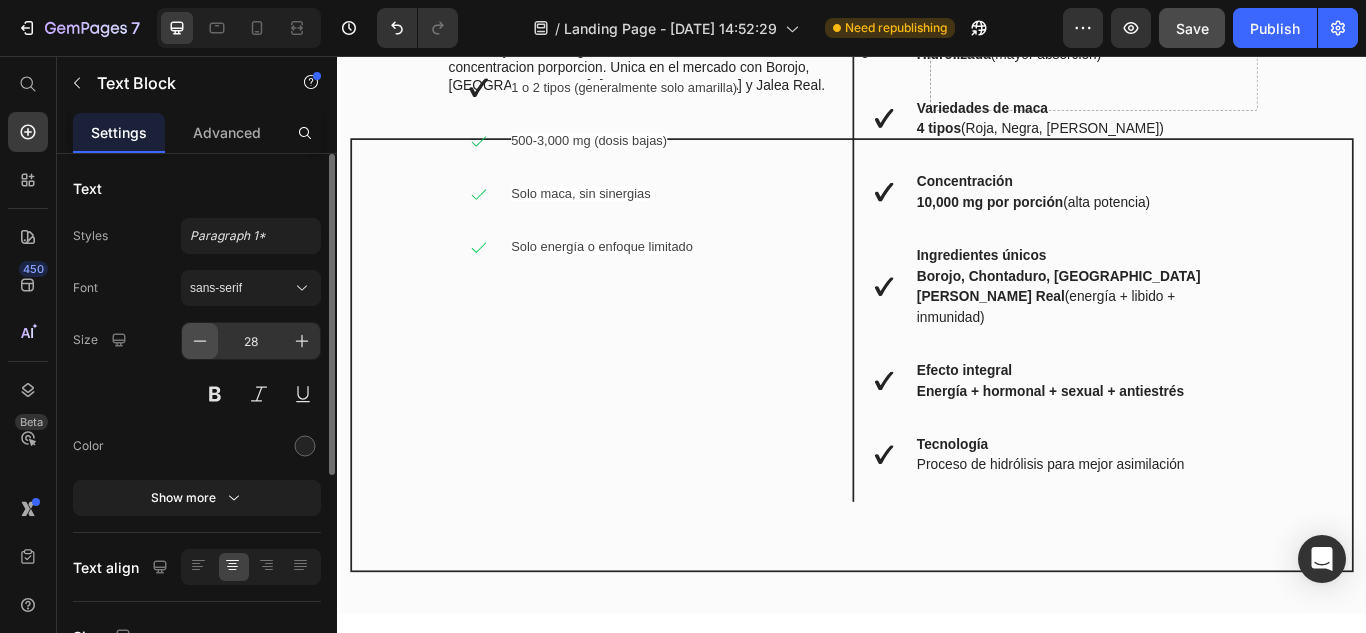 click 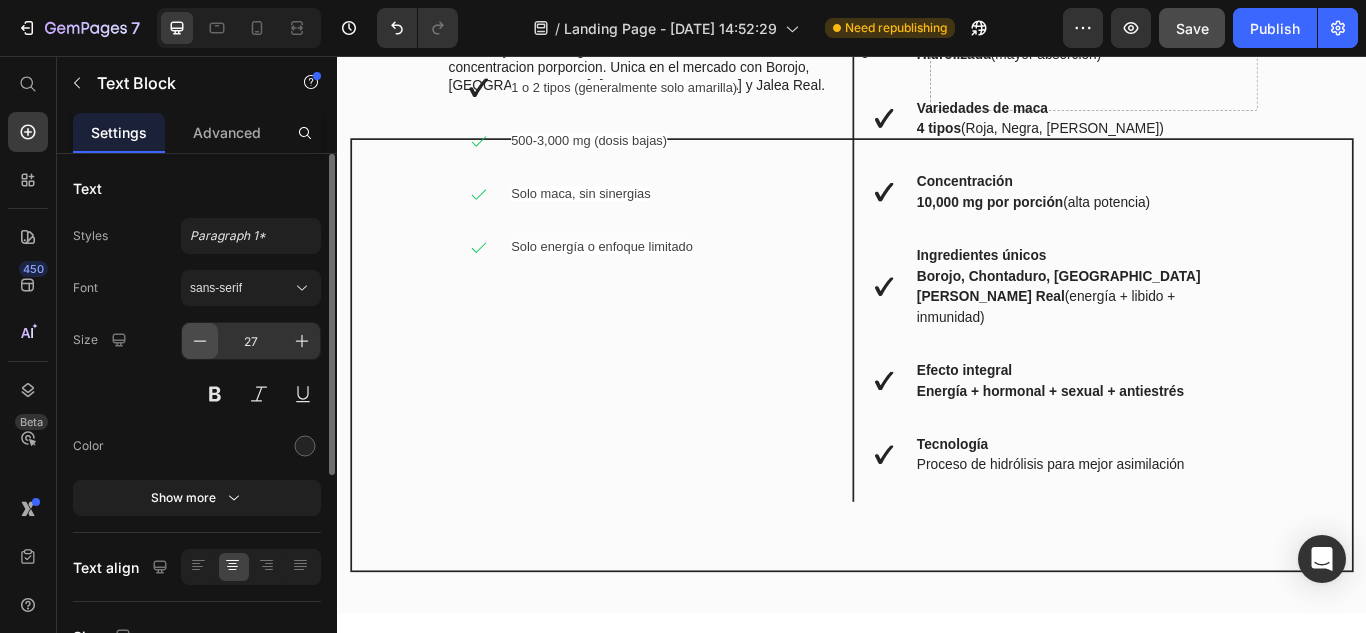 click 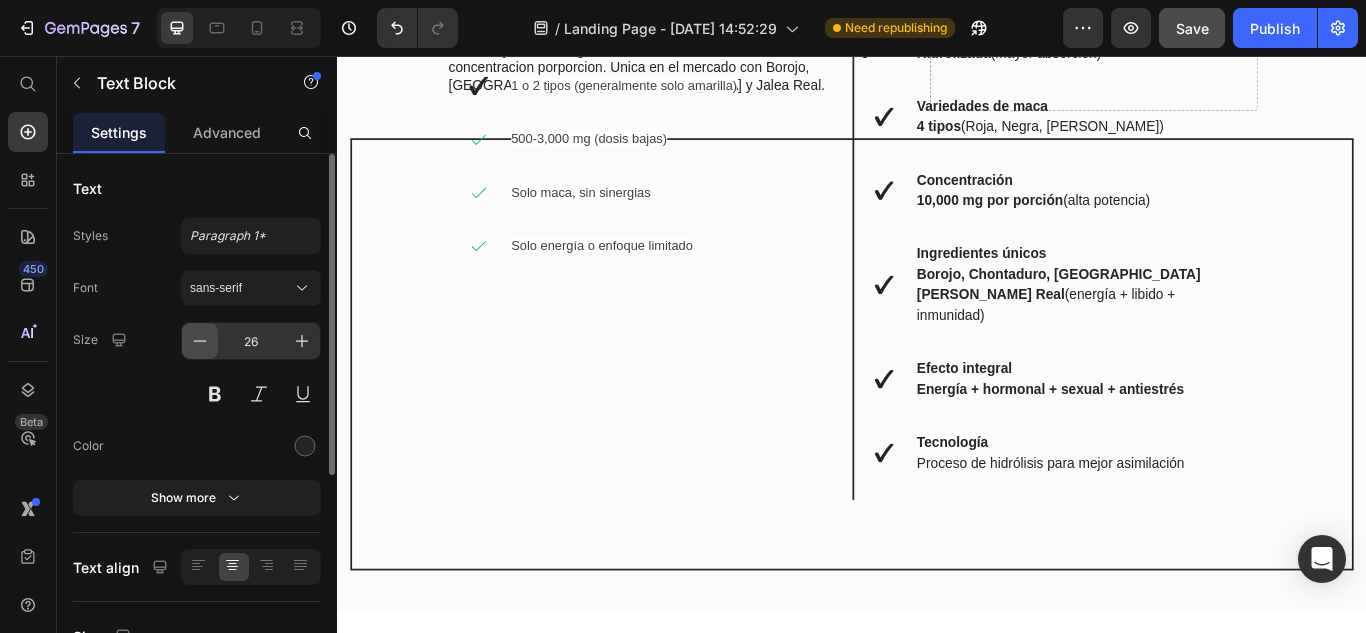 click 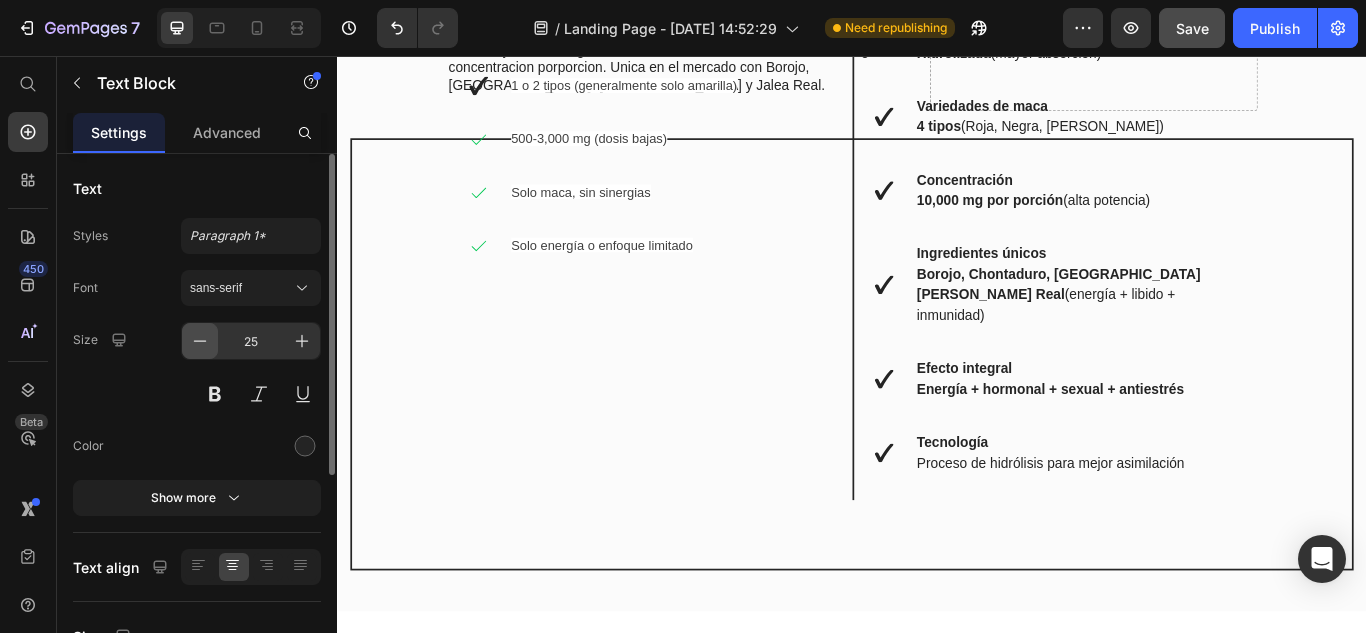 click 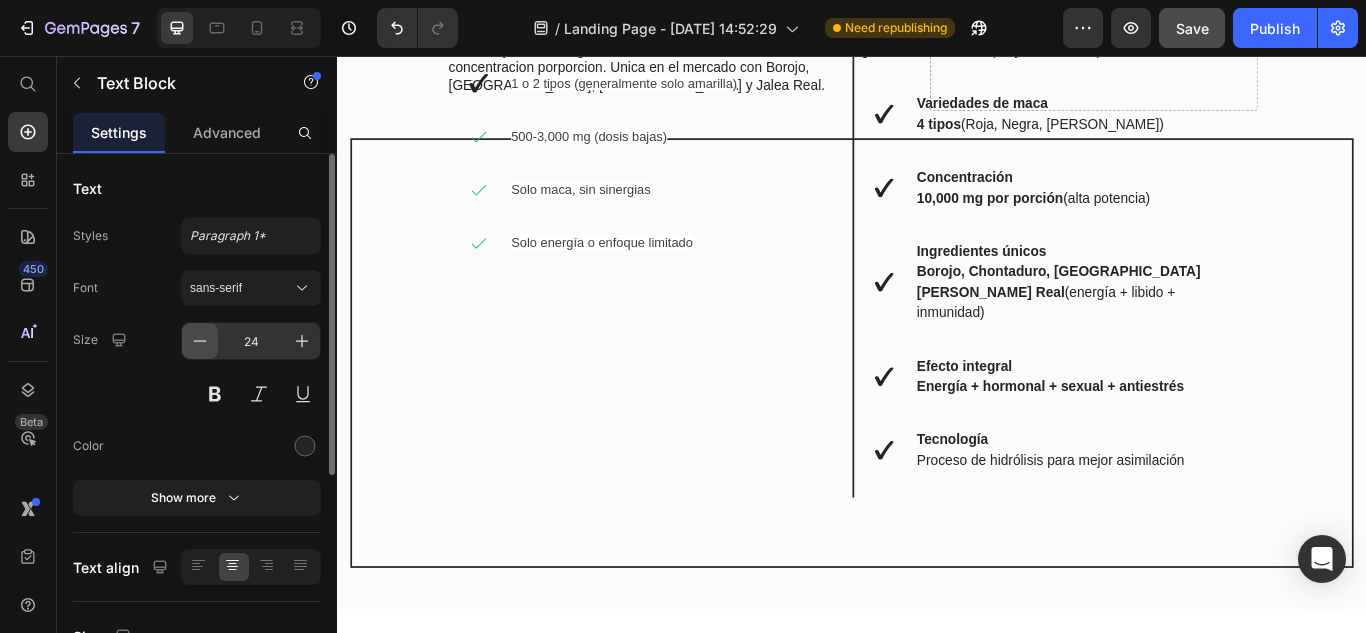 click 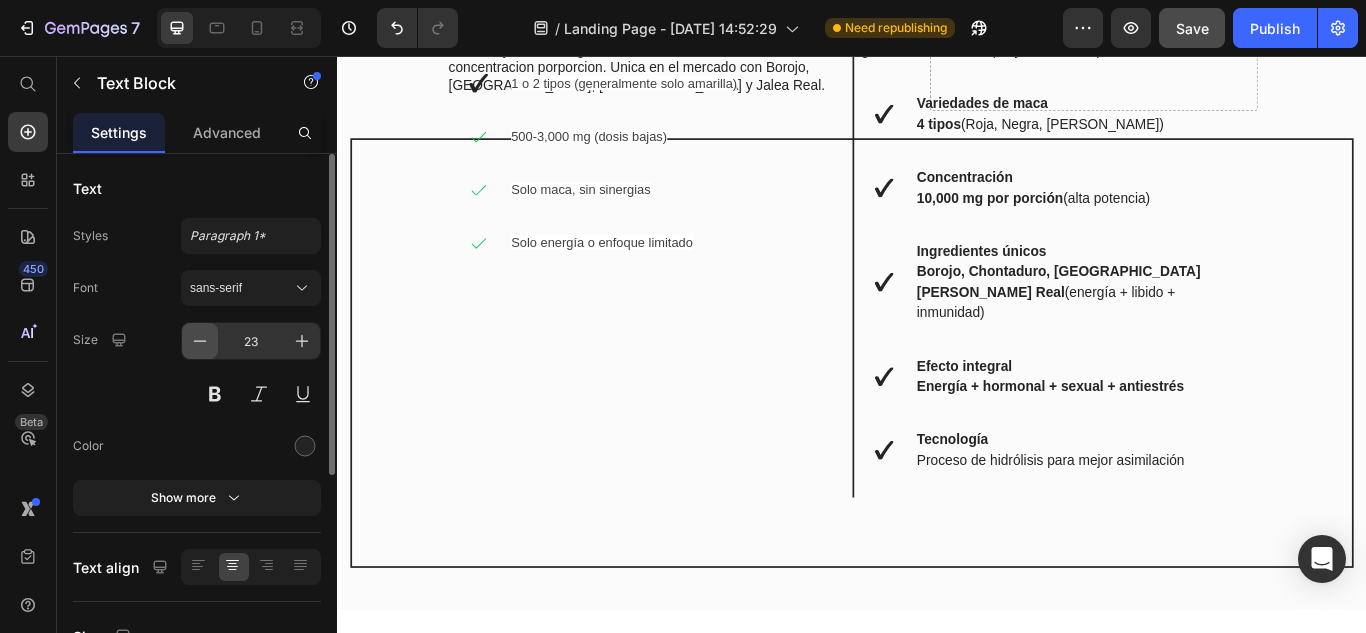 click 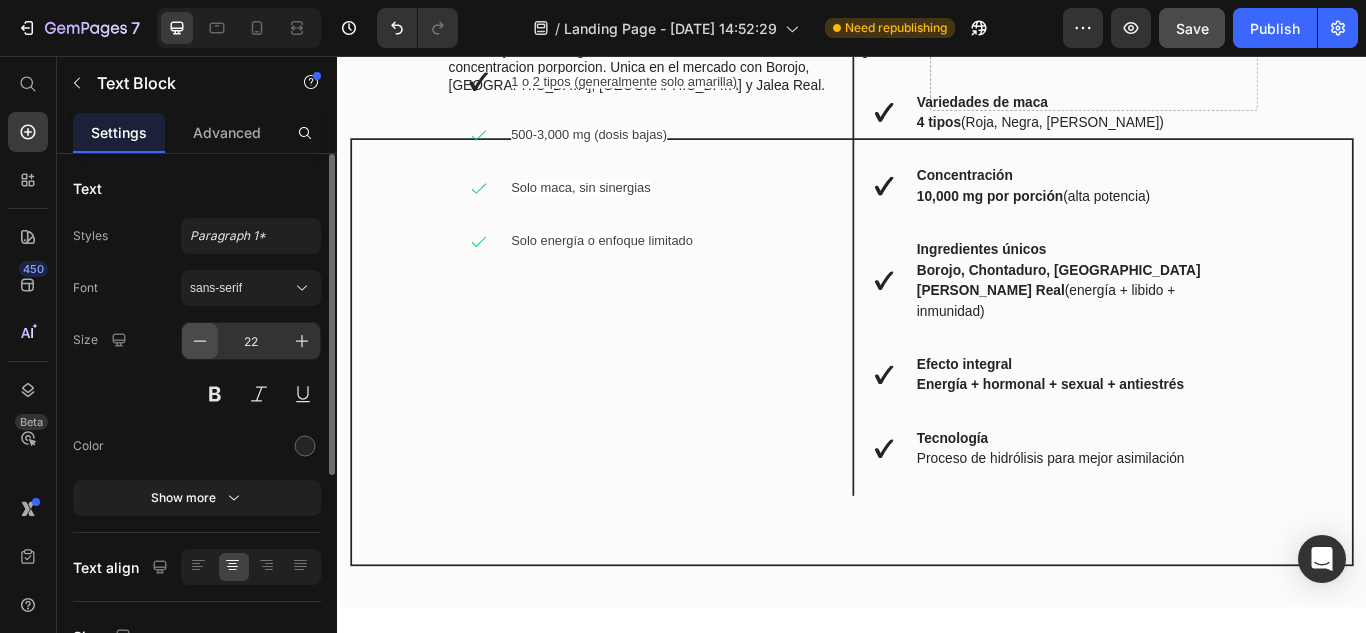 click 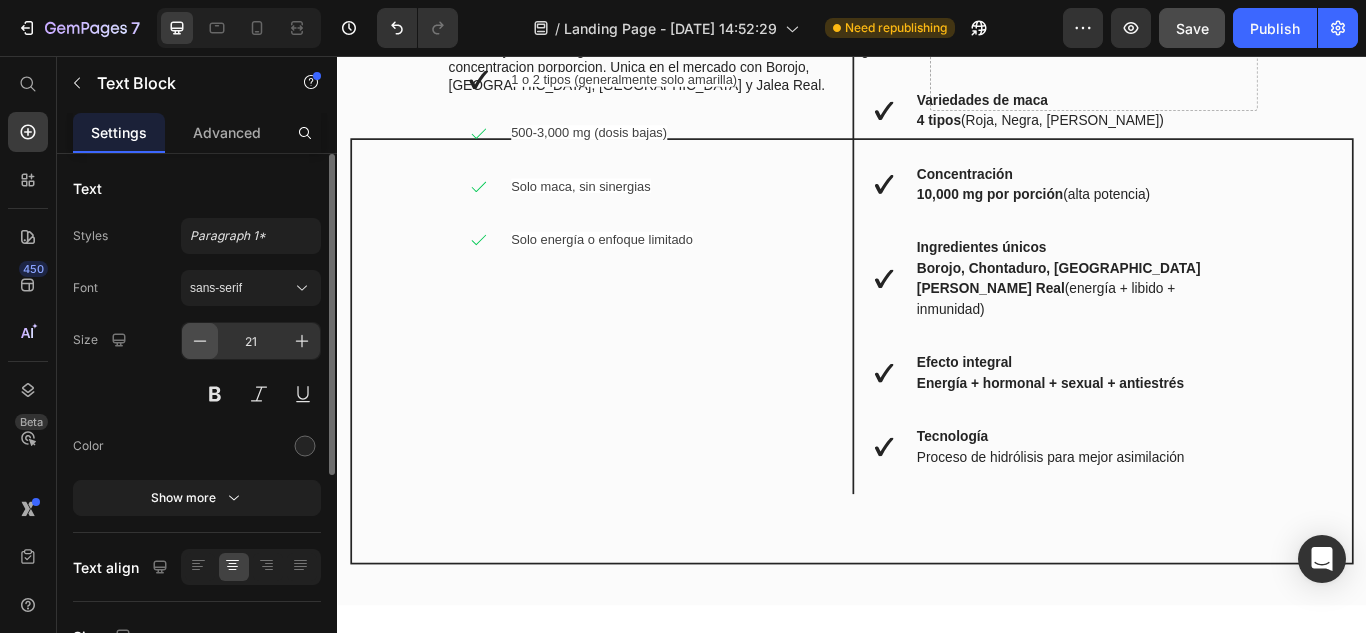 click 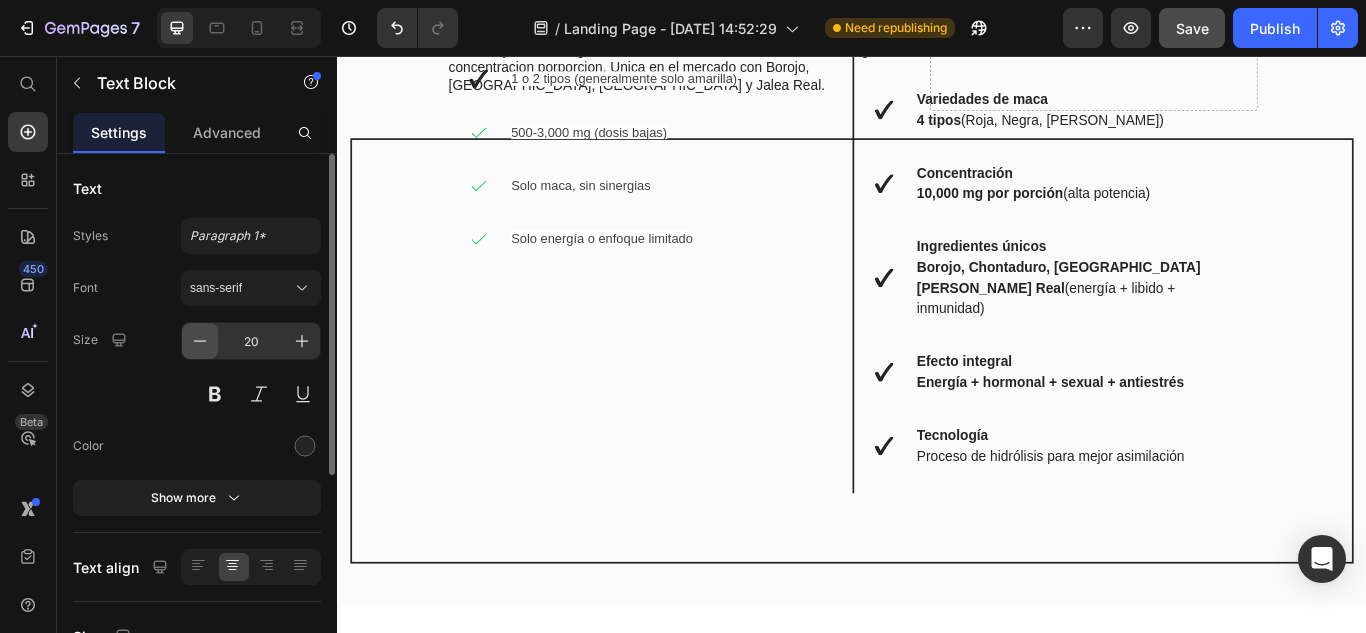 click 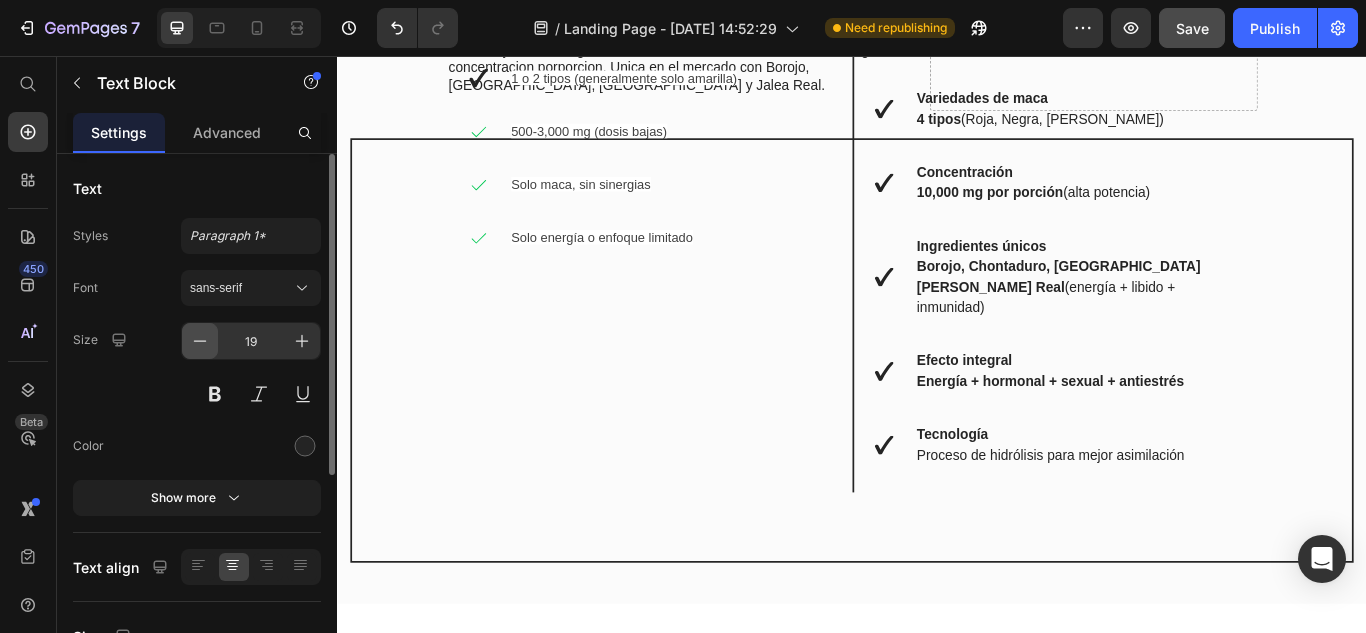 click 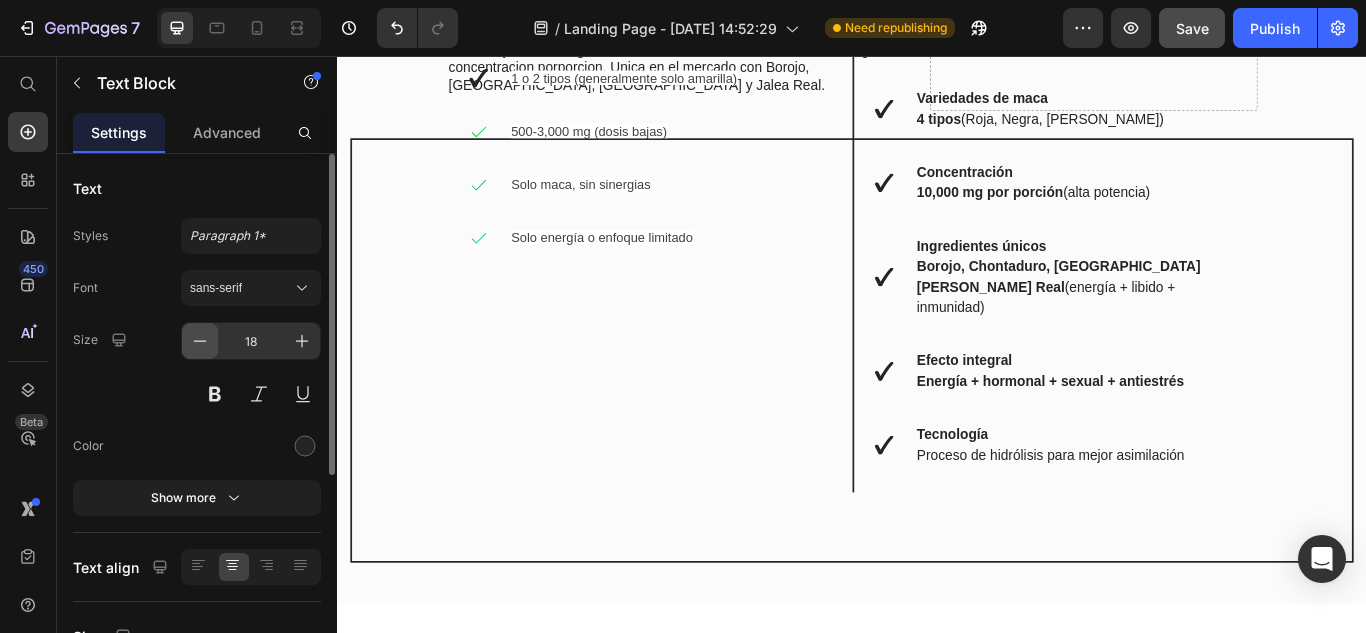 click 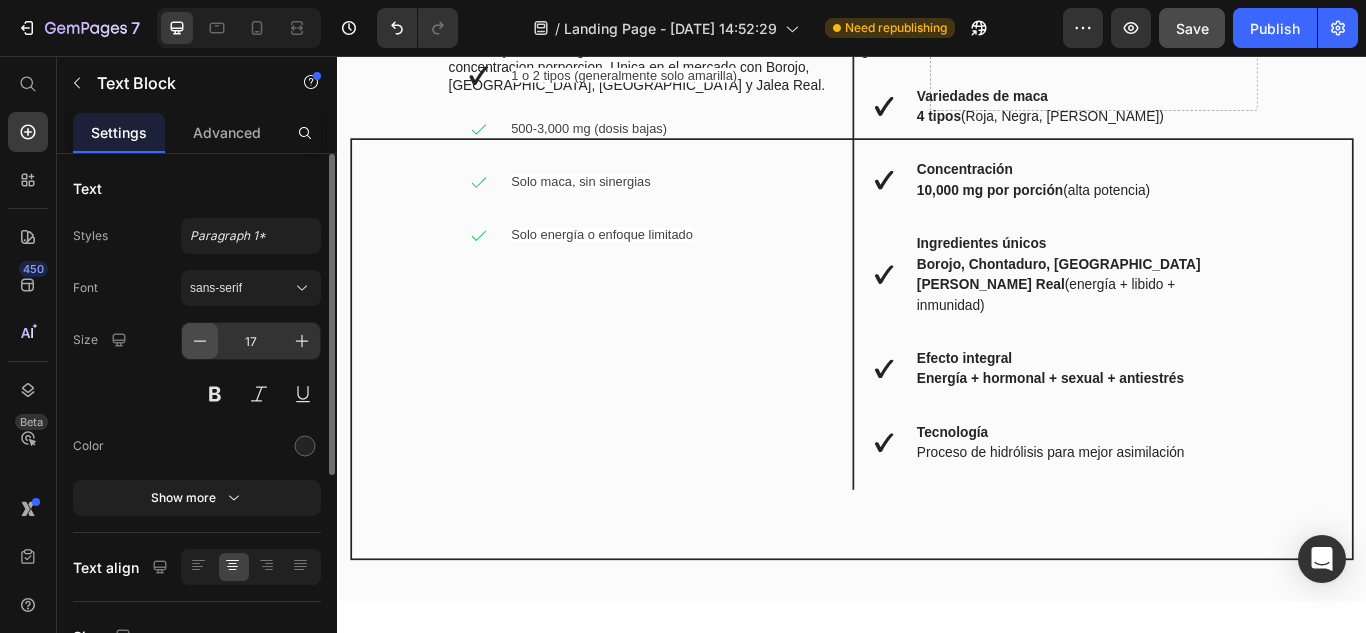 click 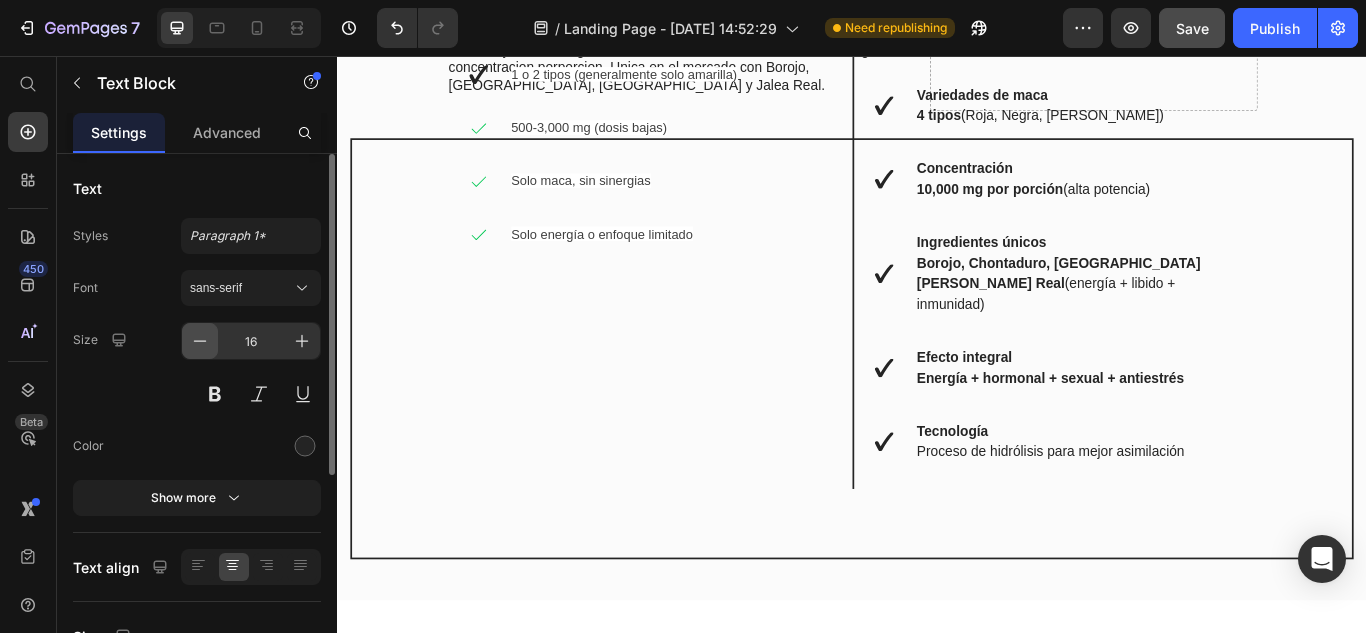click 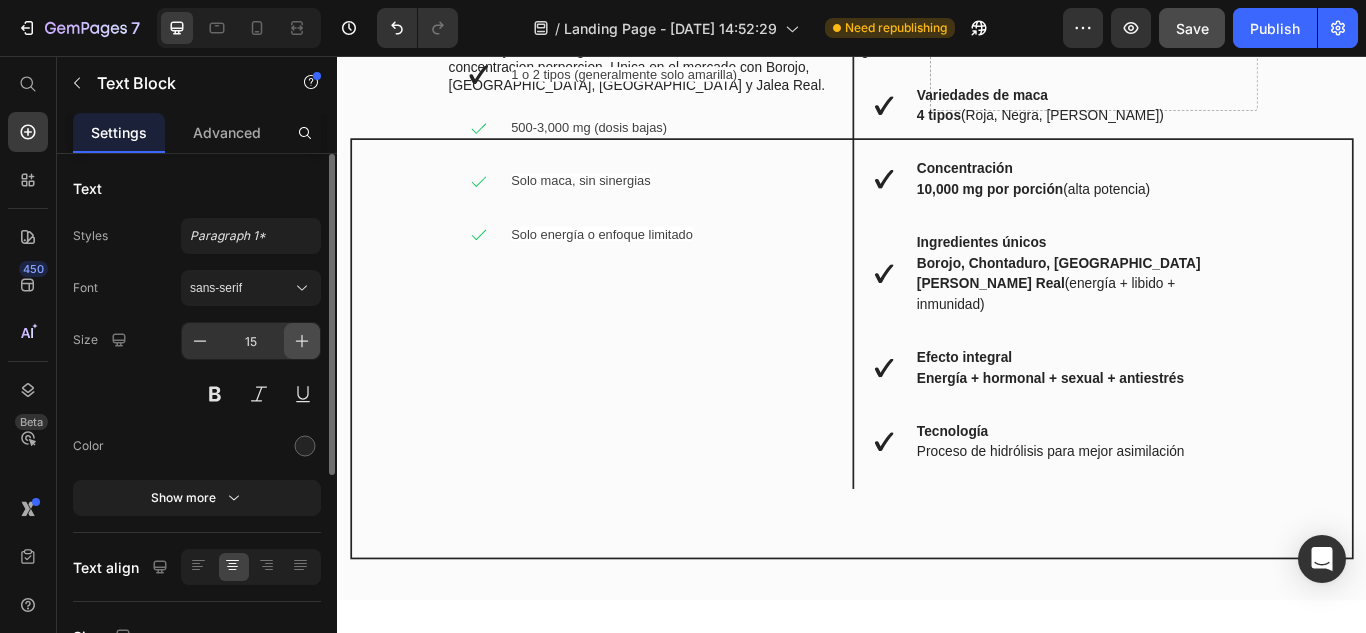 click 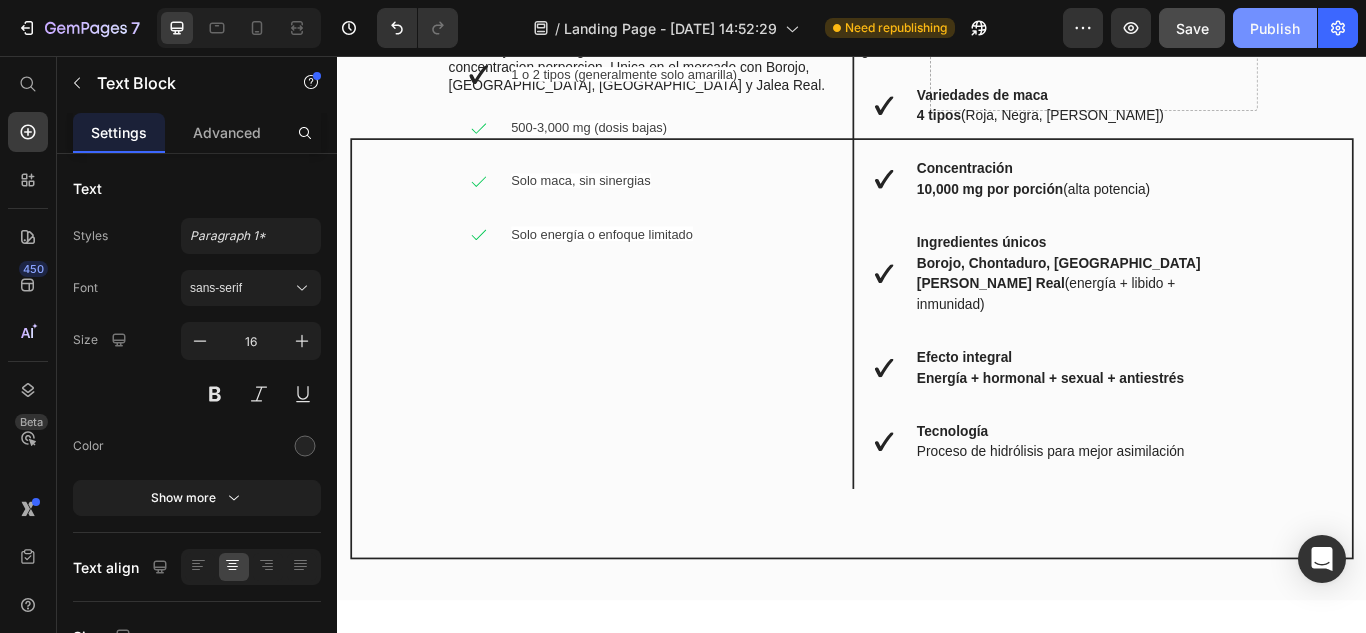 click on "Publish" at bounding box center [1275, 28] 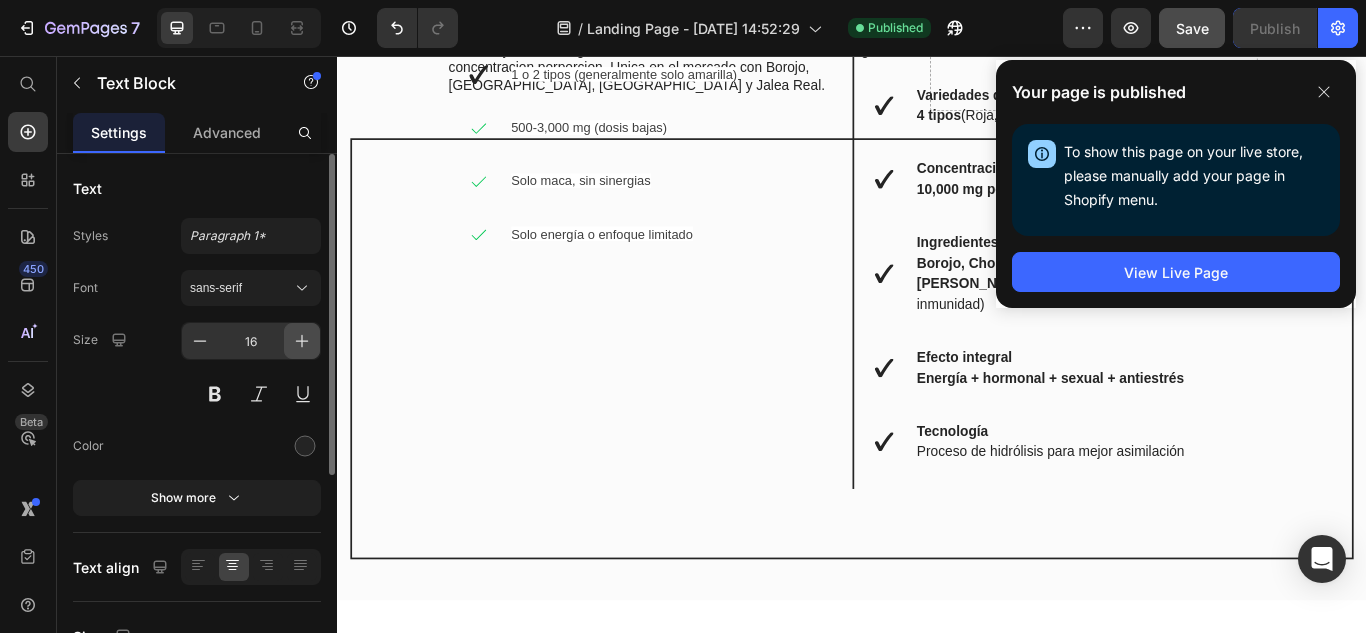 click 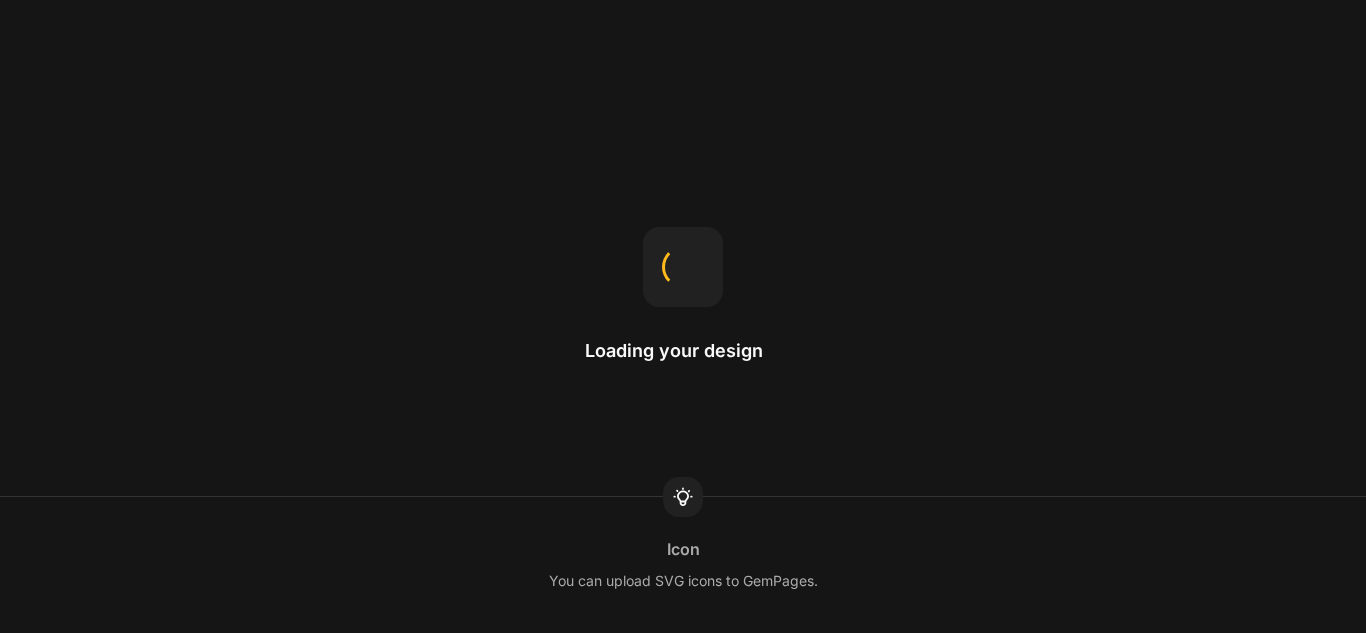 scroll, scrollTop: 0, scrollLeft: 0, axis: both 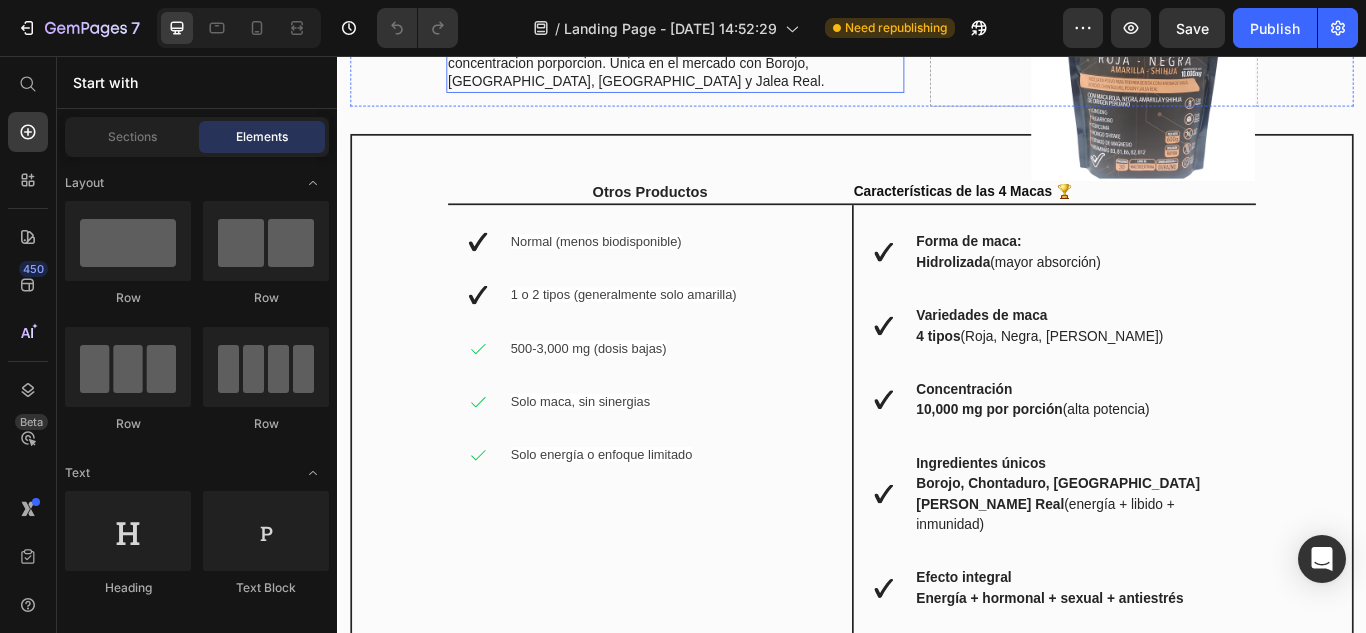 click on "La 4 Macas es un producto novedoso hidrolizada con 4 tipos de macas: Maca Roja, Maca Negra, Maca Amarilla, Maca Shihua con 10.000mg de concentracion porporcion. Unica en el mercado con Borojo, [GEOGRAPHIC_DATA], [GEOGRAPHIC_DATA] y Jalea Real." at bounding box center [731, 55] 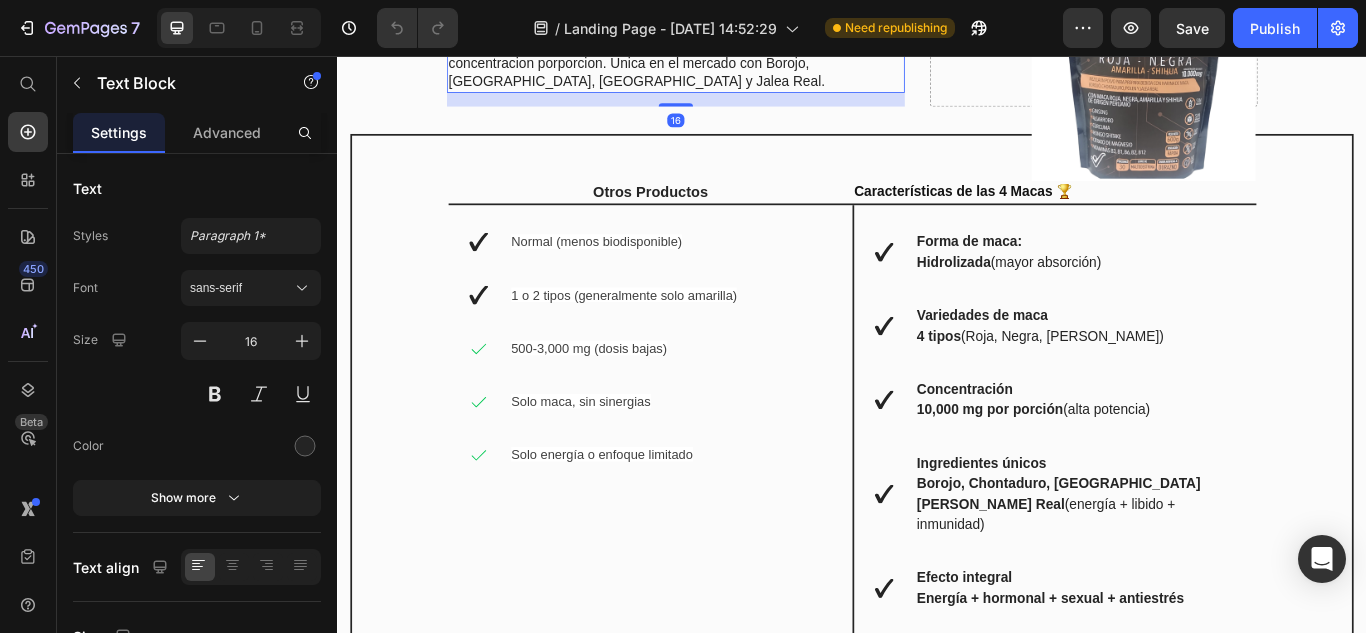 click on "La 4 Macas es un producto novedoso hidrolizada con 4 tipos de macas: Maca Roja, Maca Negra, Maca Amarilla, Maca Shihua con 10.000mg de concentracion porporcion. Unica en el mercado con Borojo, [GEOGRAPHIC_DATA], [GEOGRAPHIC_DATA] y Jalea Real." at bounding box center (731, 55) 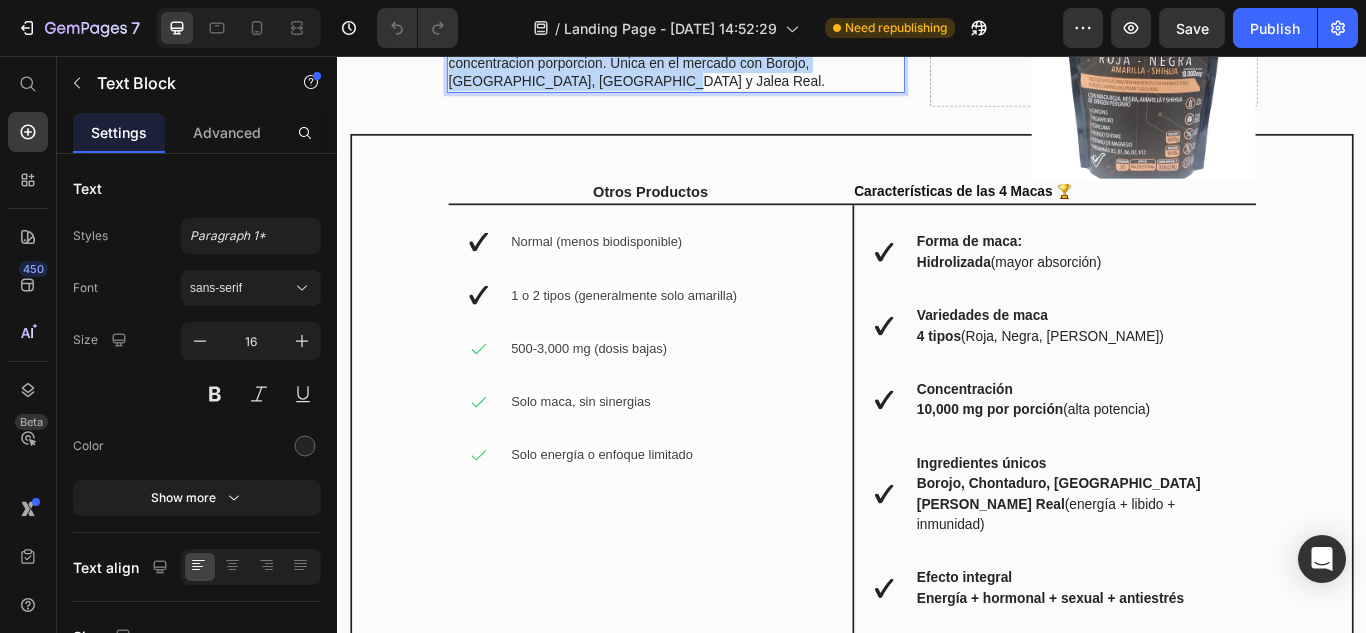 click on "La 4 Macas es un producto novedoso hidrolizada con 4 tipos de macas: Maca Roja, Maca Negra, Maca Amarilla, Maca Shihua con 10.000mg de concentracion porporcion. Unica en el mercado con Borojo, [GEOGRAPHIC_DATA], [GEOGRAPHIC_DATA] y Jalea Real." at bounding box center (731, 55) 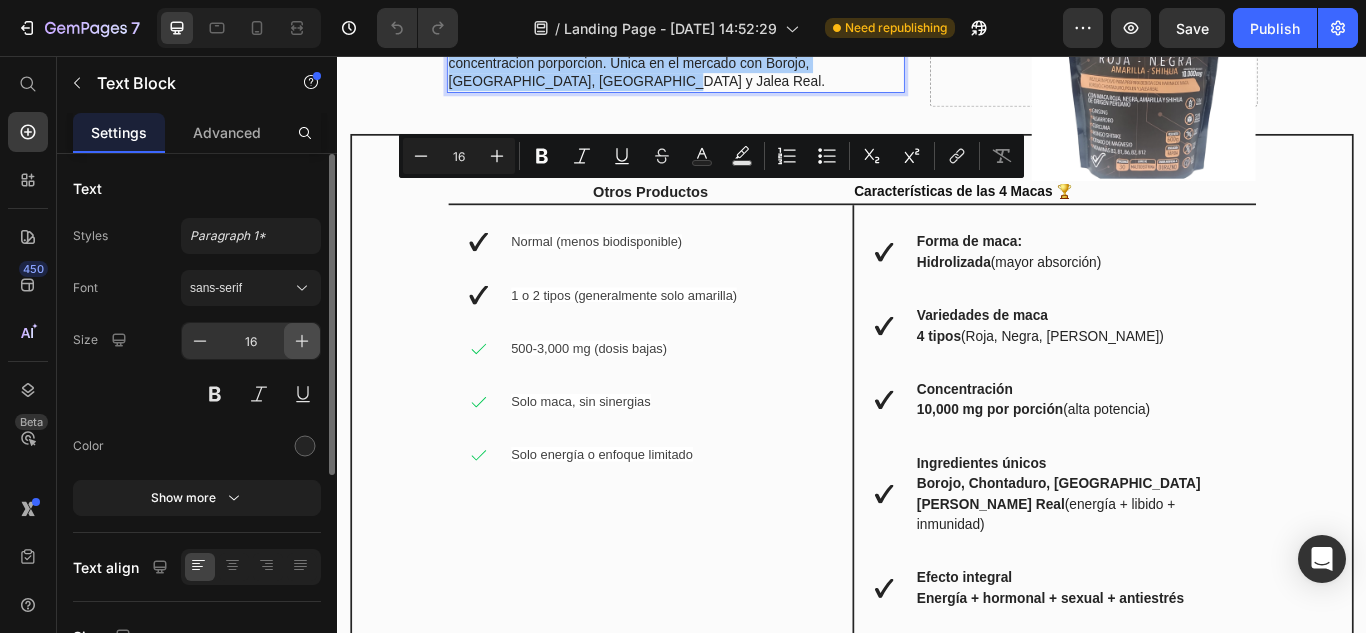 click 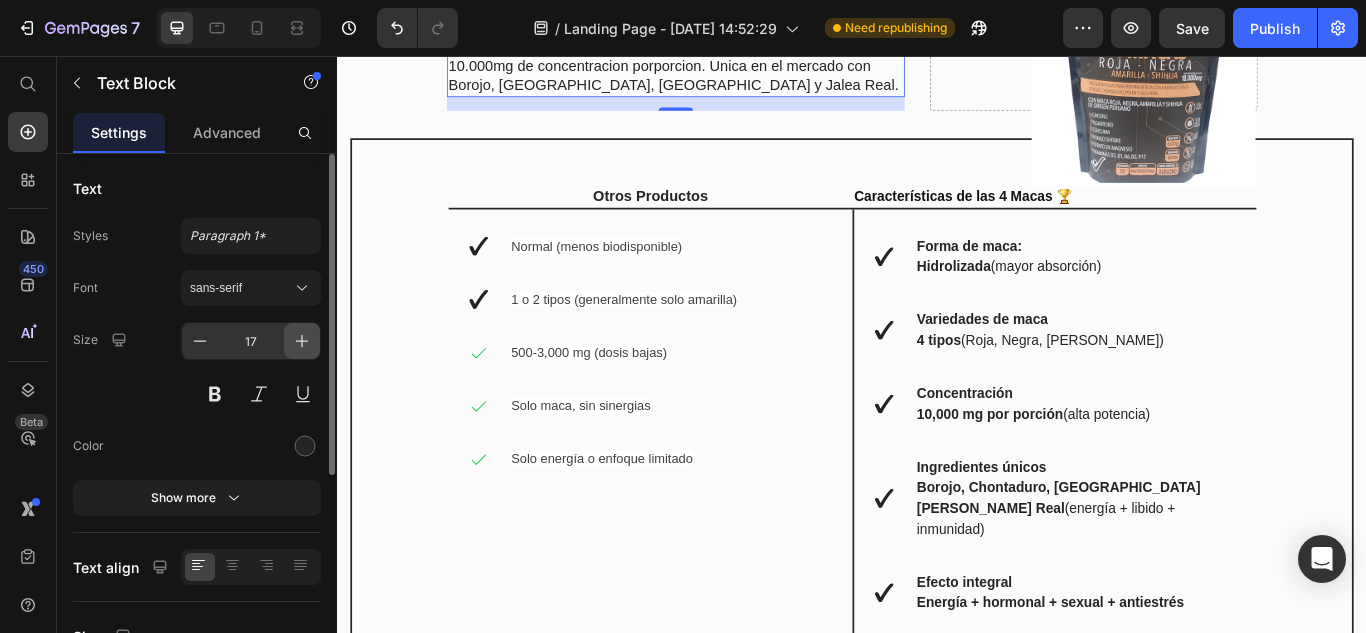 click 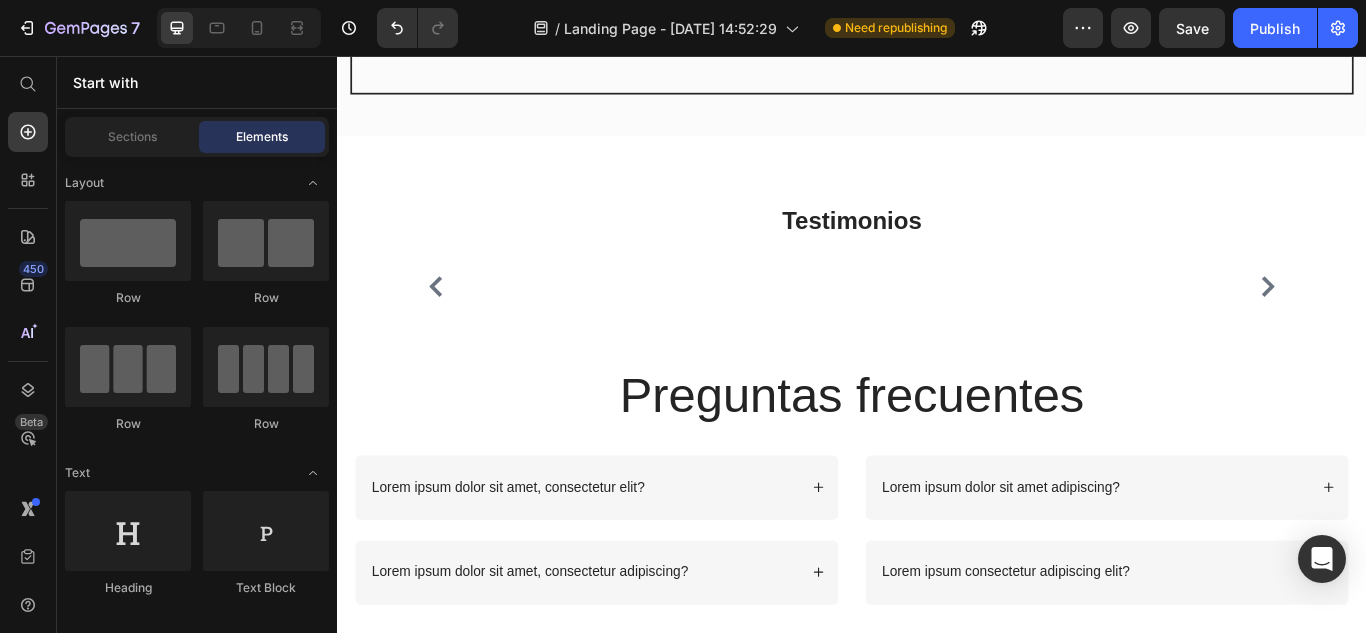 scroll, scrollTop: 4679, scrollLeft: 0, axis: vertical 